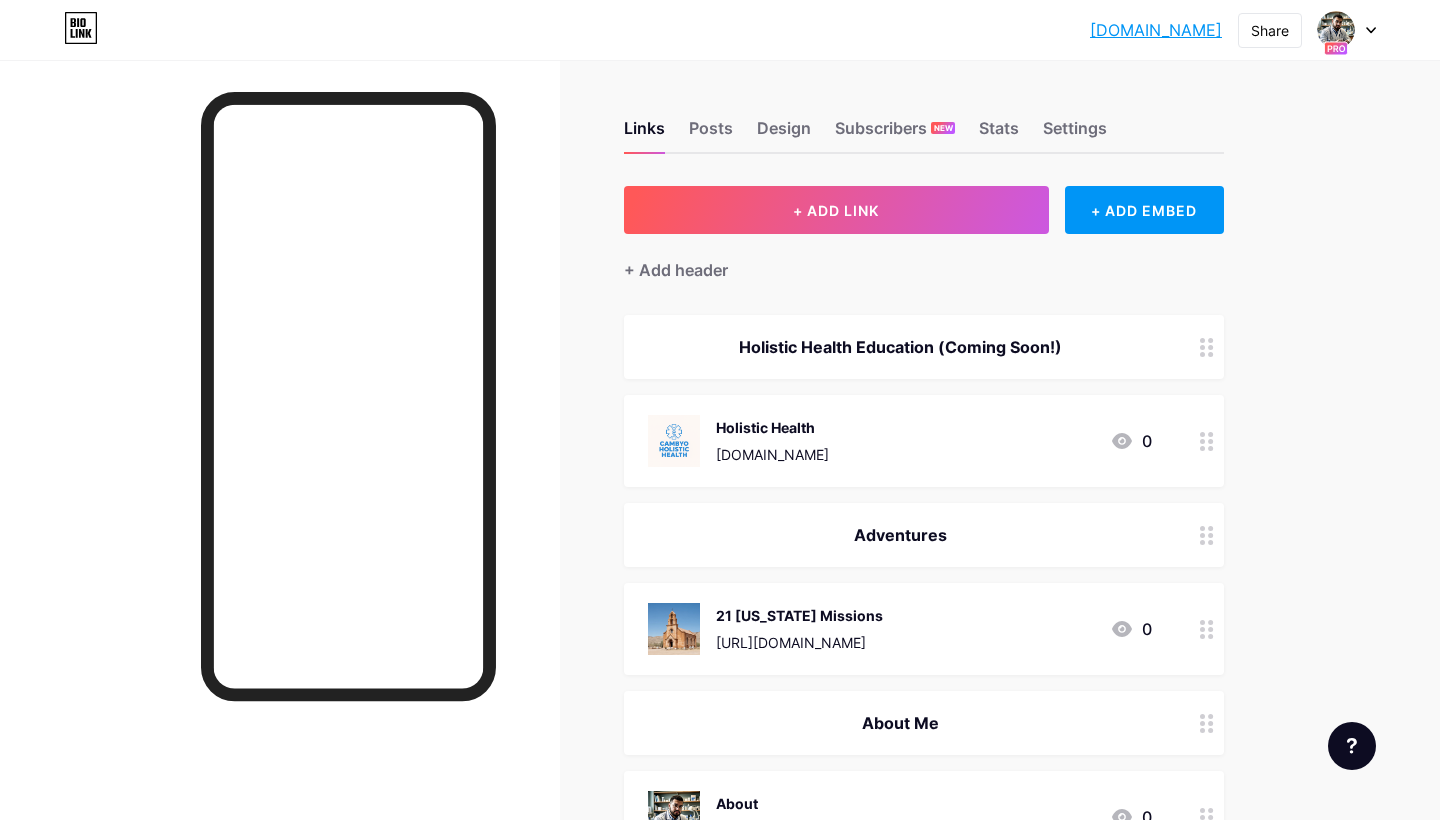 scroll, scrollTop: 661, scrollLeft: 0, axis: vertical 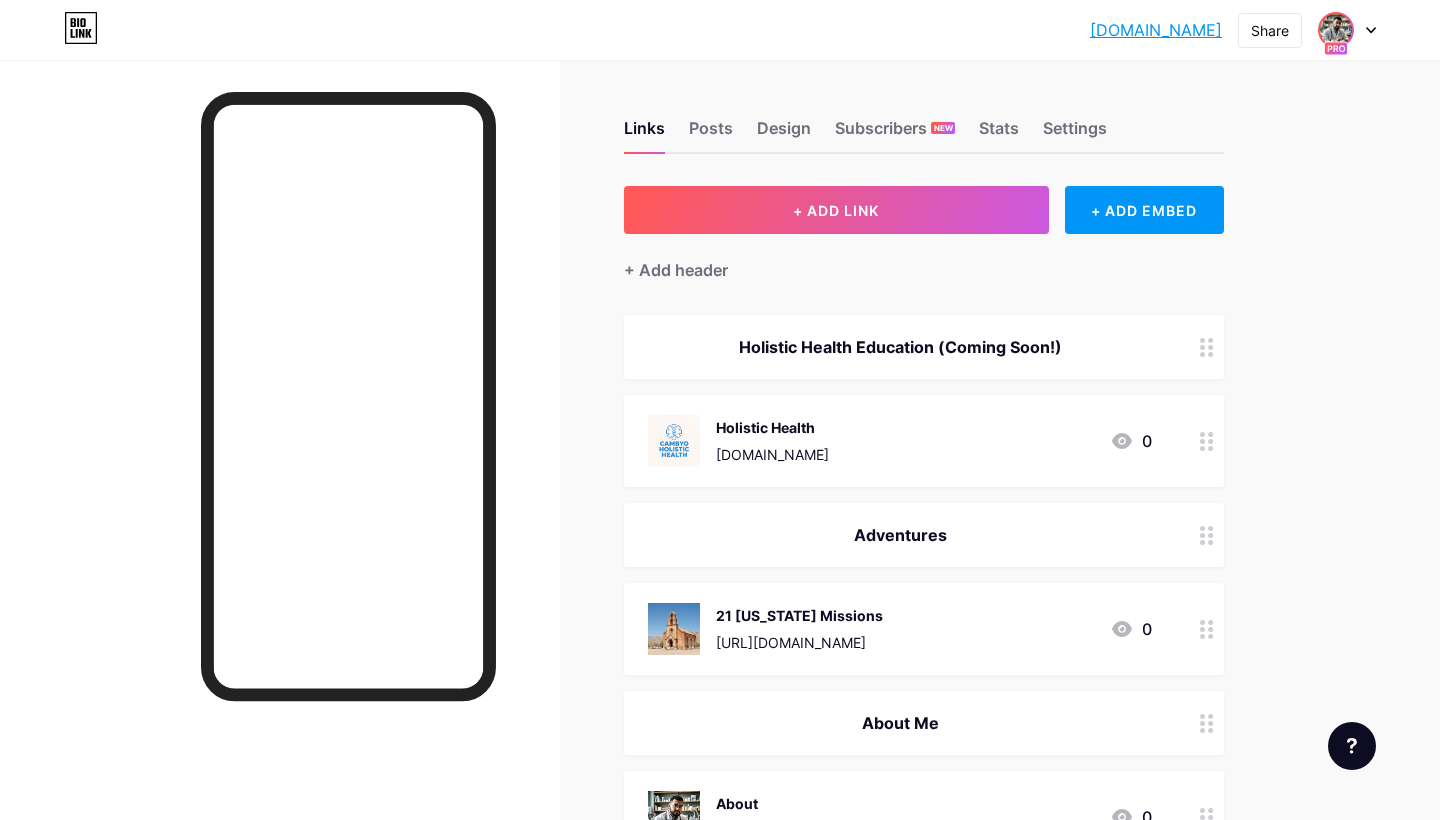 click at bounding box center (1336, 30) 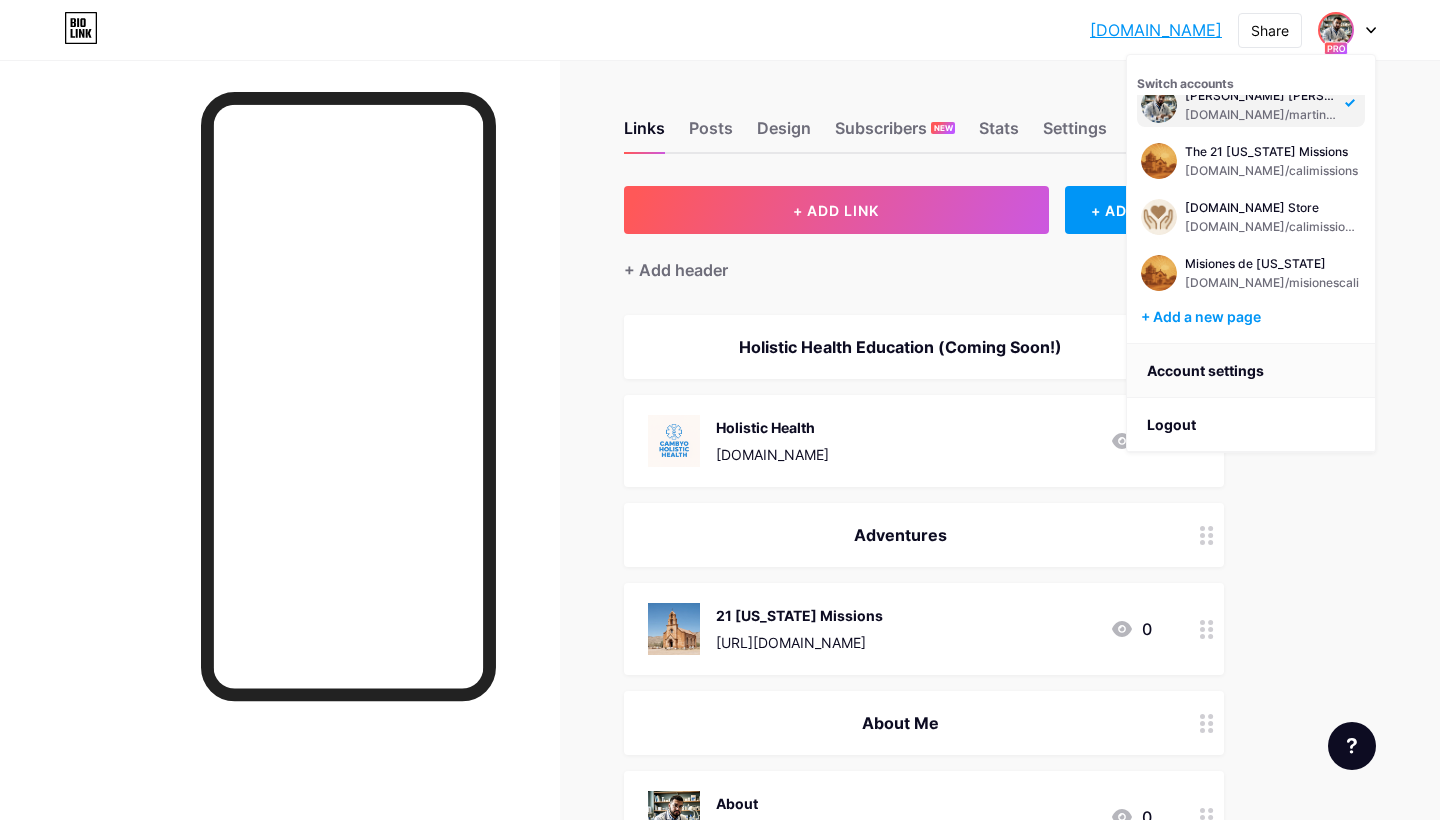 scroll, scrollTop: 24, scrollLeft: 0, axis: vertical 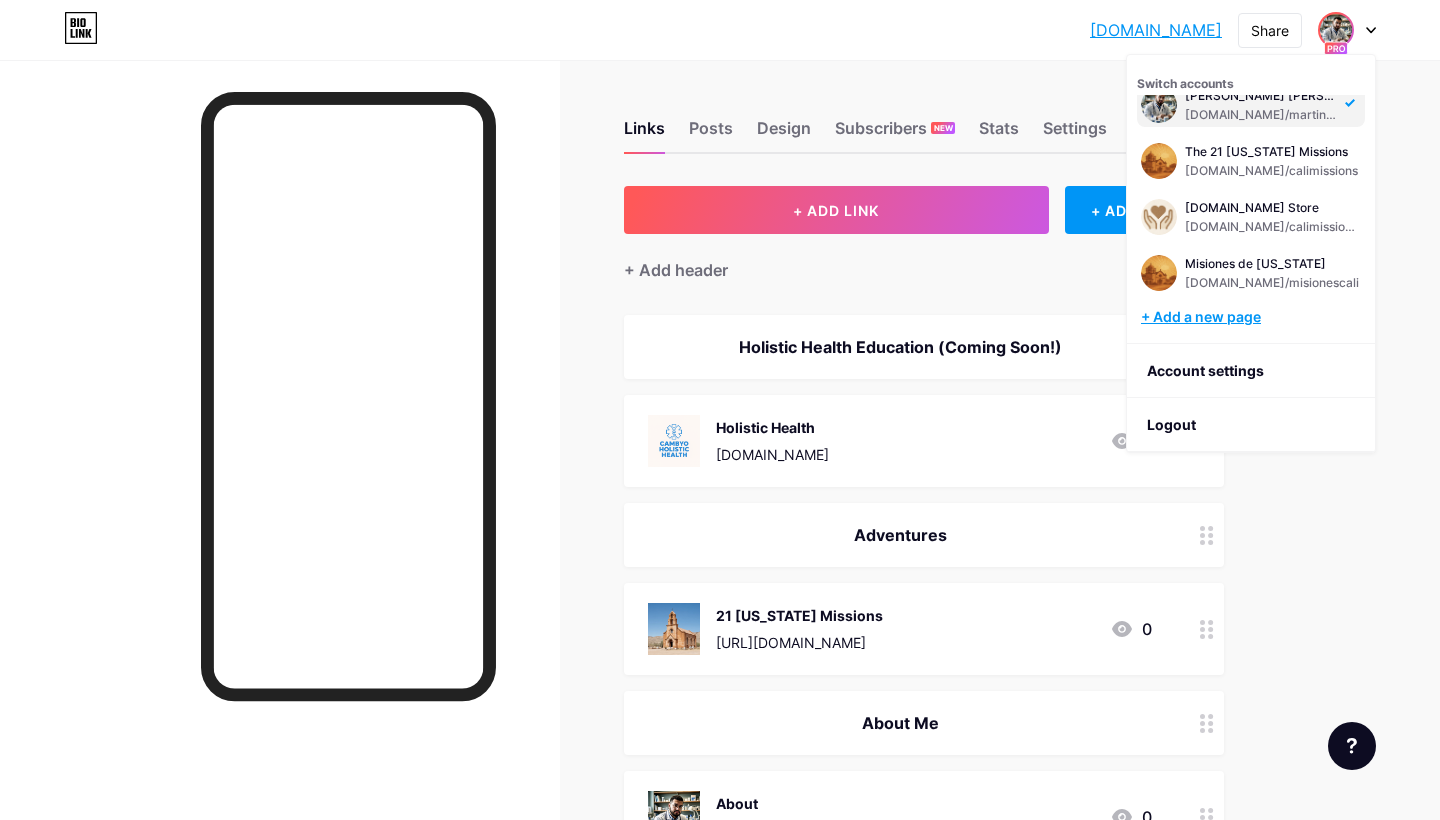 click on "+ Add a new page" at bounding box center [1253, 317] 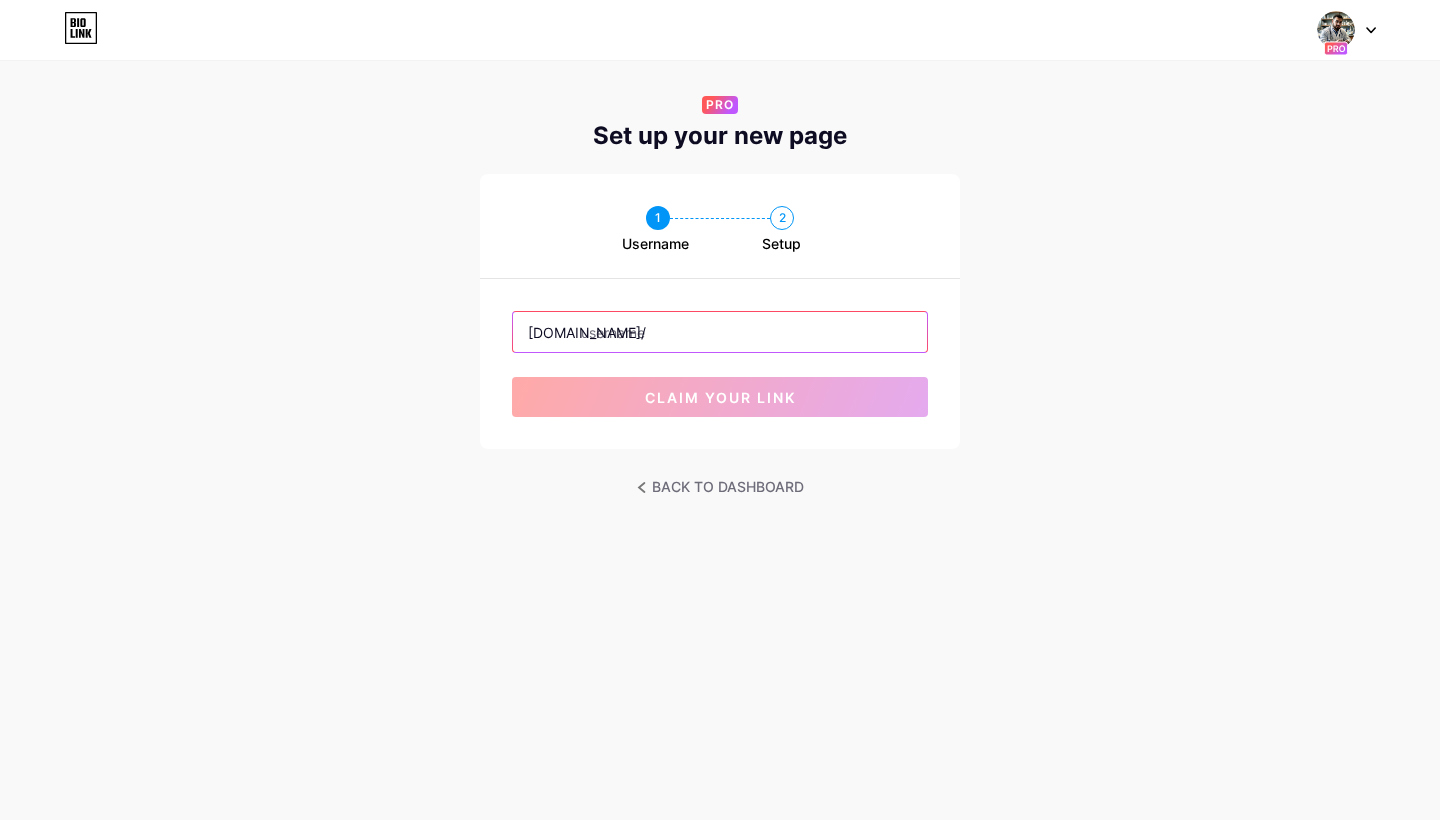 click at bounding box center (720, 332) 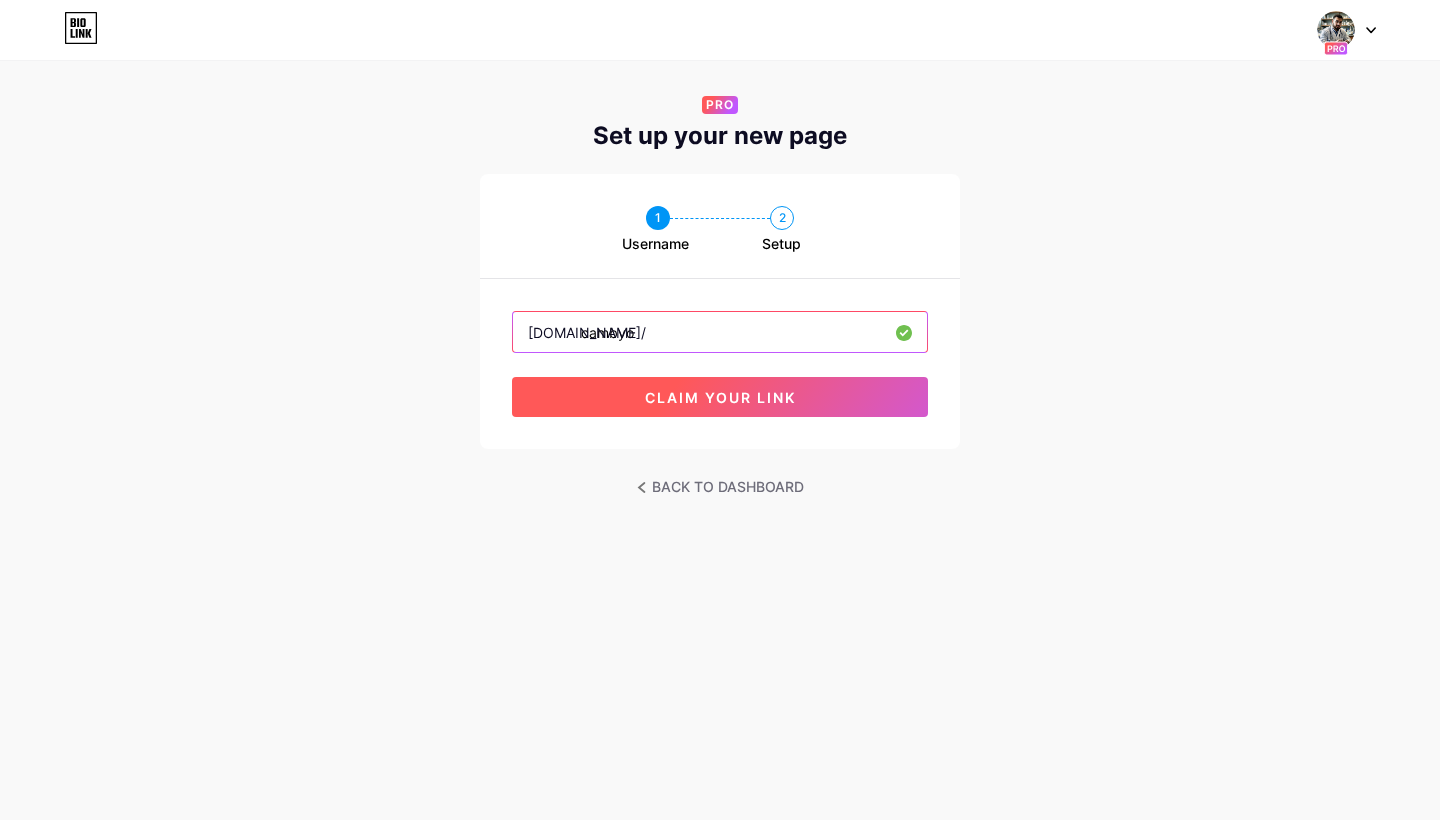 type on "cambyo" 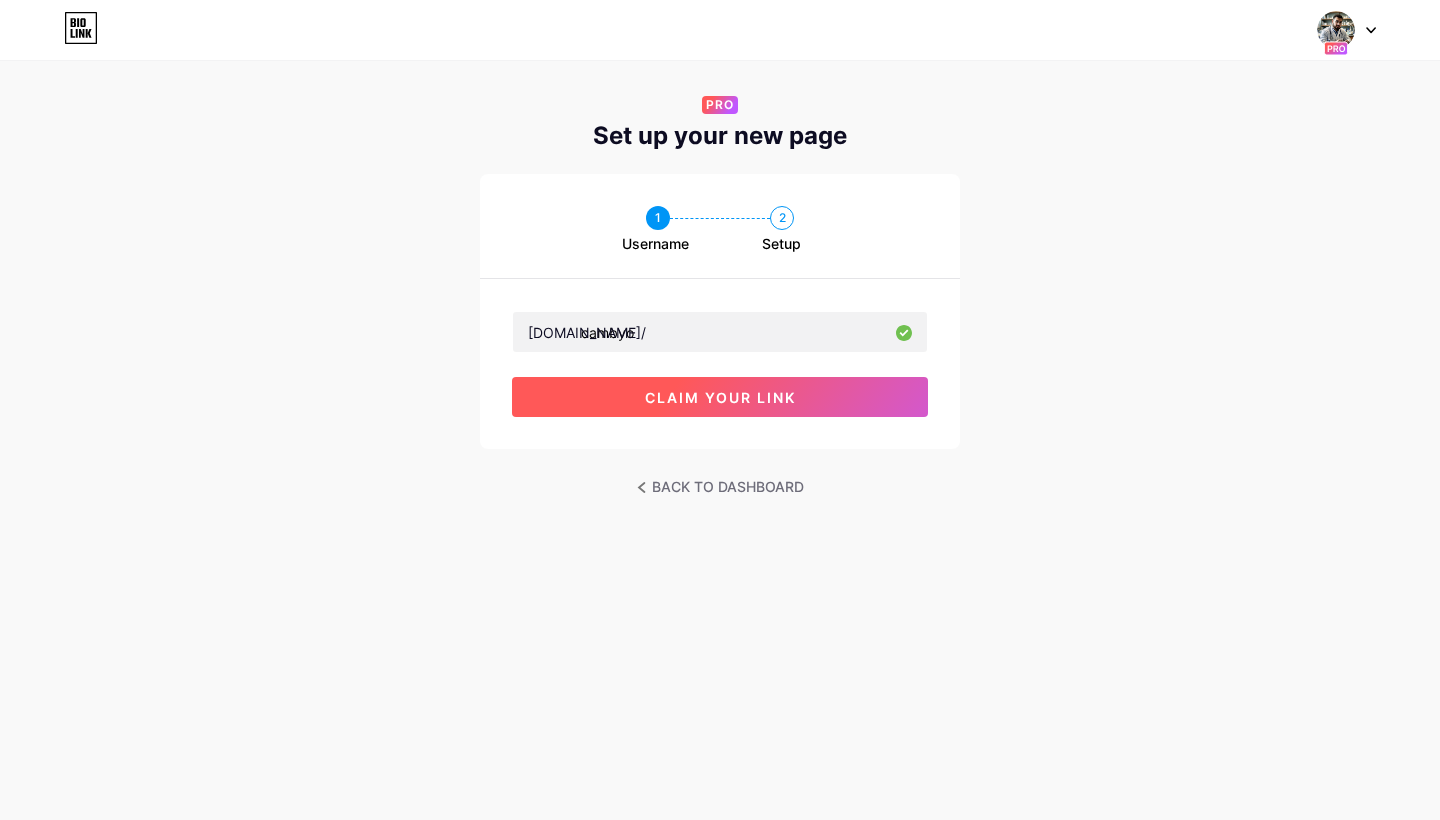 click on "claim your link" at bounding box center [720, 397] 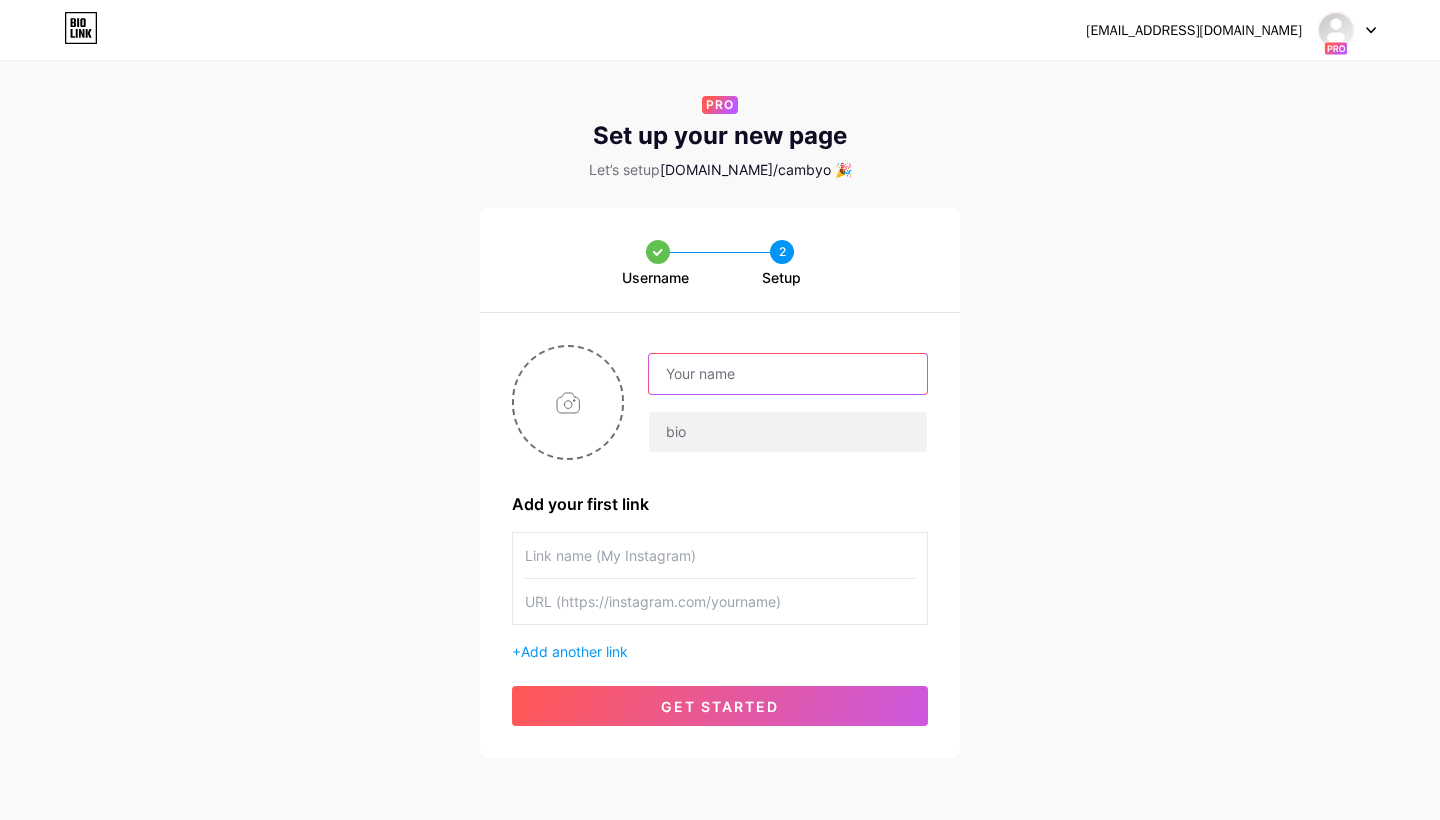 click at bounding box center [788, 374] 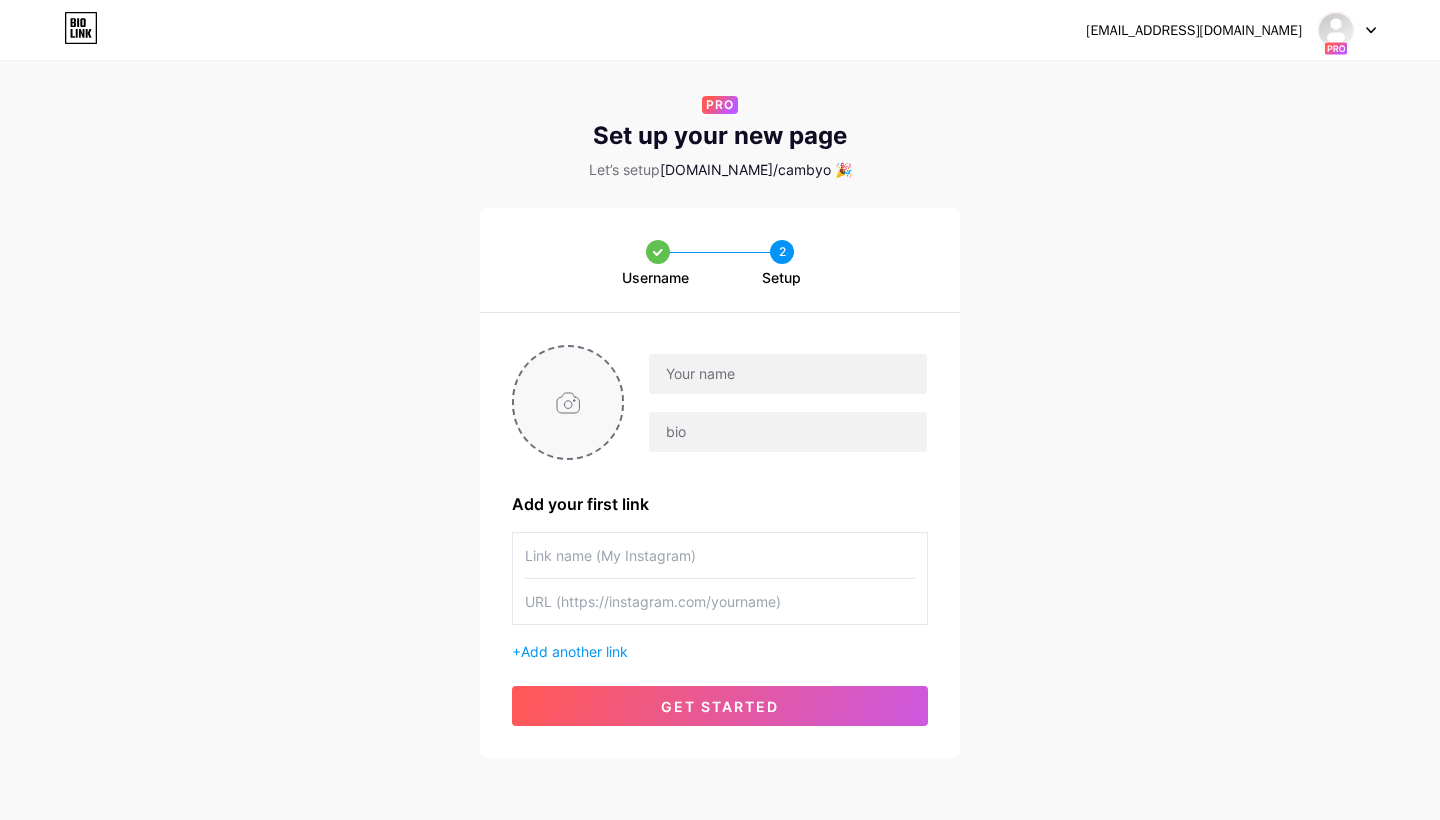 click at bounding box center [568, 402] 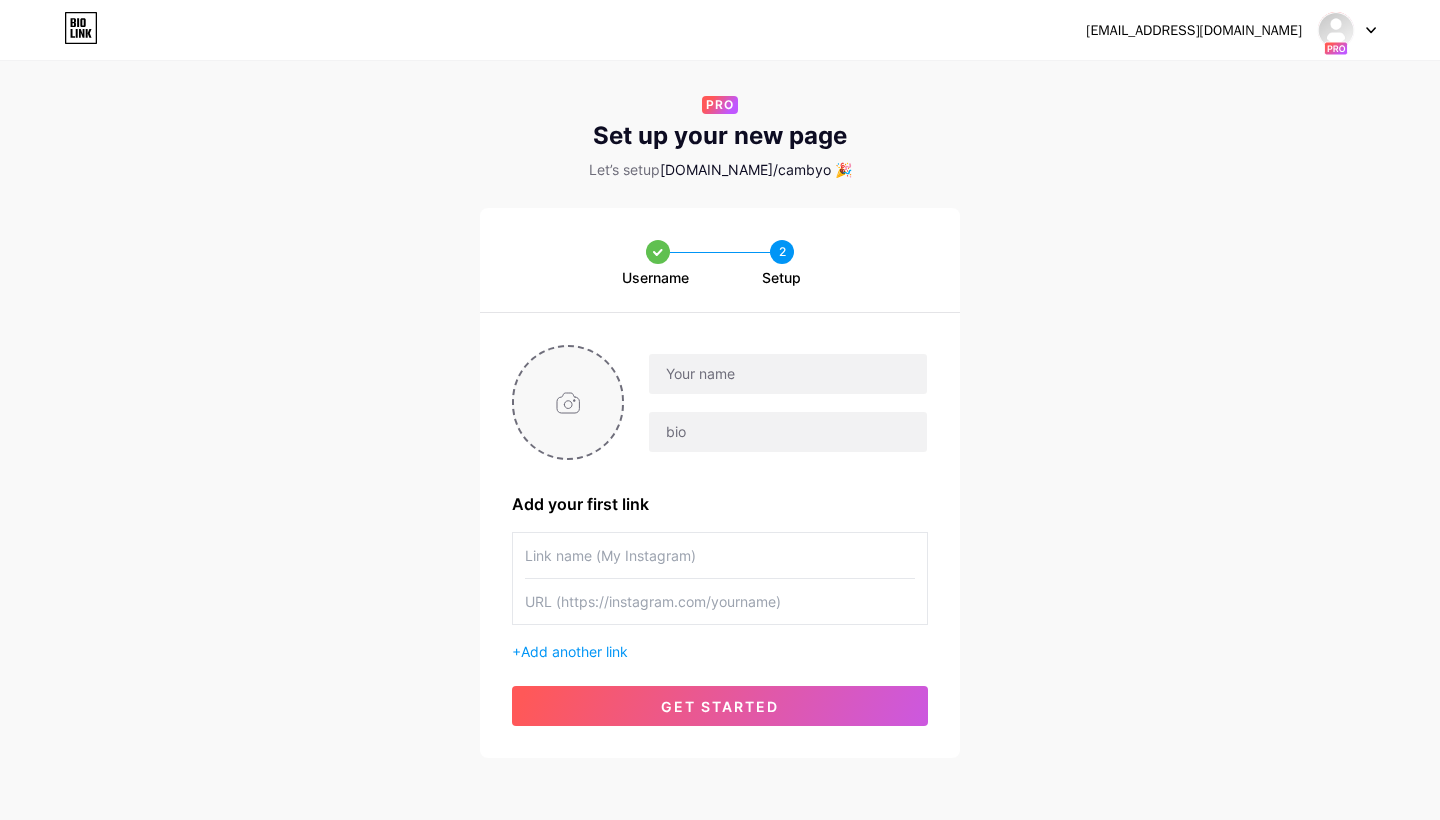 type on "C:\fakepath\Screenshot [DATE] 9.37.07 PM.png" 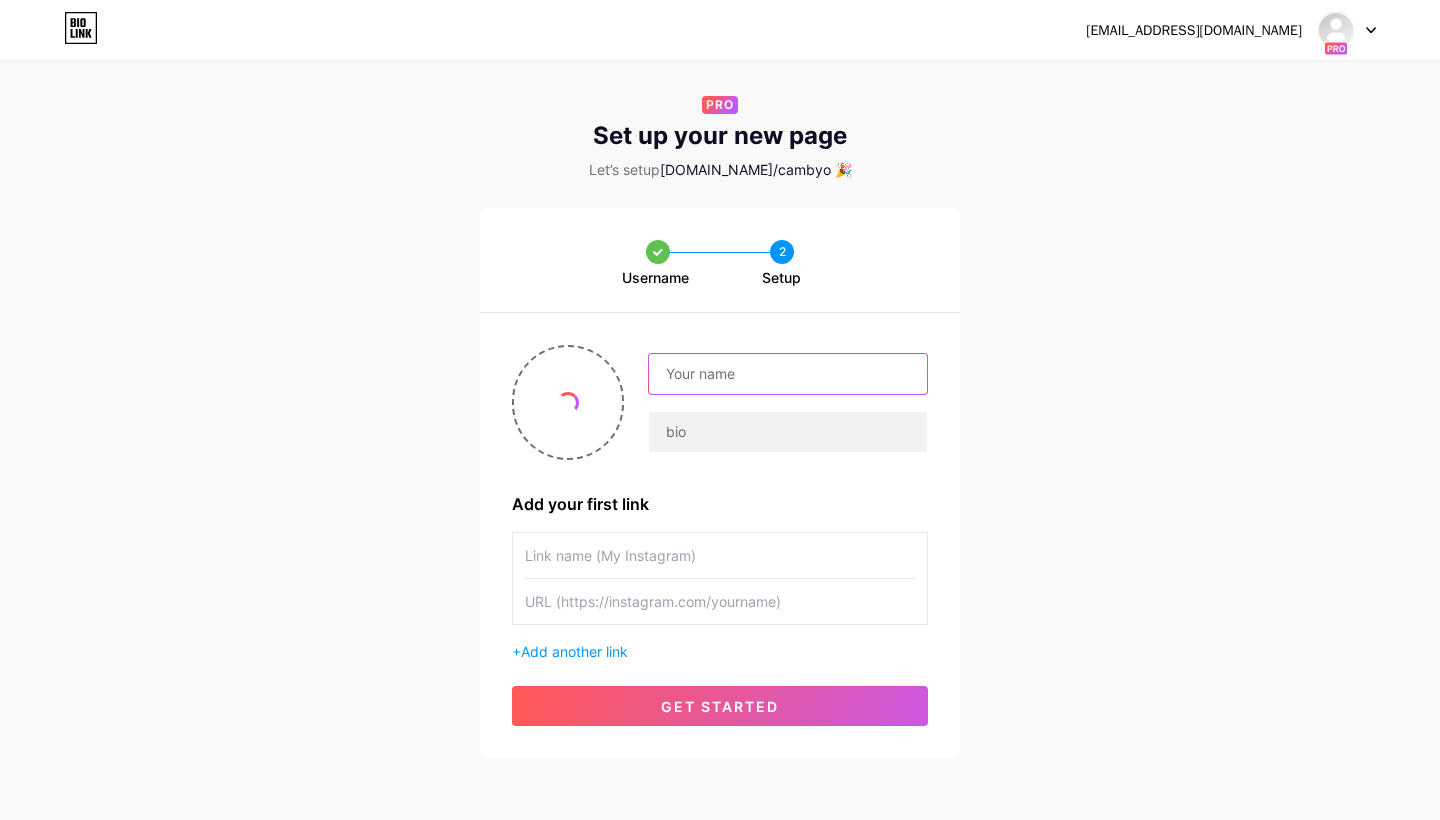 click at bounding box center [788, 374] 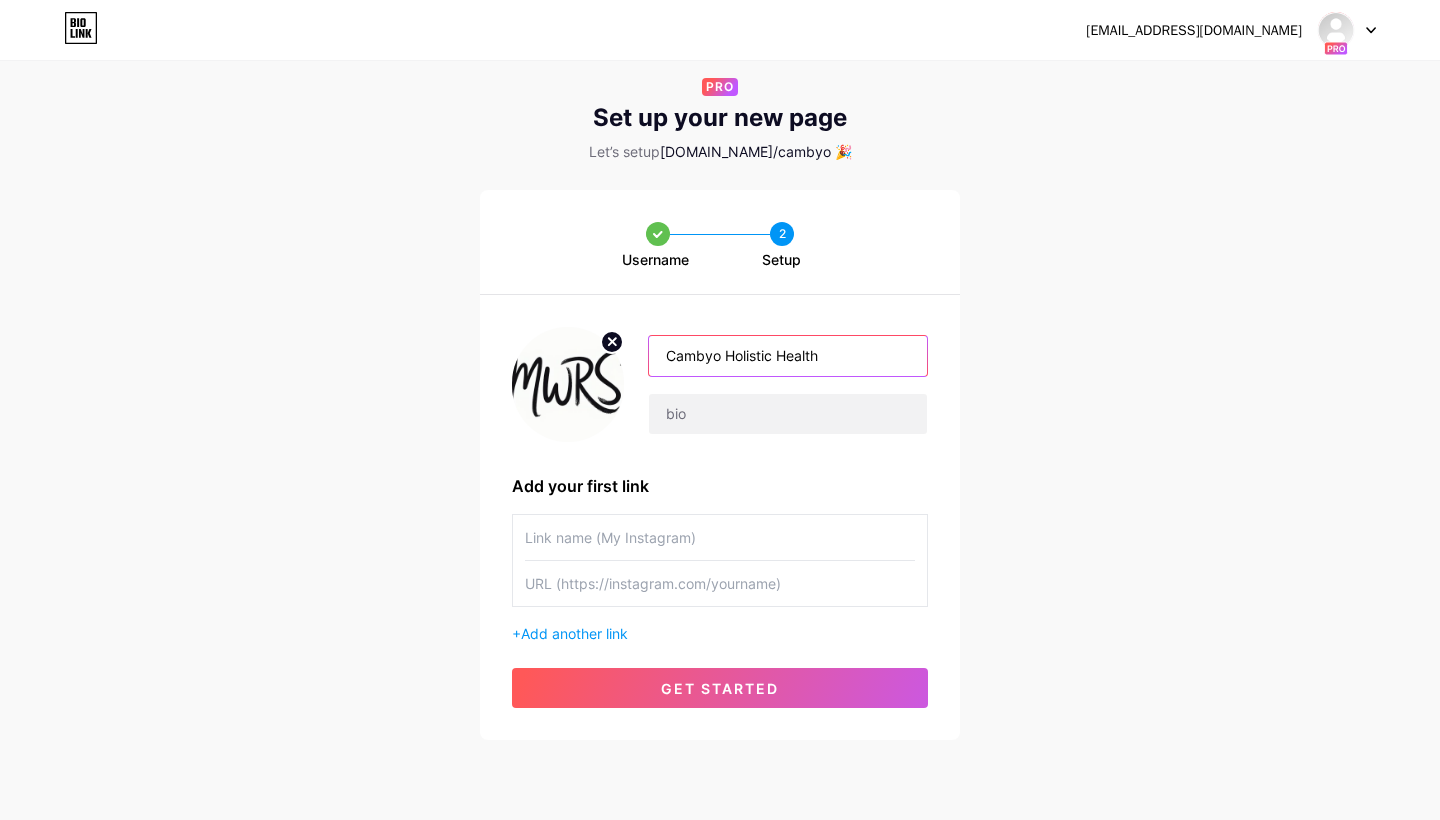 scroll, scrollTop: 18, scrollLeft: 0, axis: vertical 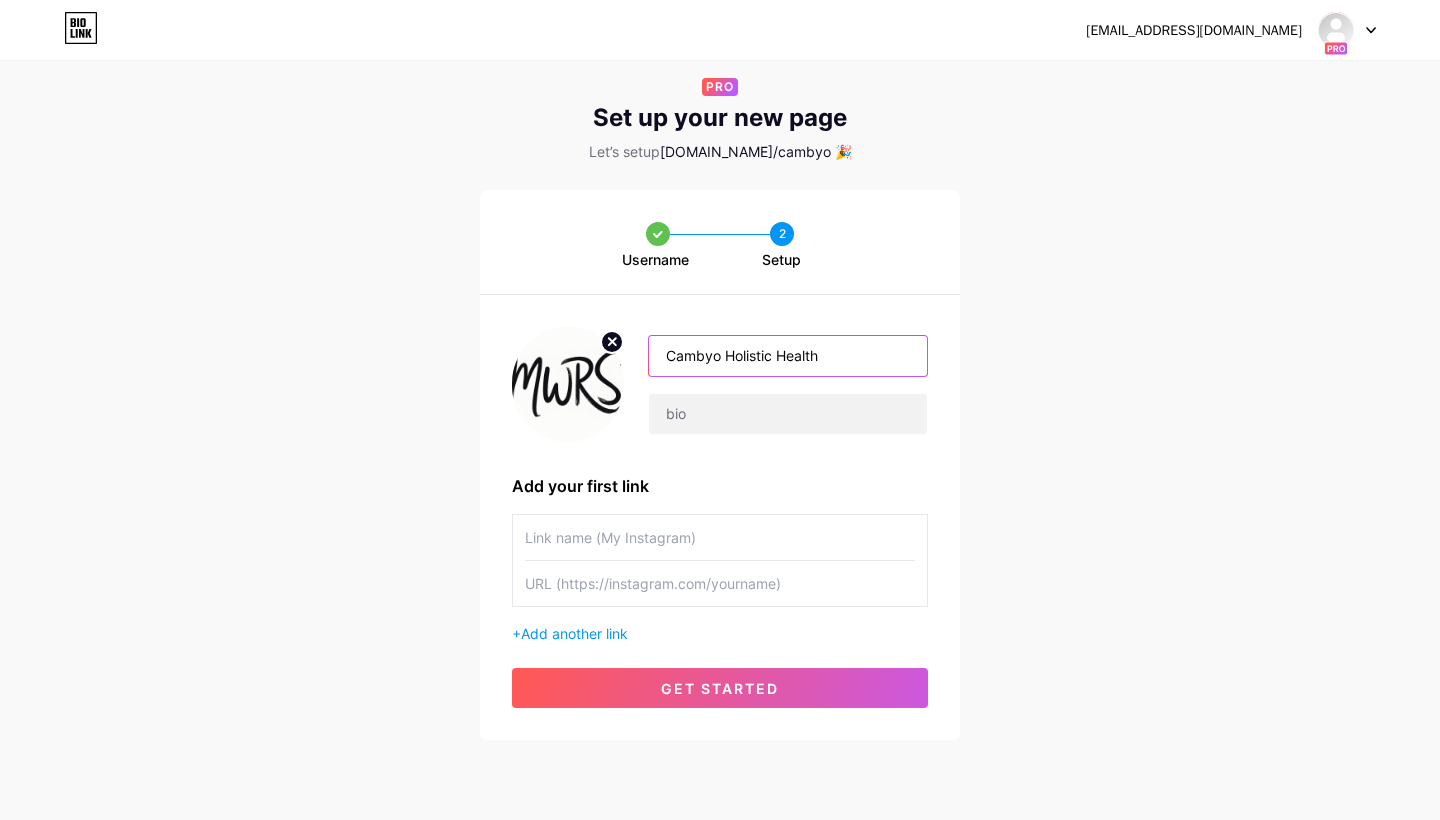 type on "Cambyo Holistic Health" 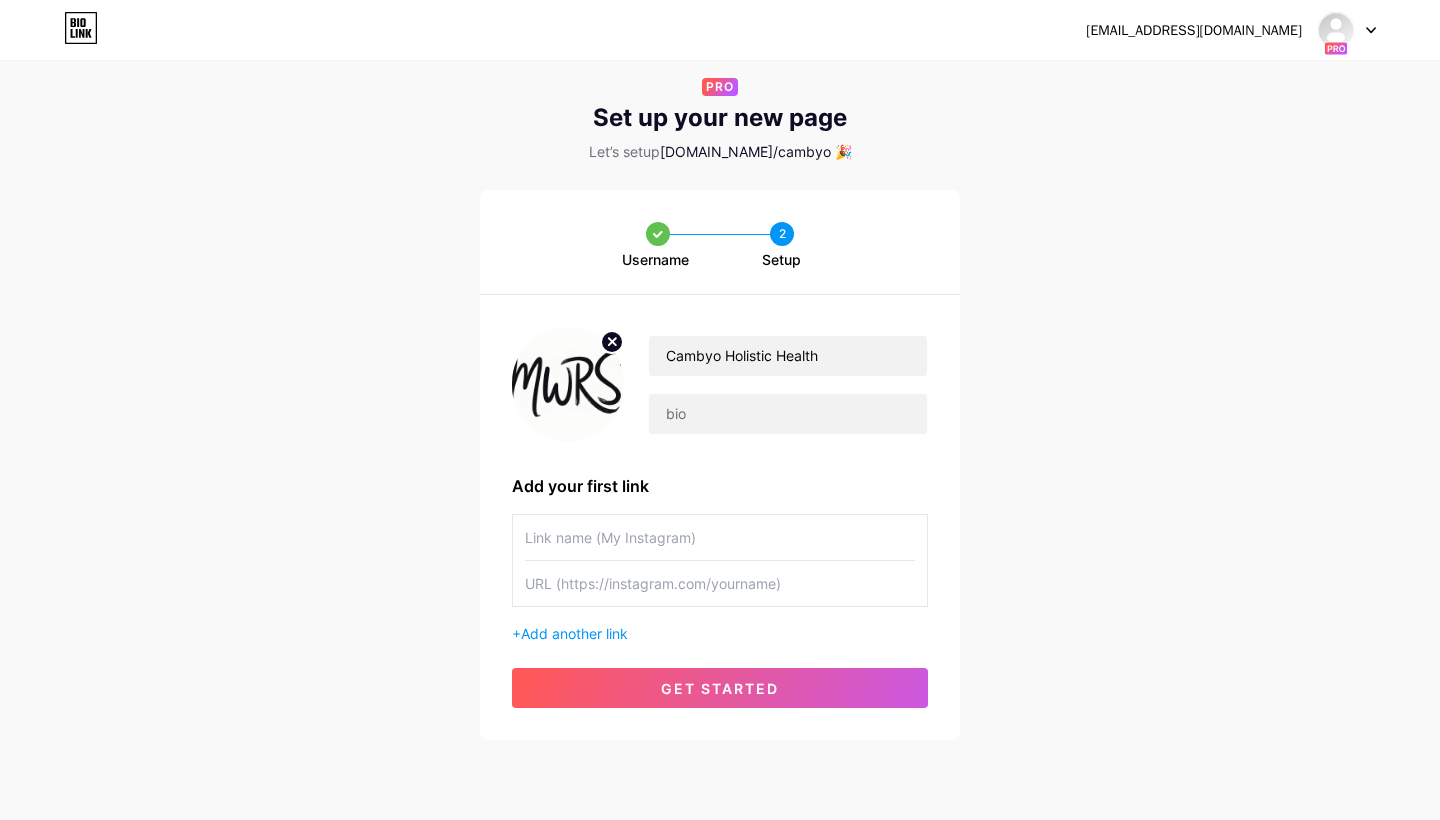 click at bounding box center (720, 537) 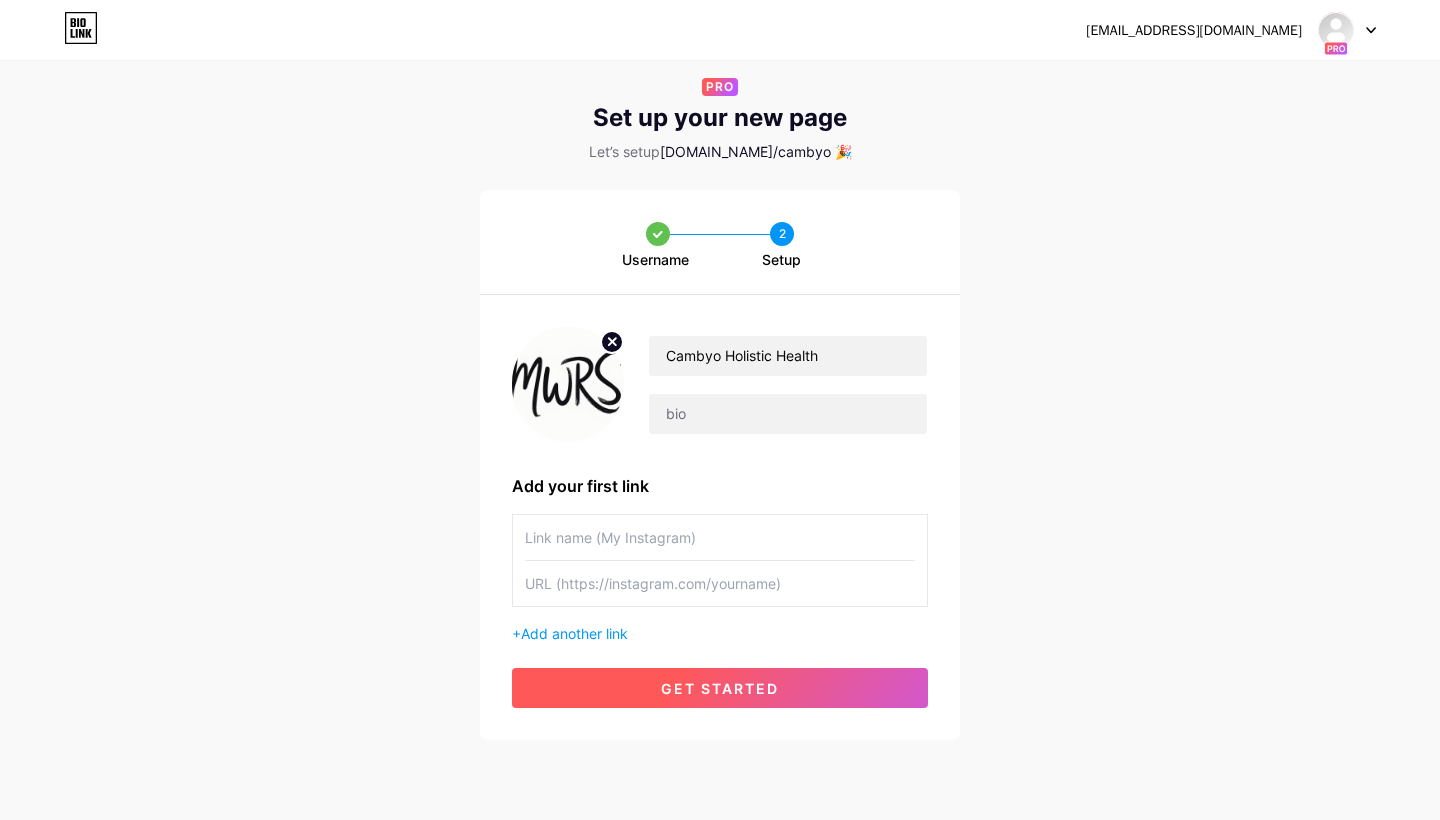 click on "get started" at bounding box center (720, 688) 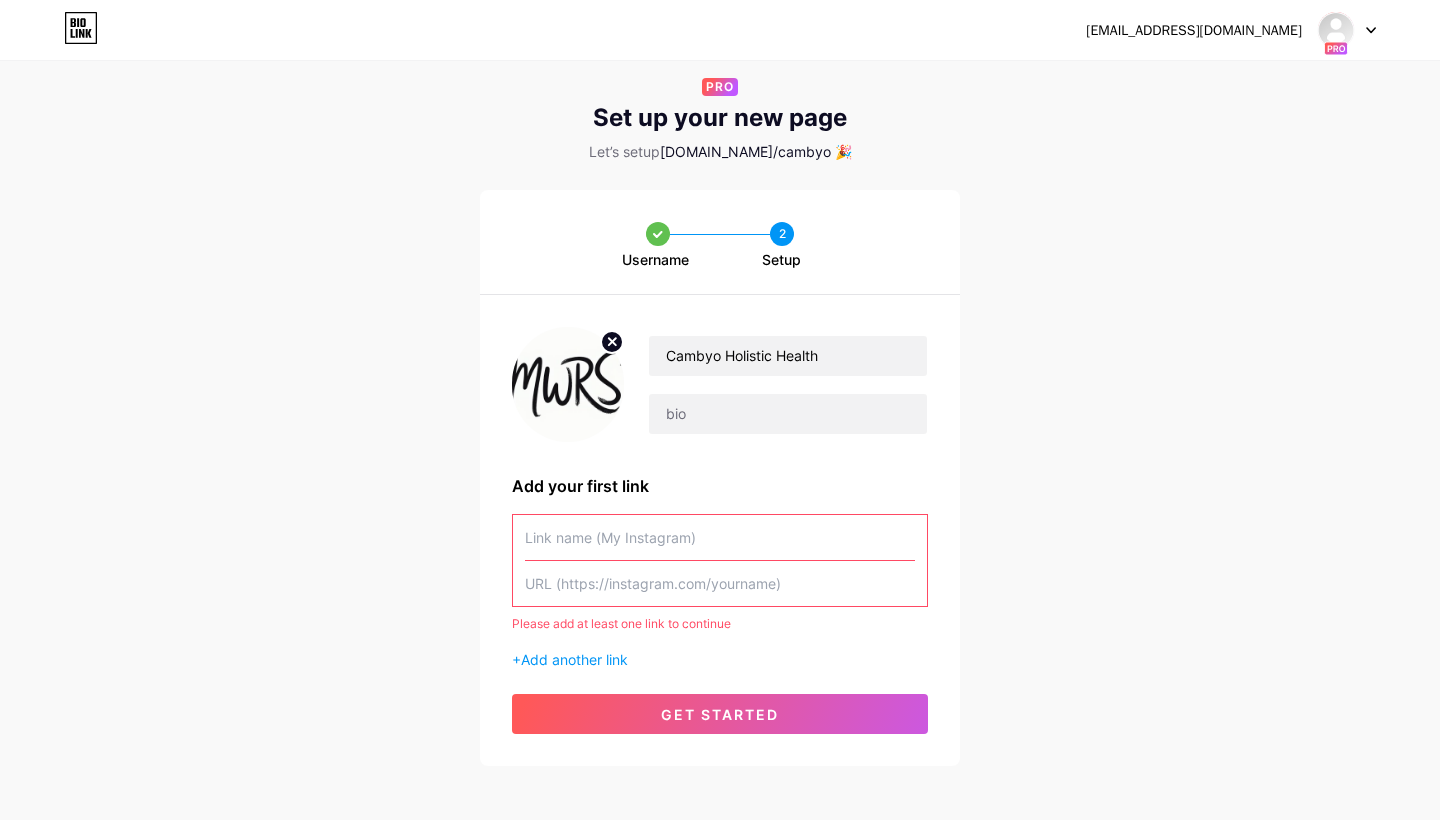 click at bounding box center [720, 537] 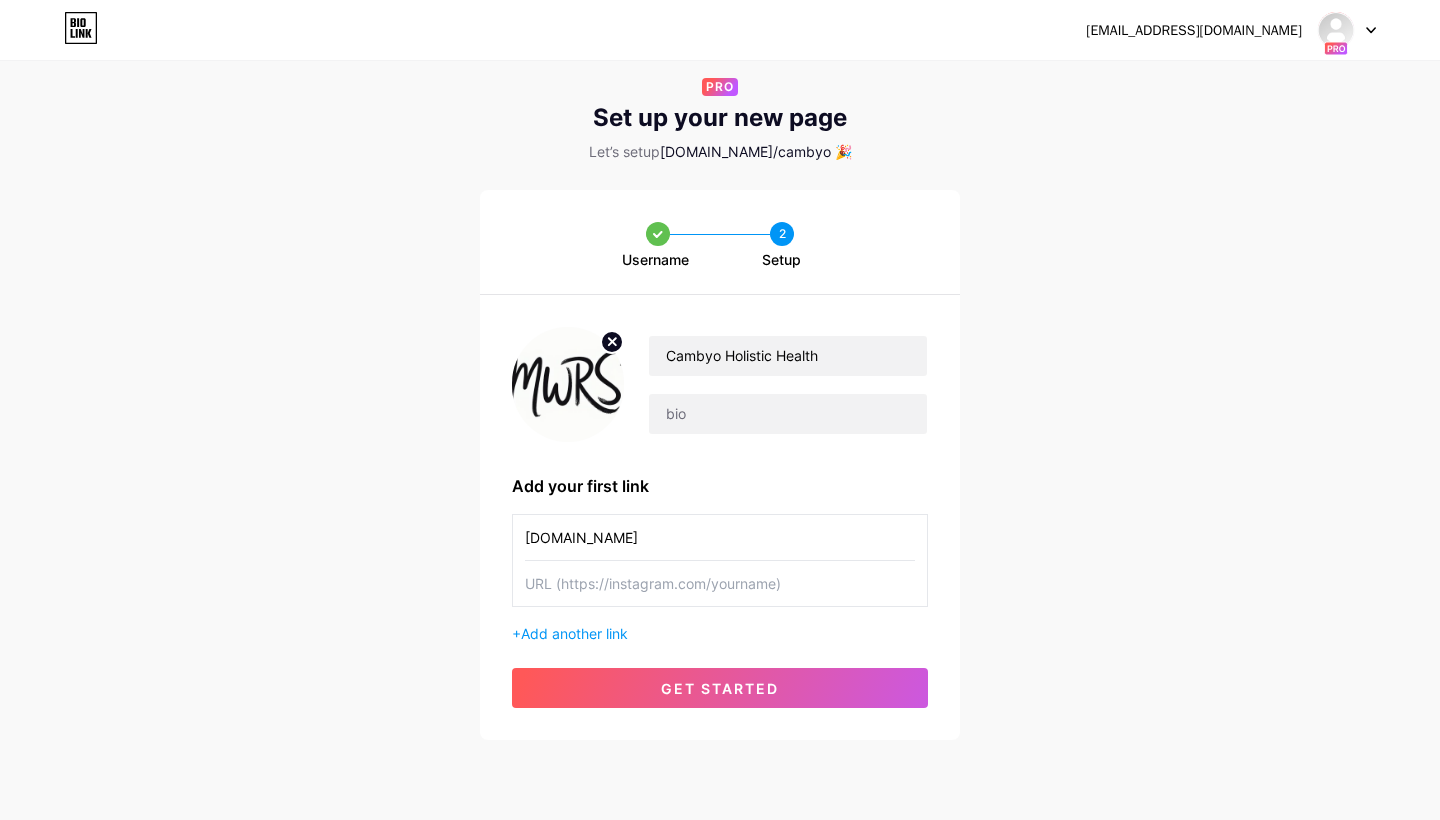 type on "[DOMAIN_NAME]" 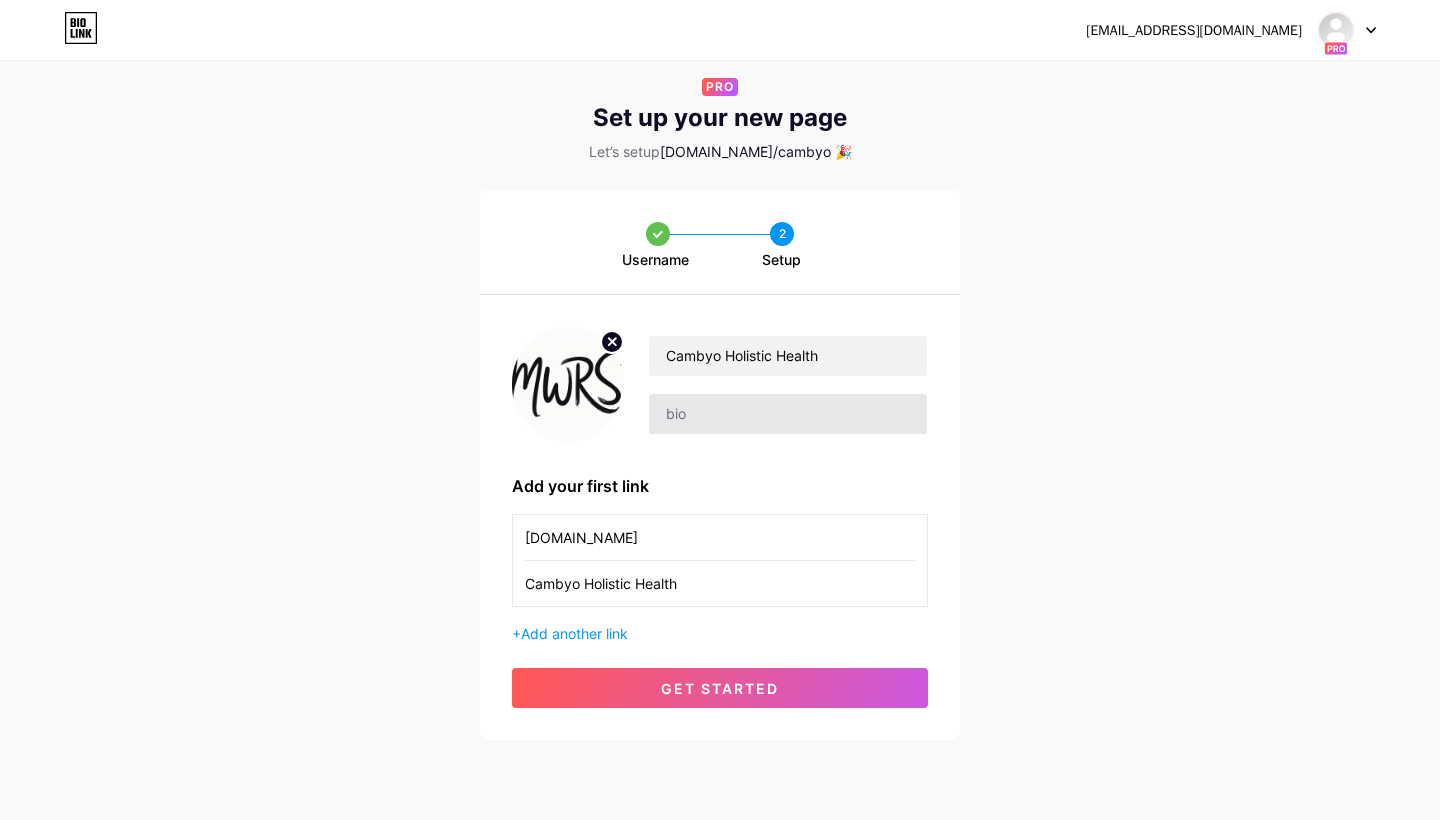 type on "Cambyo Holistic Health" 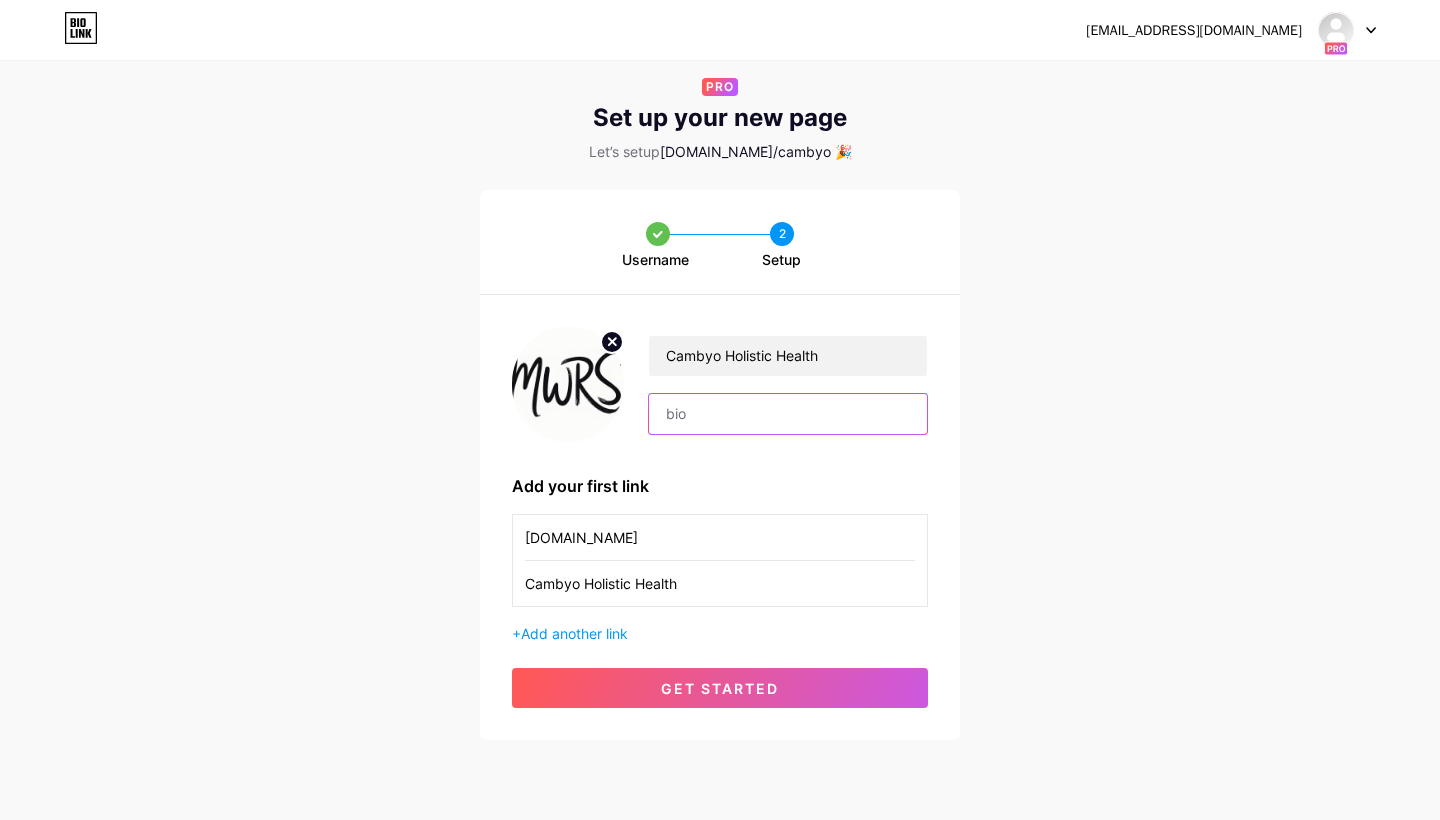 click at bounding box center [788, 414] 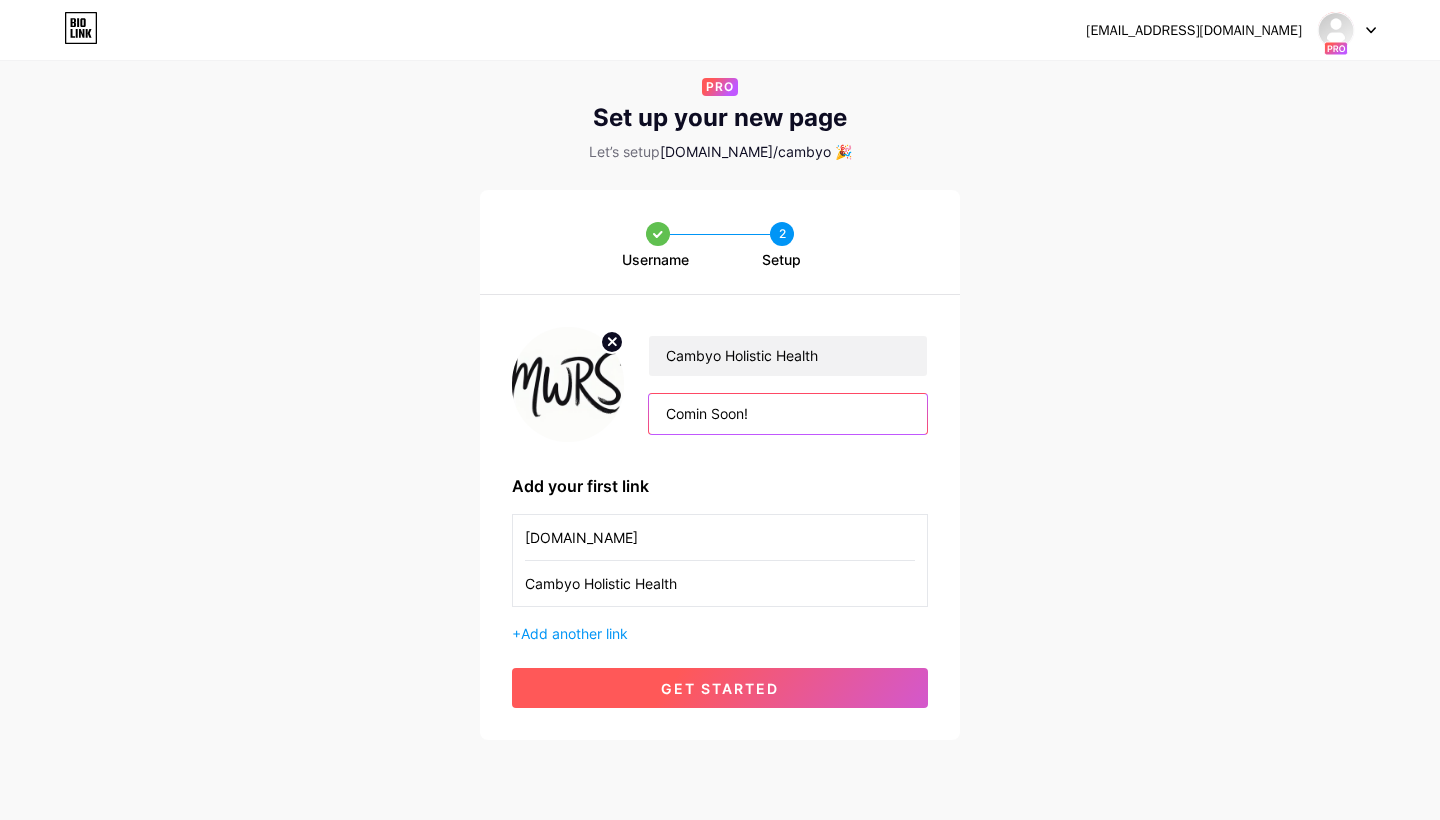 type on "Comin Soon!" 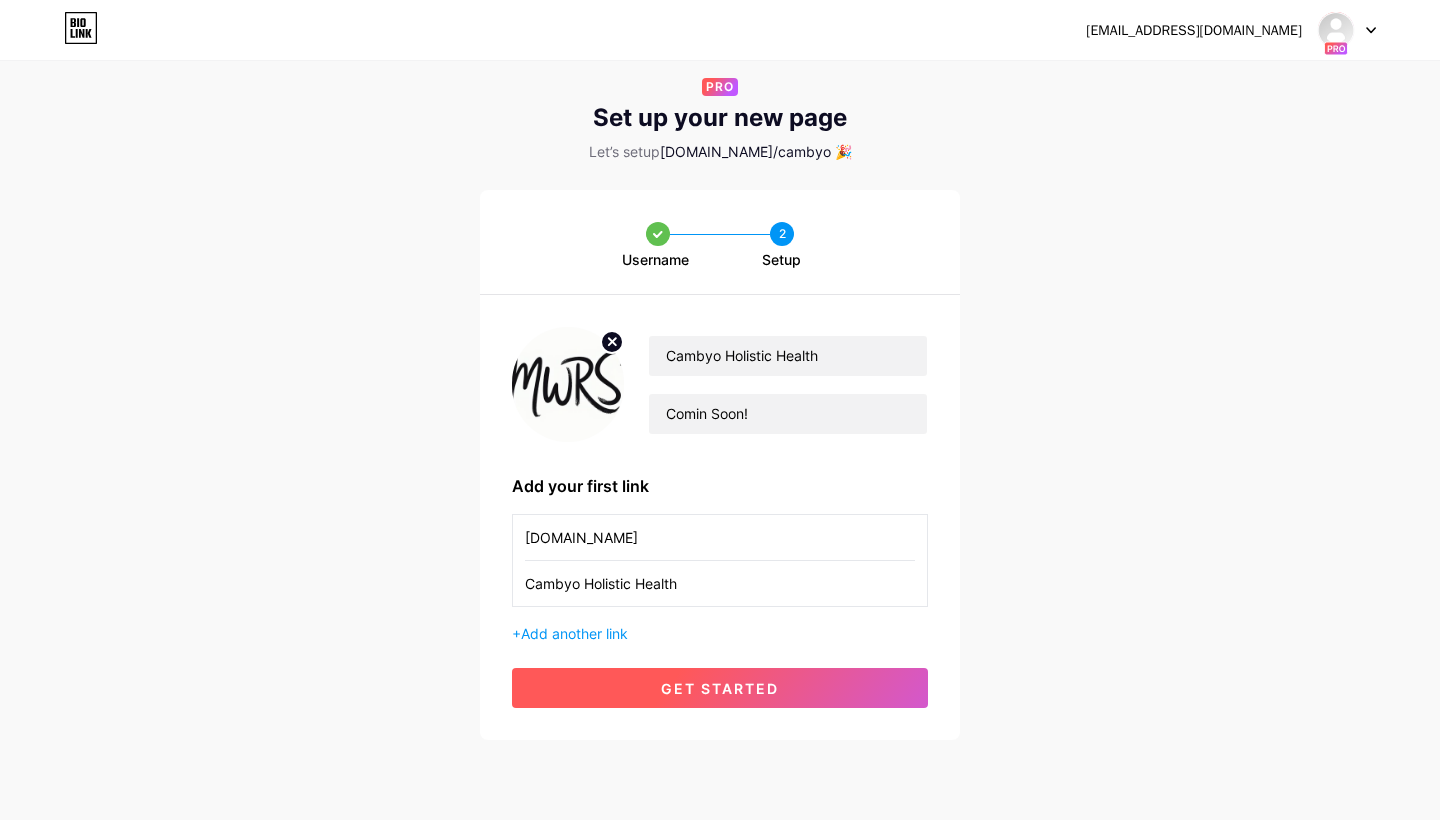 click on "get started" at bounding box center (720, 688) 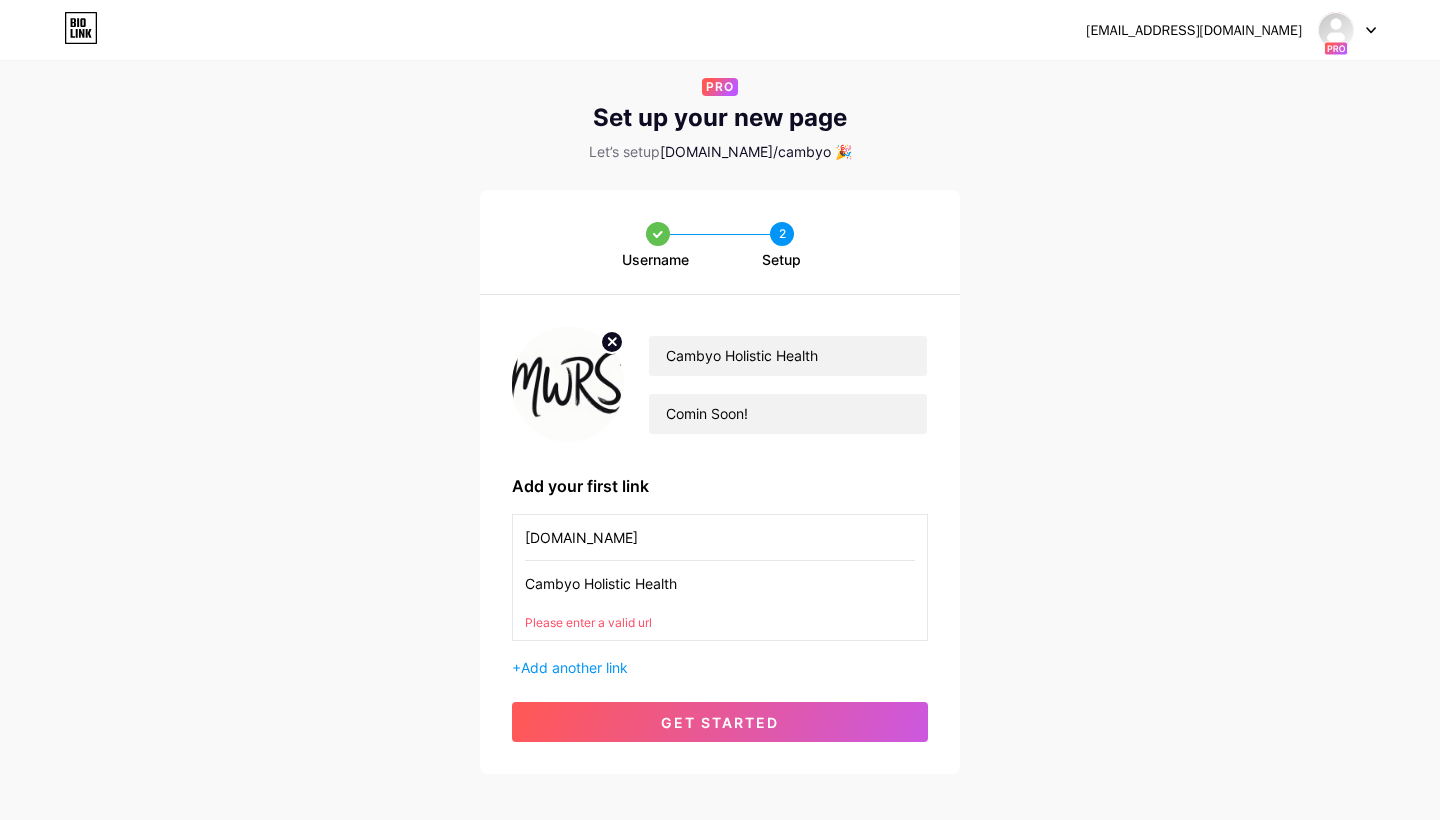 click on "[DOMAIN_NAME]" at bounding box center (720, 537) 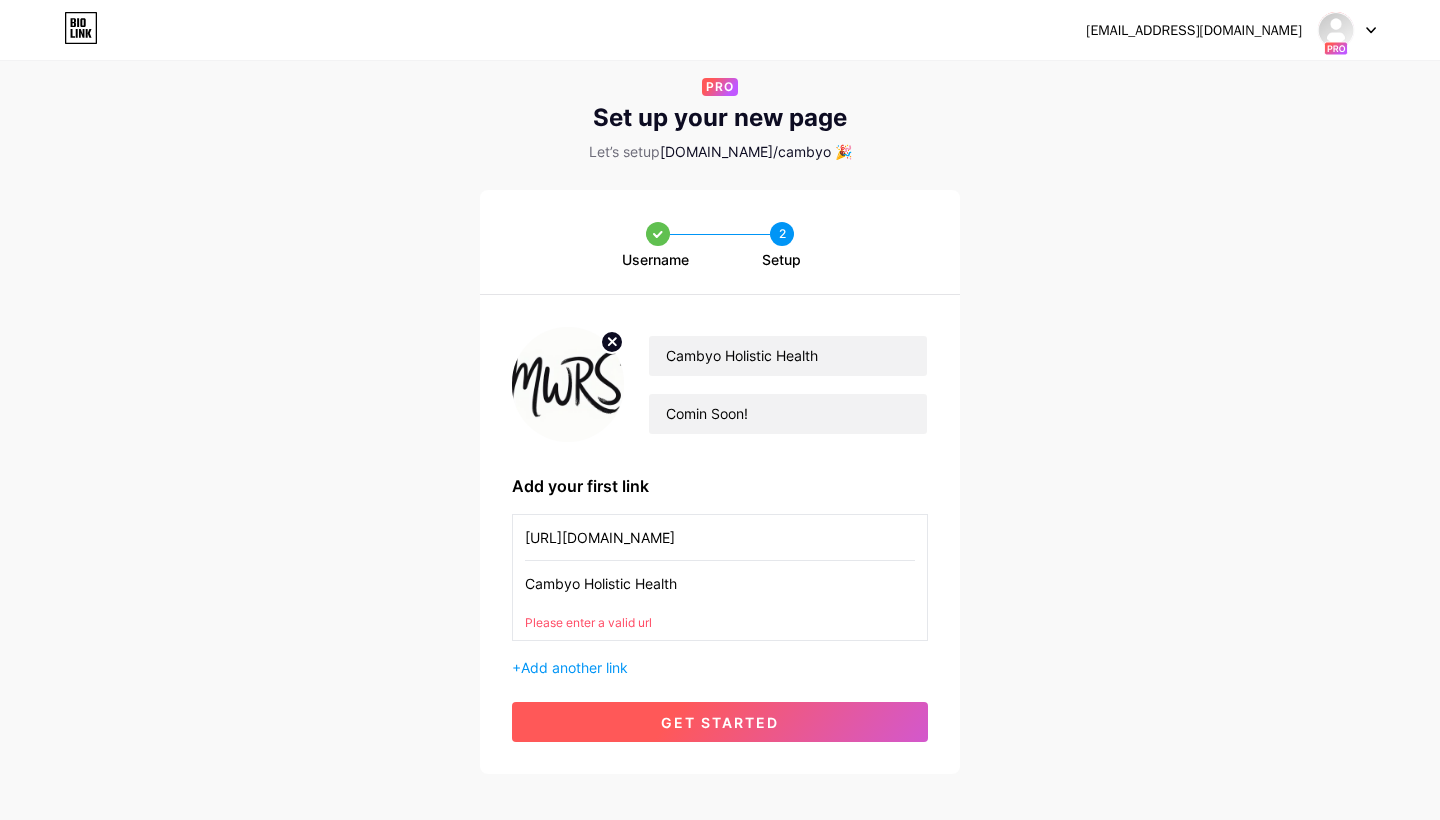 type on "[URL][DOMAIN_NAME]" 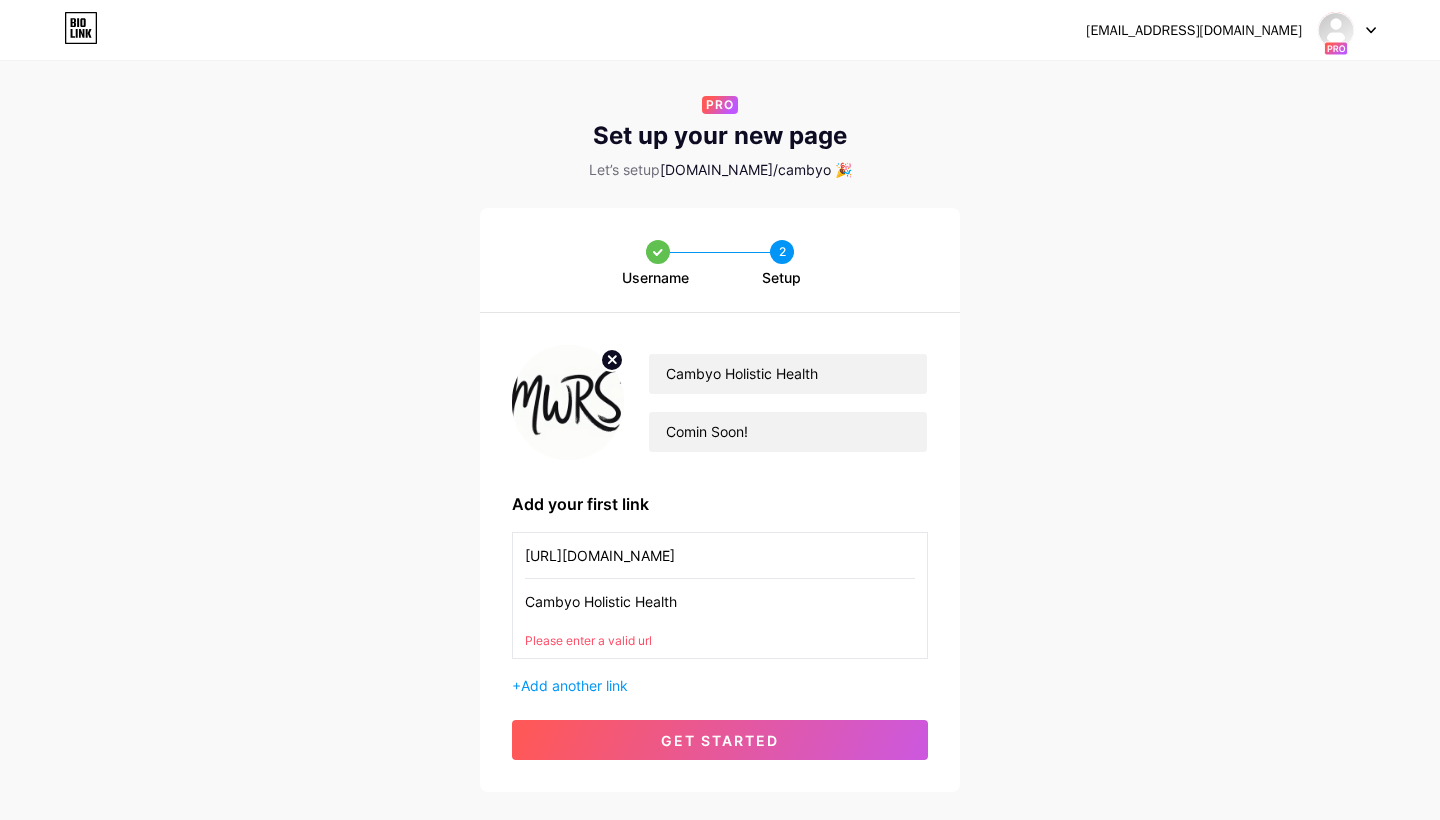 scroll, scrollTop: 0, scrollLeft: 0, axis: both 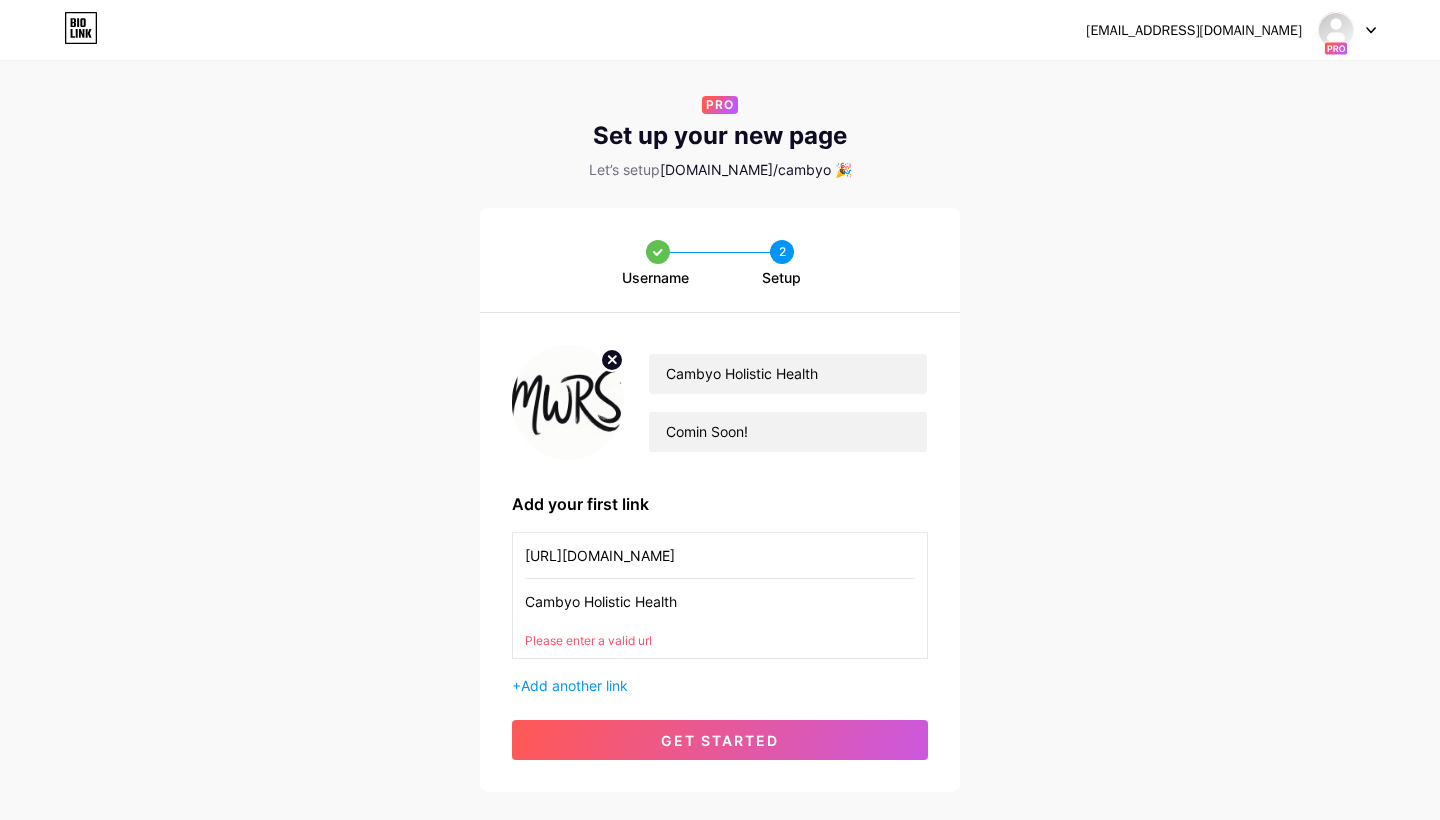 click on "Please enter a valid url" at bounding box center (720, 641) 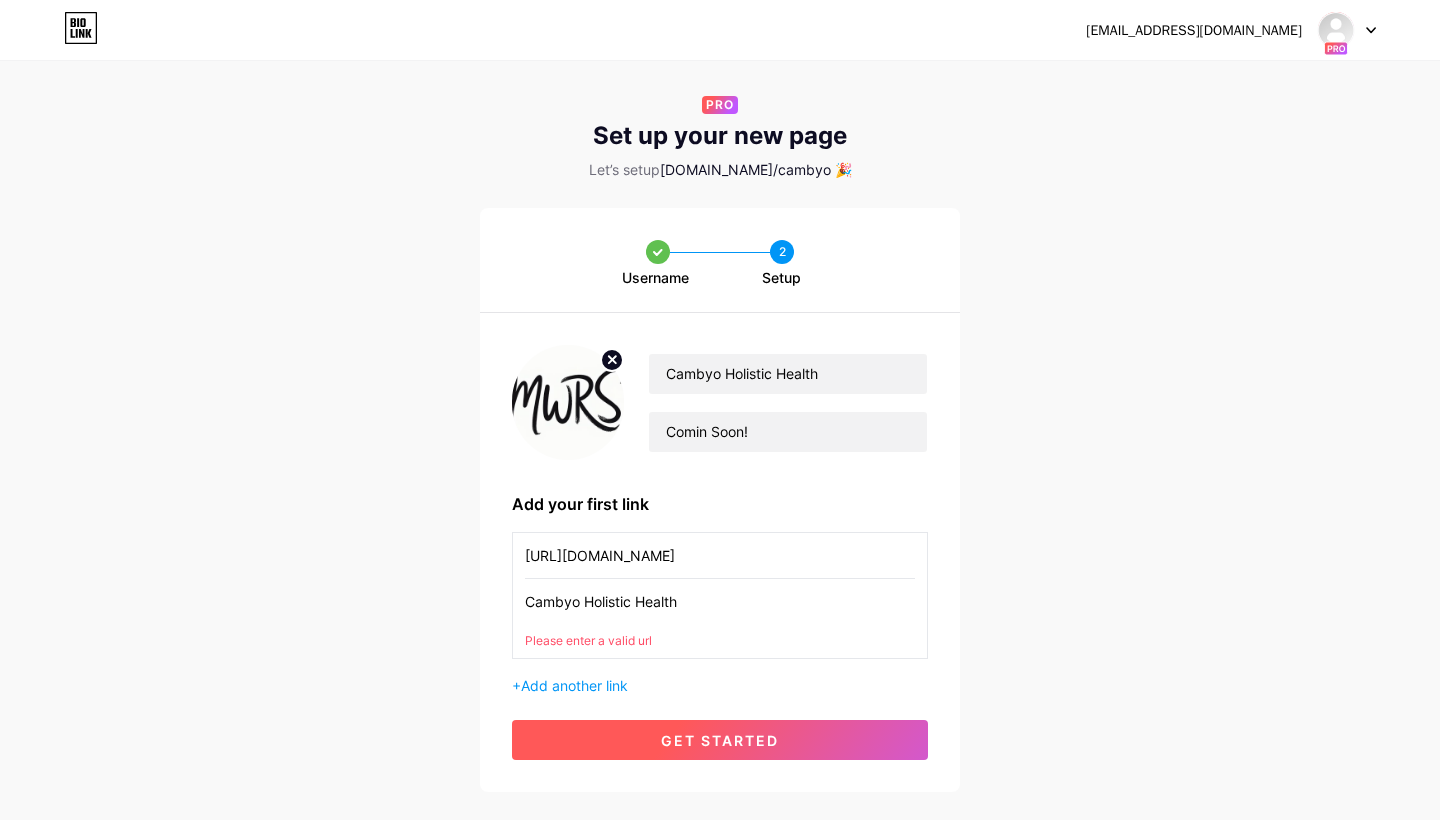 click on "get started" at bounding box center [720, 740] 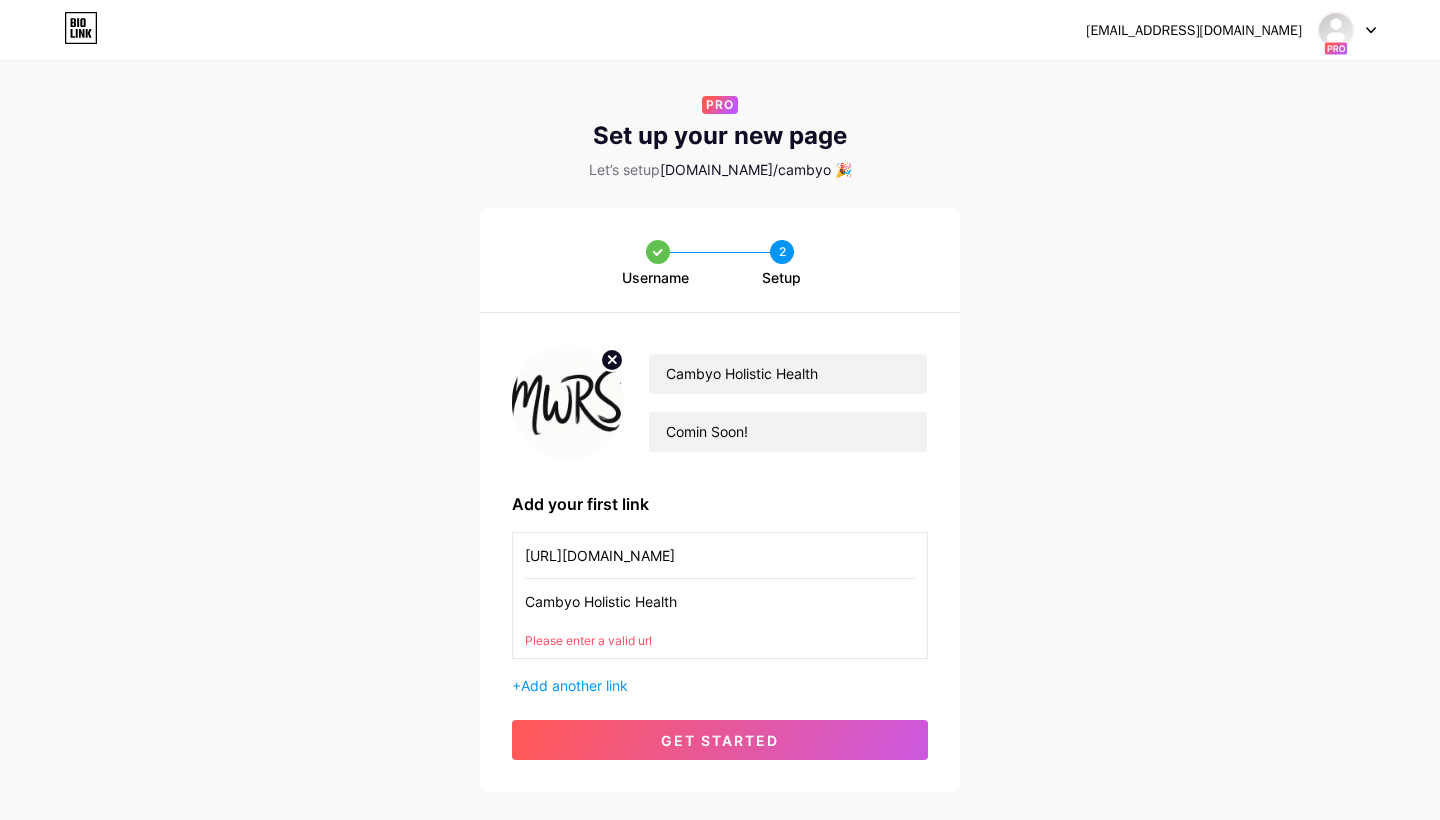 drag, startPoint x: 705, startPoint y: 601, endPoint x: 475, endPoint y: 584, distance: 230.62741 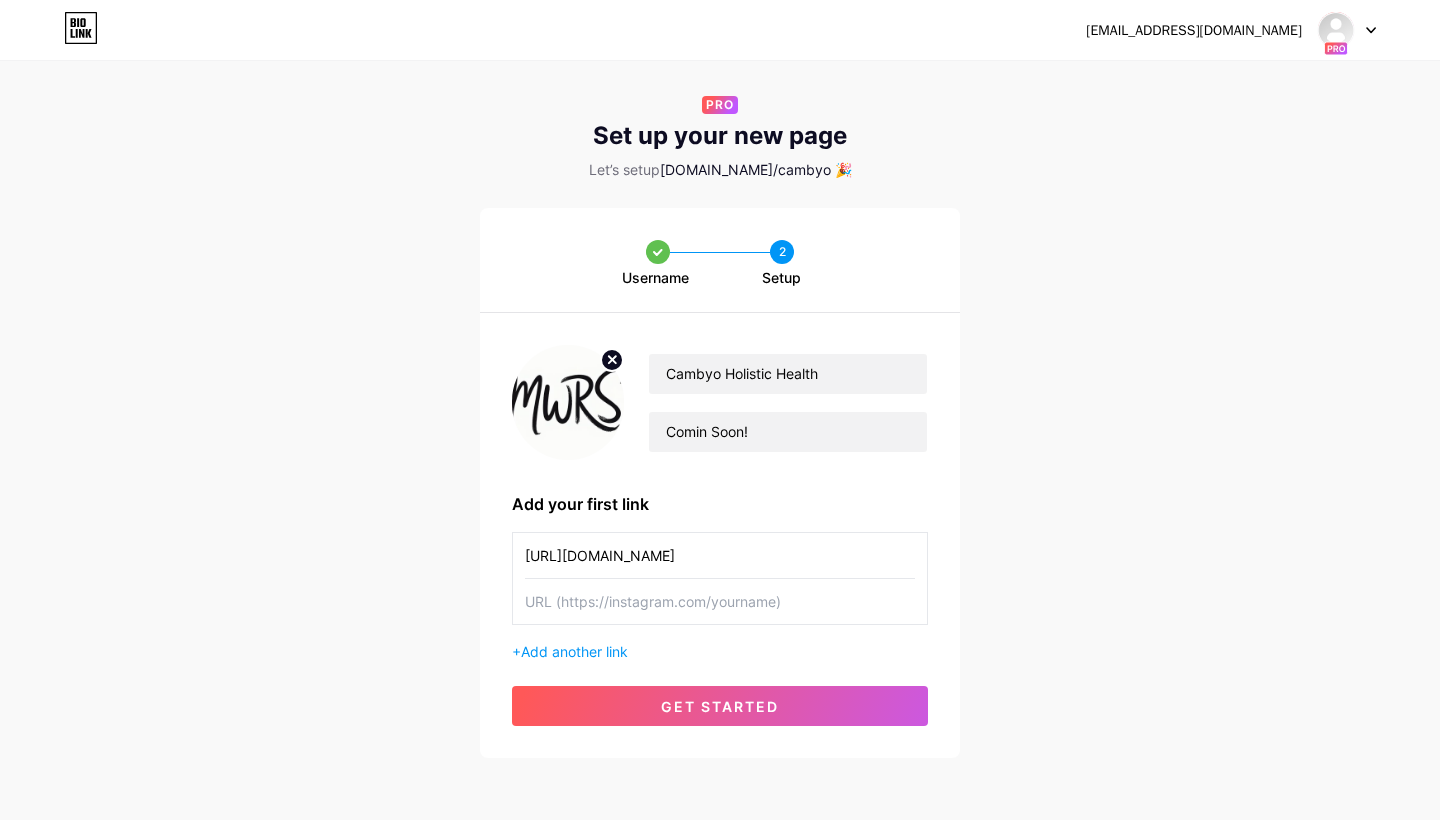 type 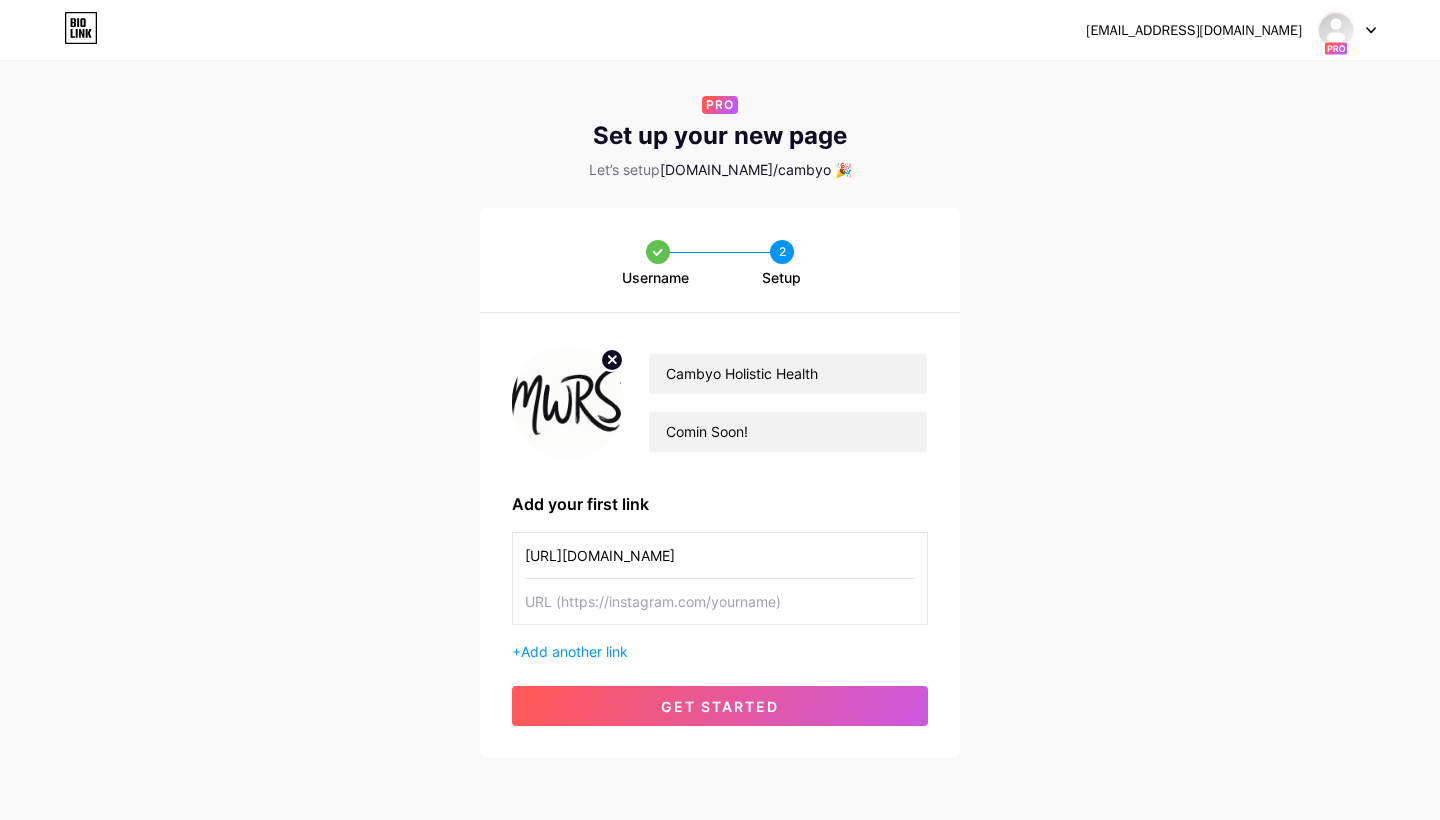 drag, startPoint x: 674, startPoint y: 552, endPoint x: 454, endPoint y: 551, distance: 220.00227 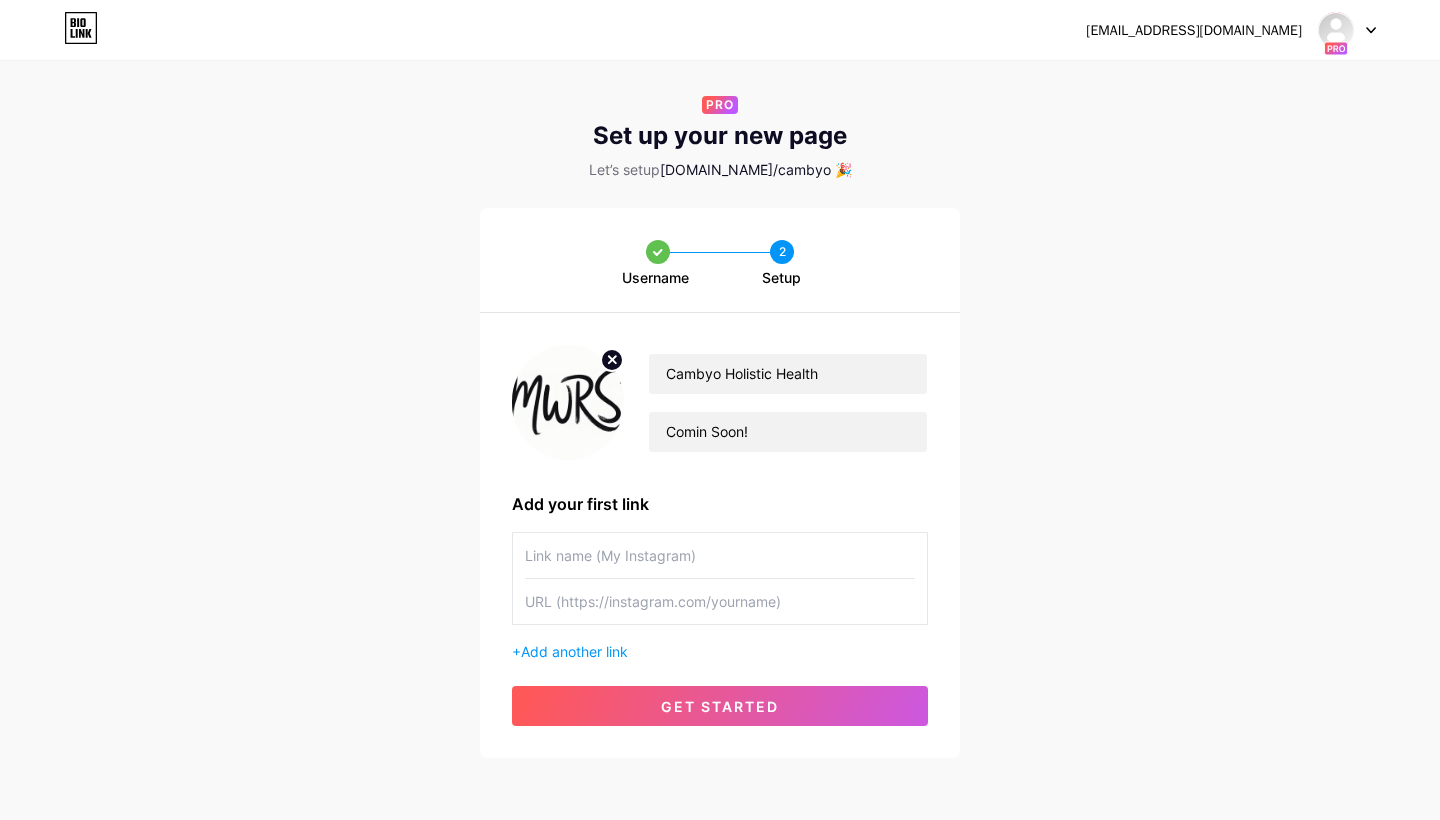 paste on "Cambyo Holistic Health" 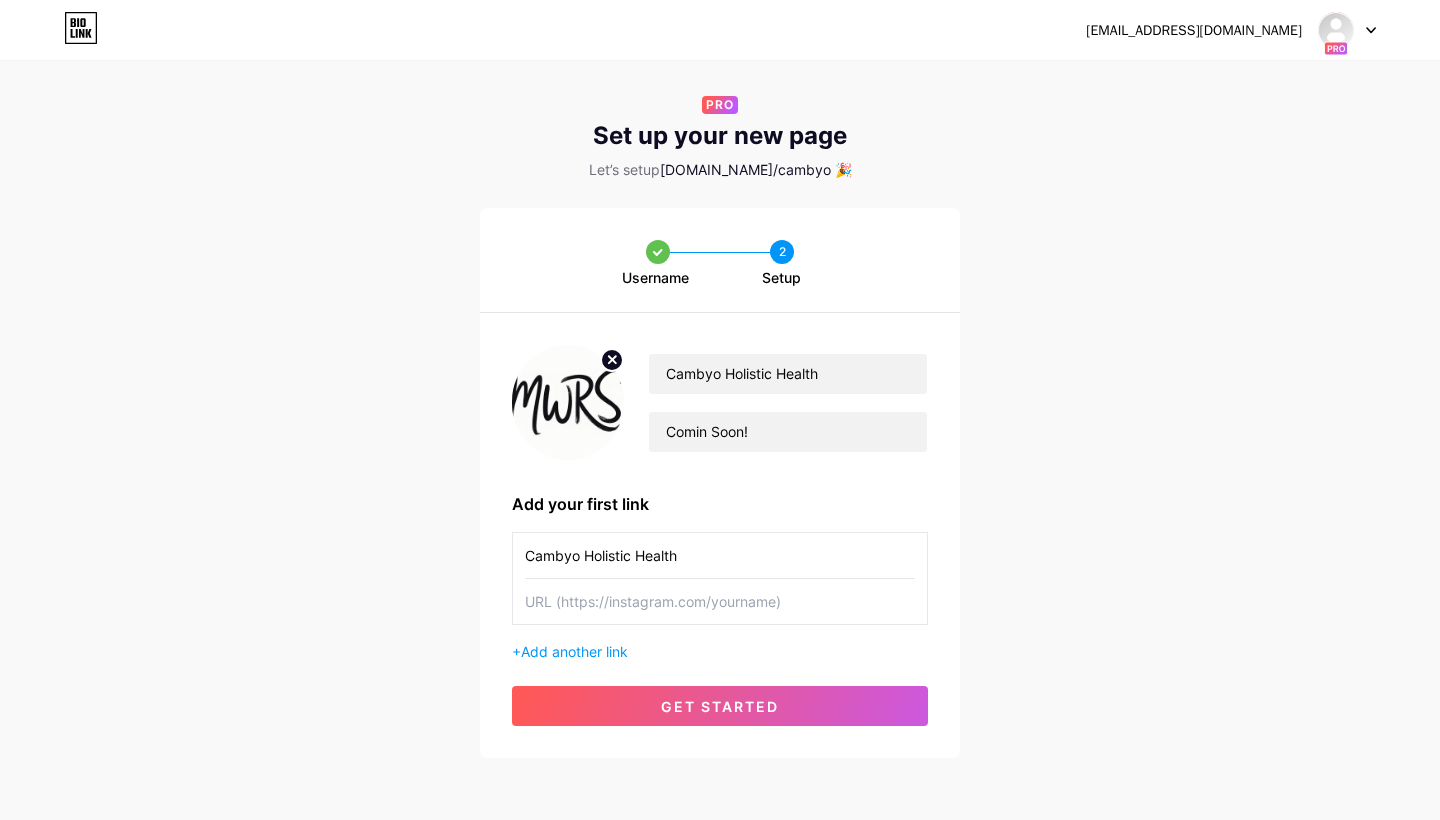 type on "Cambyo Holistic Health" 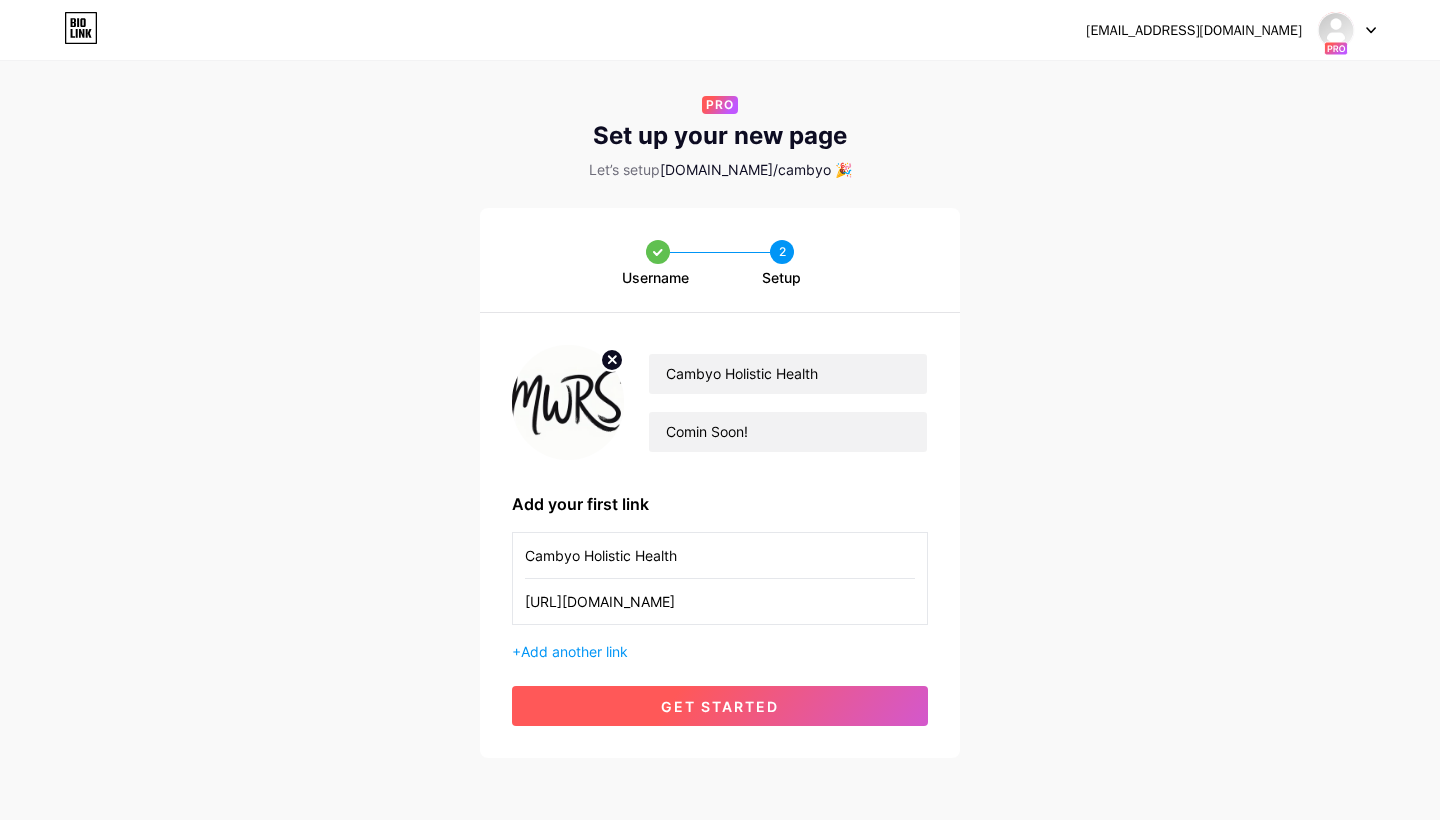 type on "[URL][DOMAIN_NAME]" 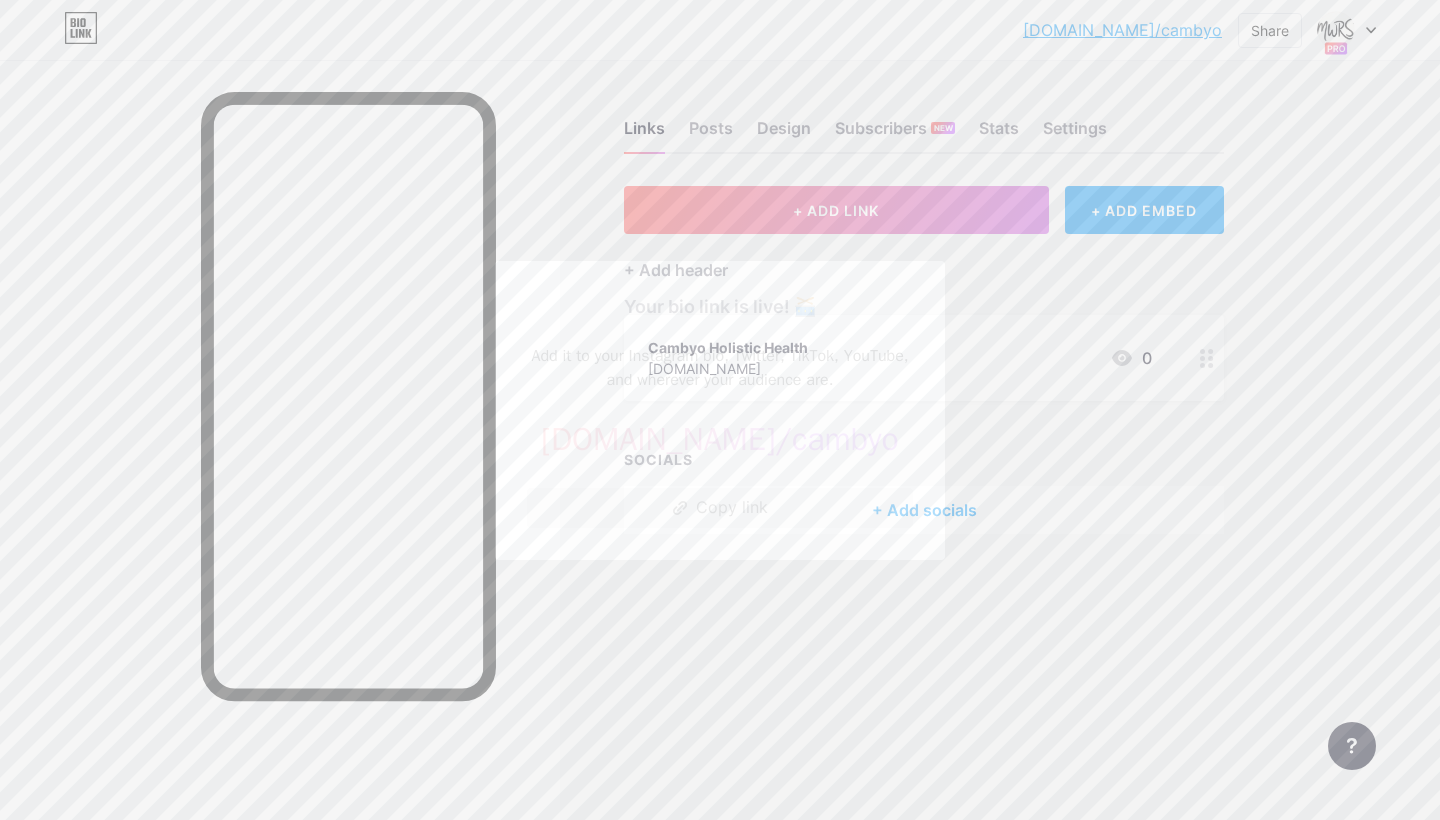 click on "Copy link" at bounding box center [720, 508] 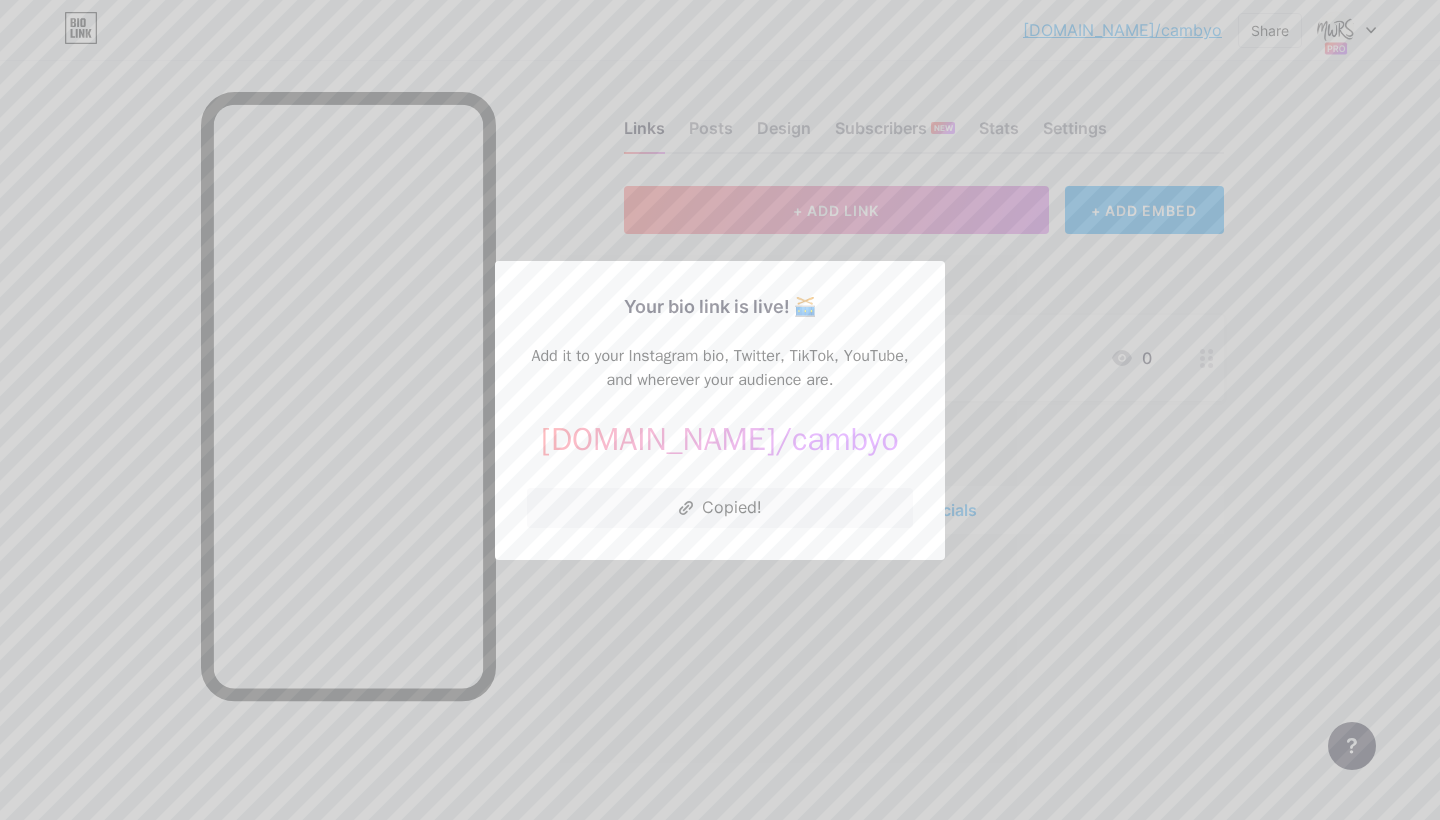 click at bounding box center [720, 410] 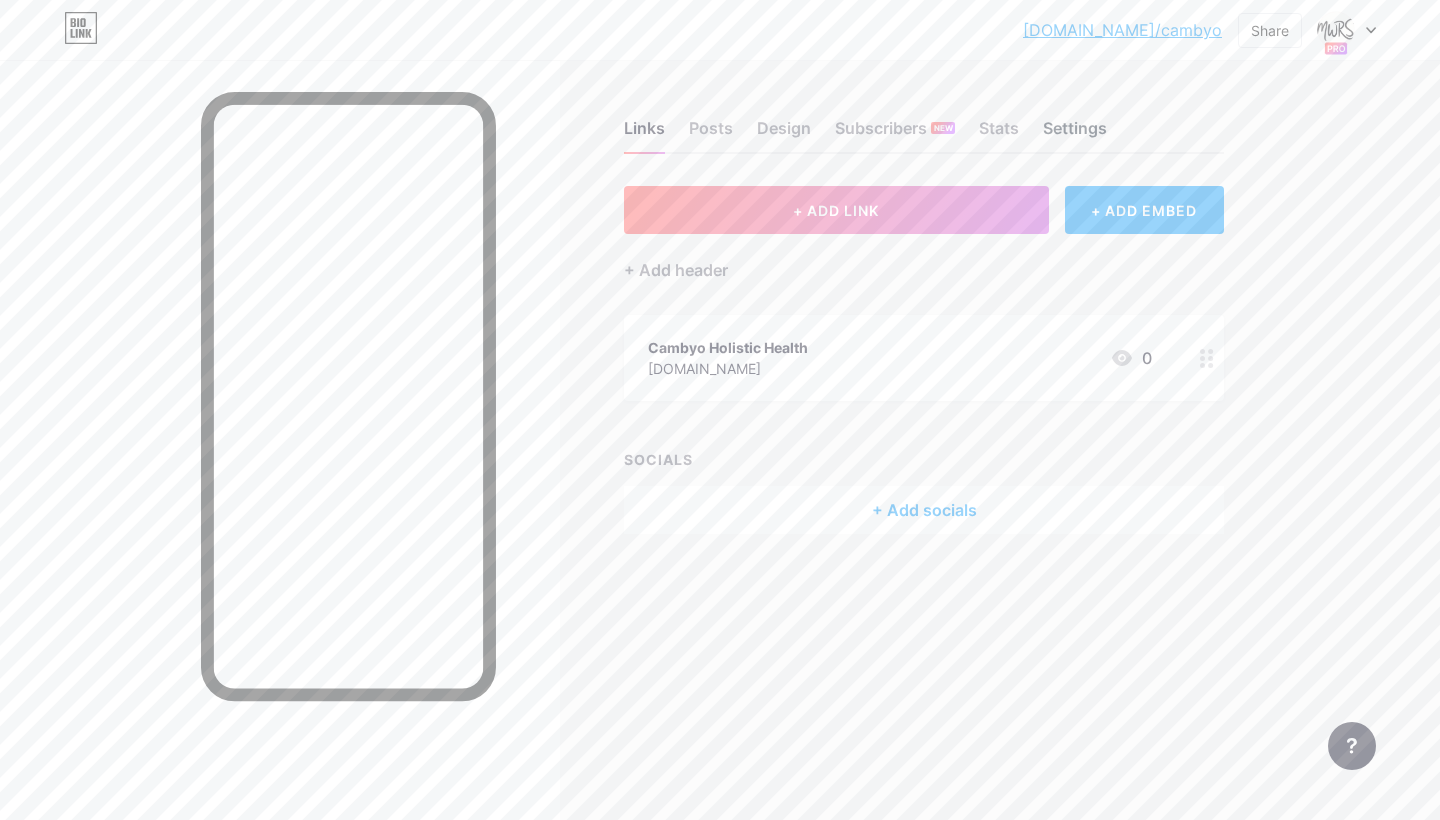 click on "Settings" at bounding box center (1075, 134) 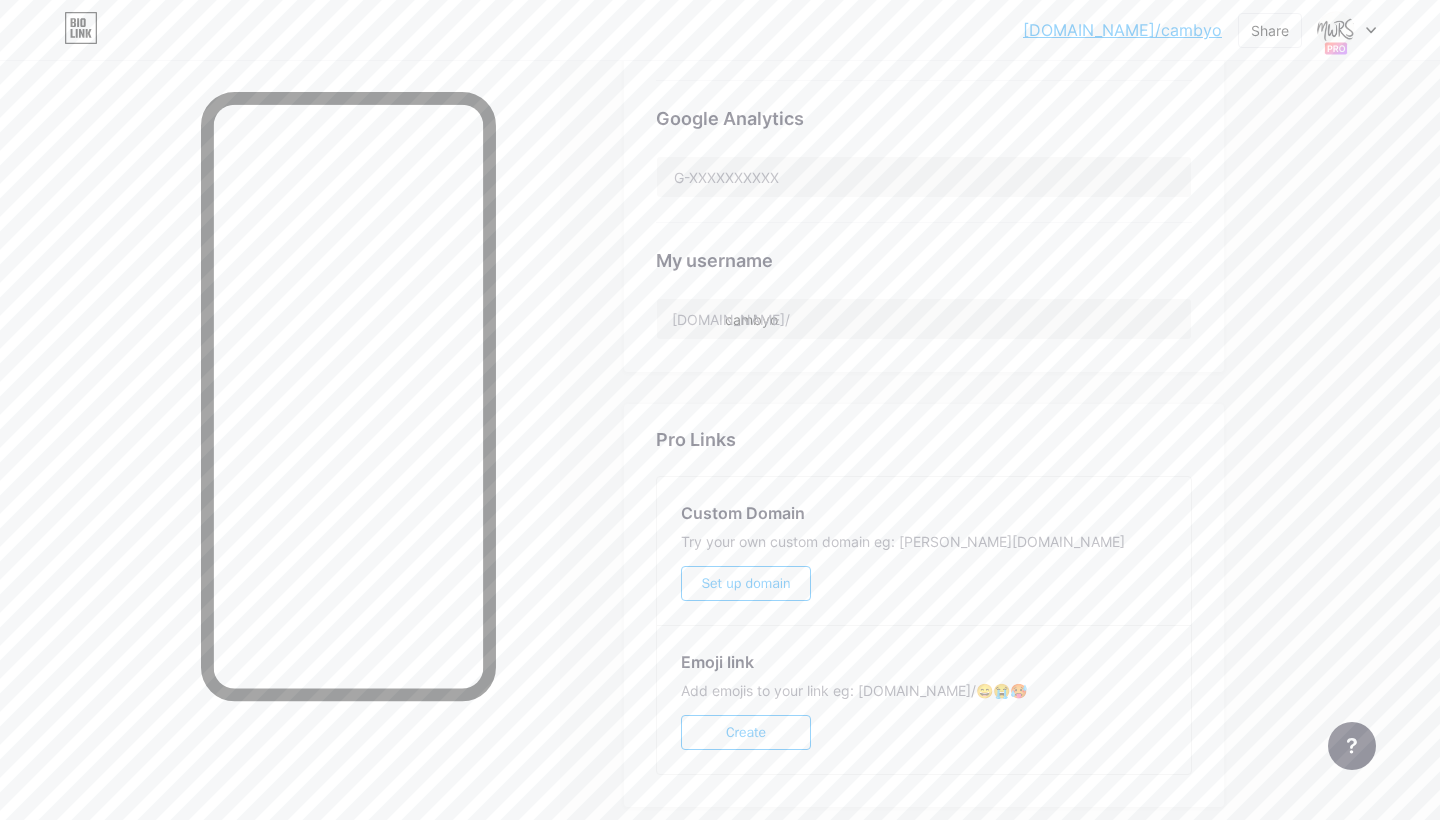 scroll, scrollTop: 707, scrollLeft: 0, axis: vertical 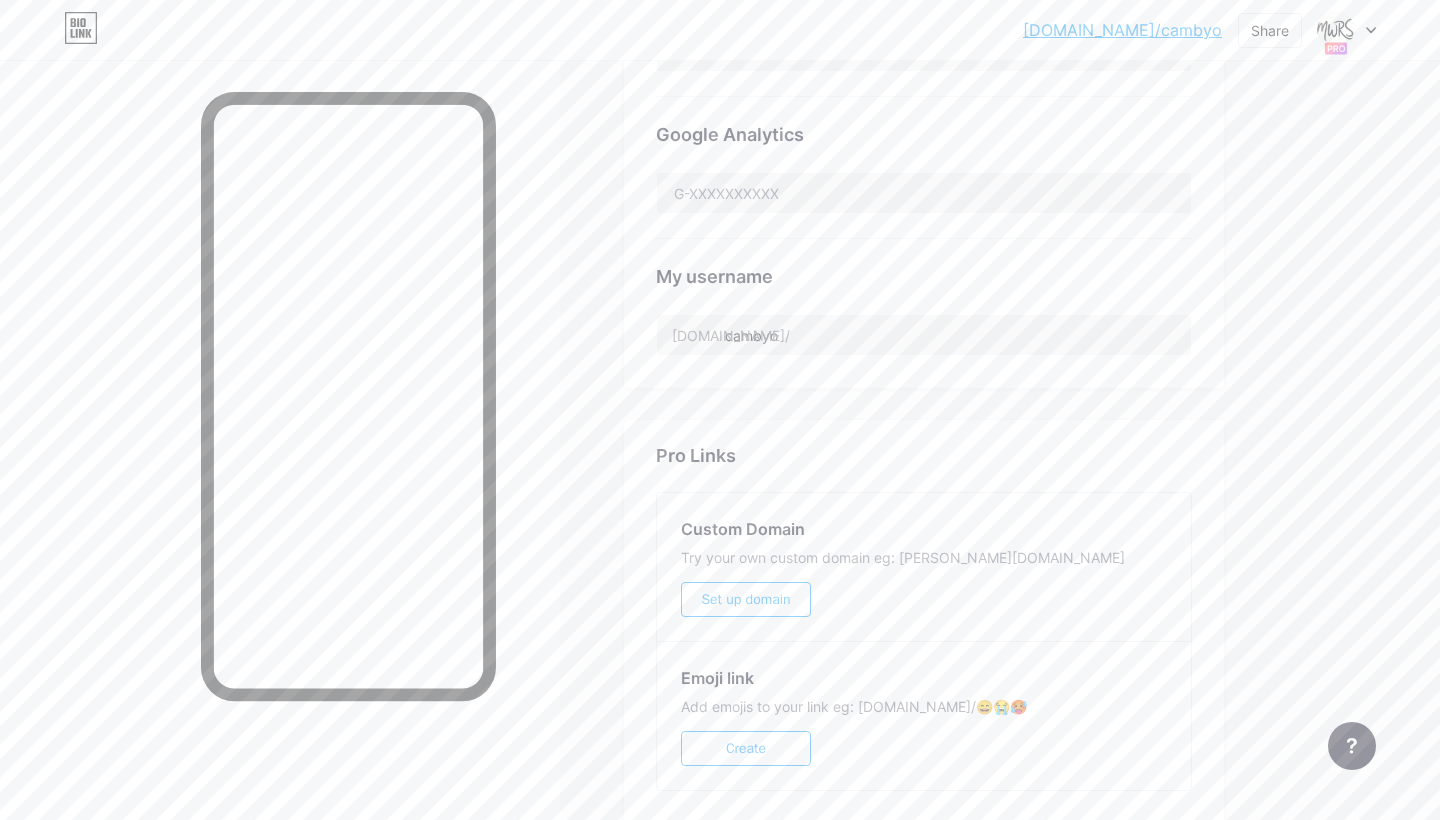 click on "Set
up domain" at bounding box center [745, 599] 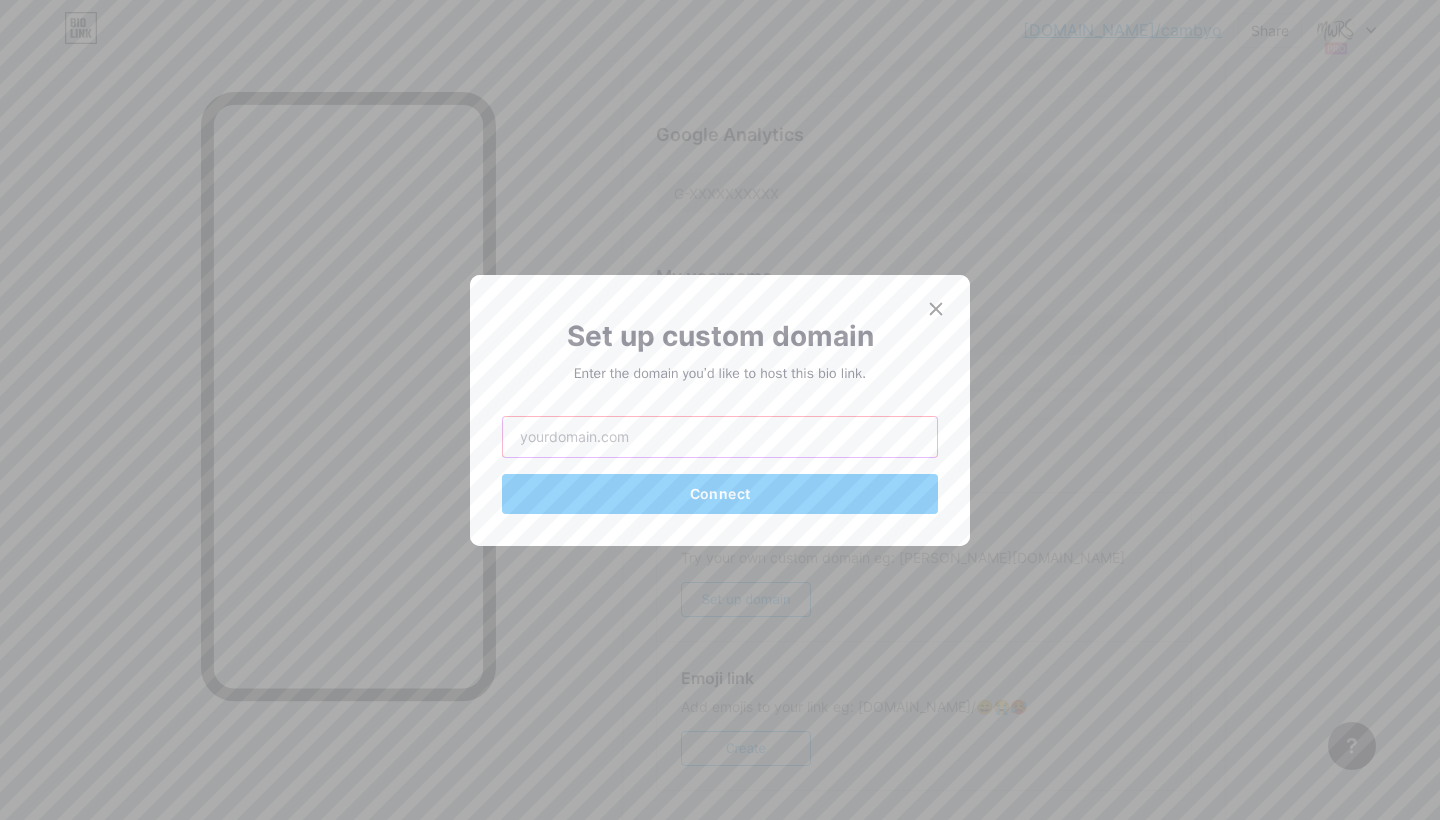 click at bounding box center (720, 437) 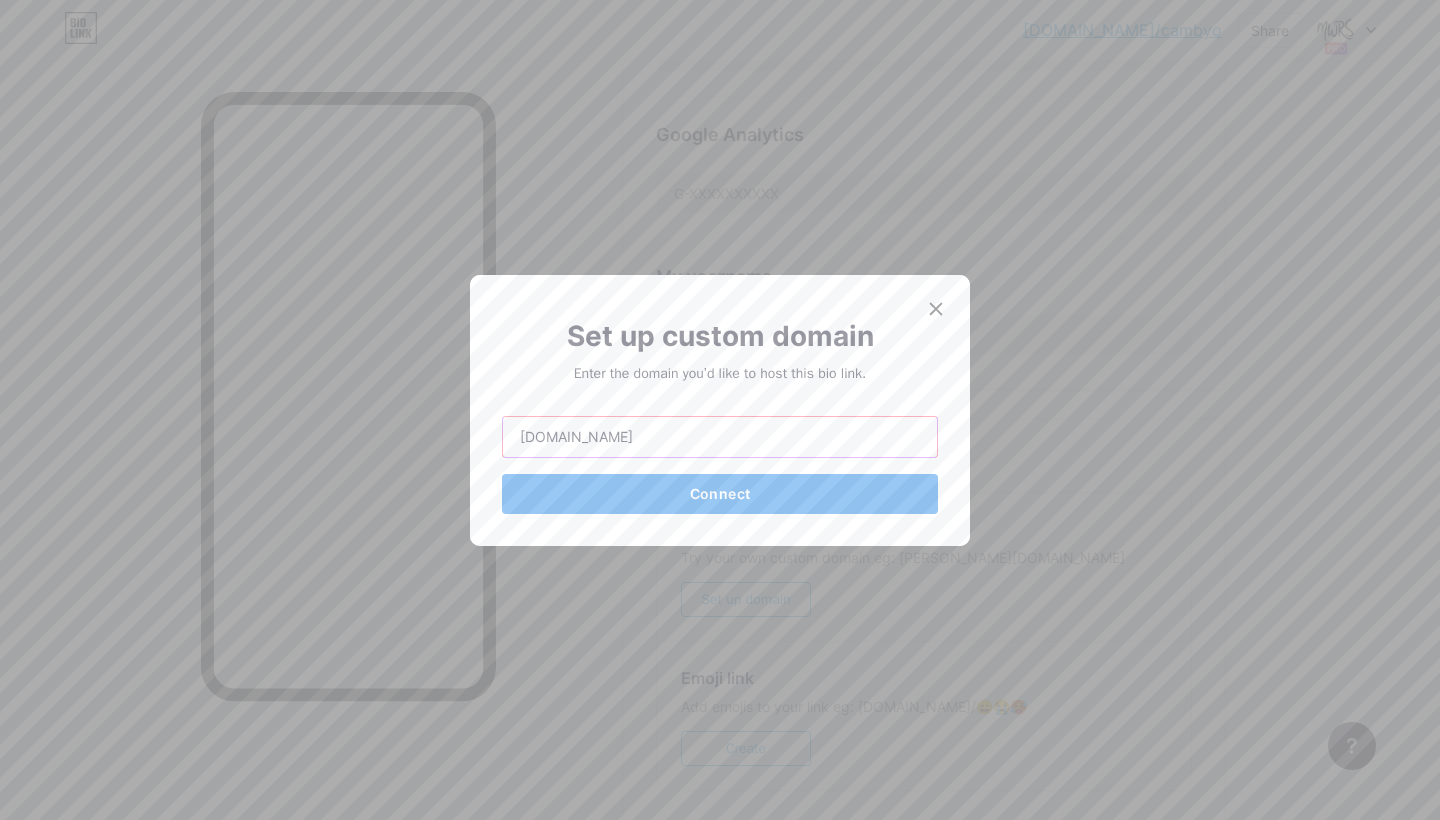 type on "[DOMAIN_NAME]" 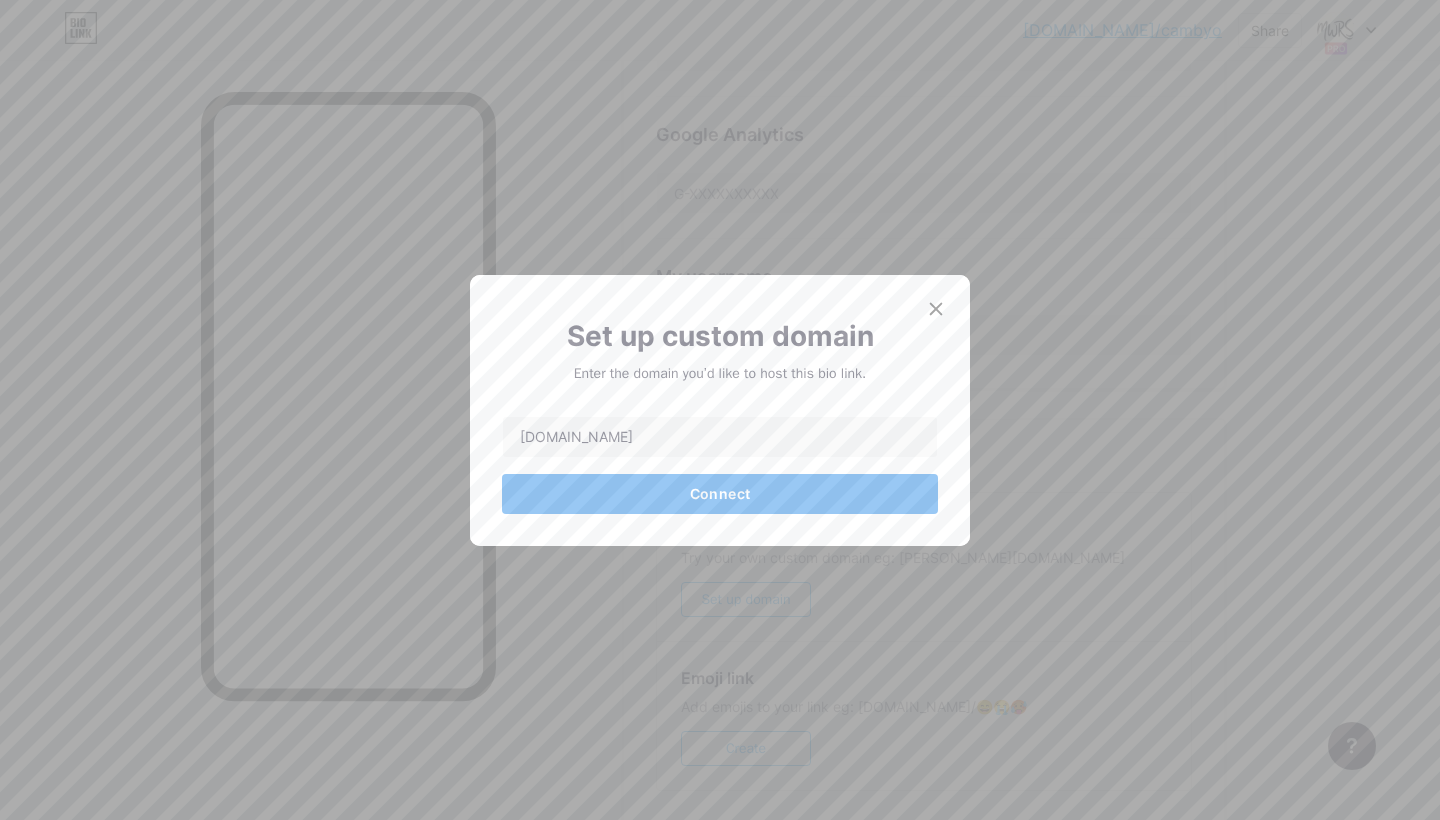 click on "Connect" at bounding box center (720, 494) 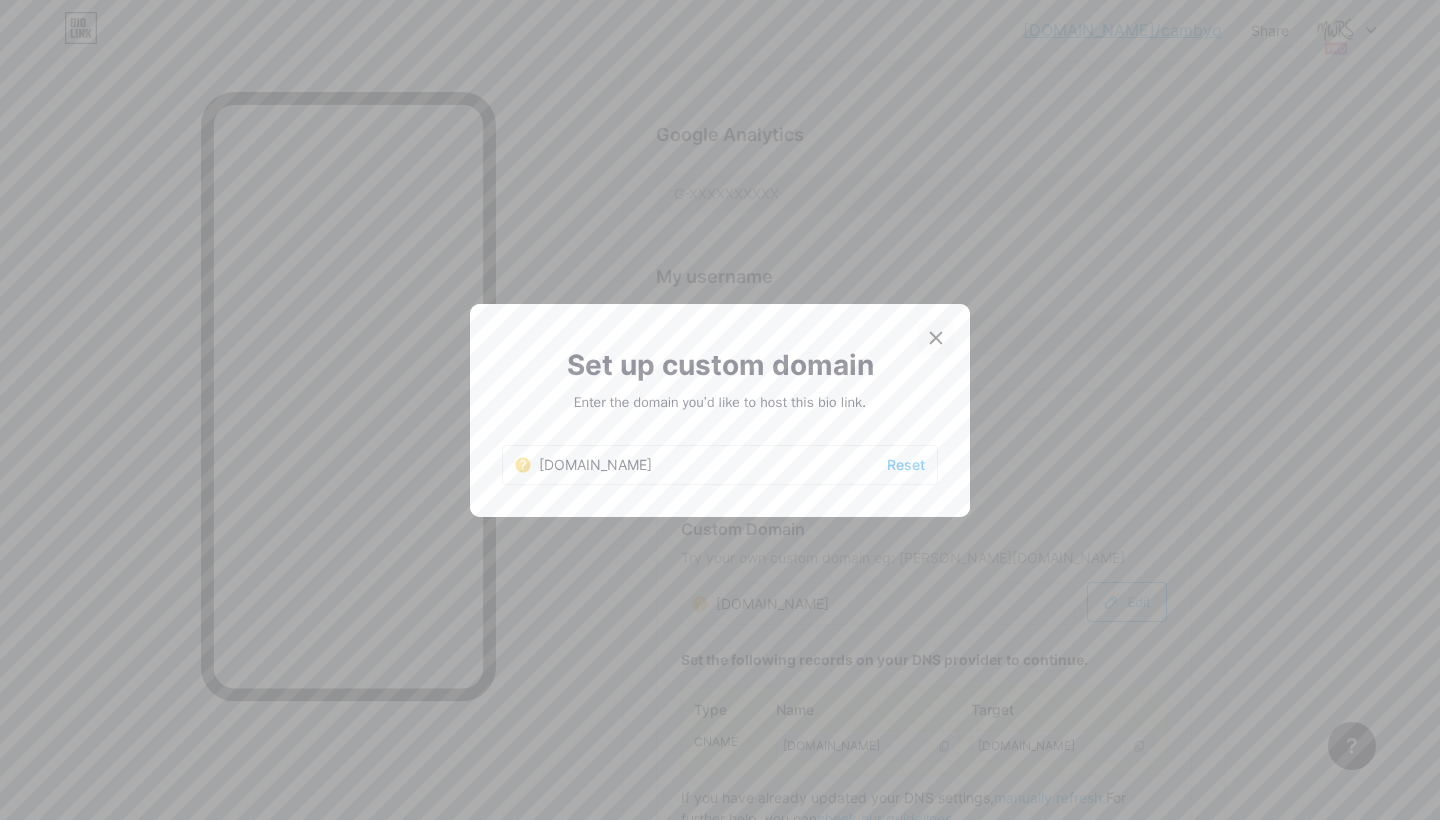 click 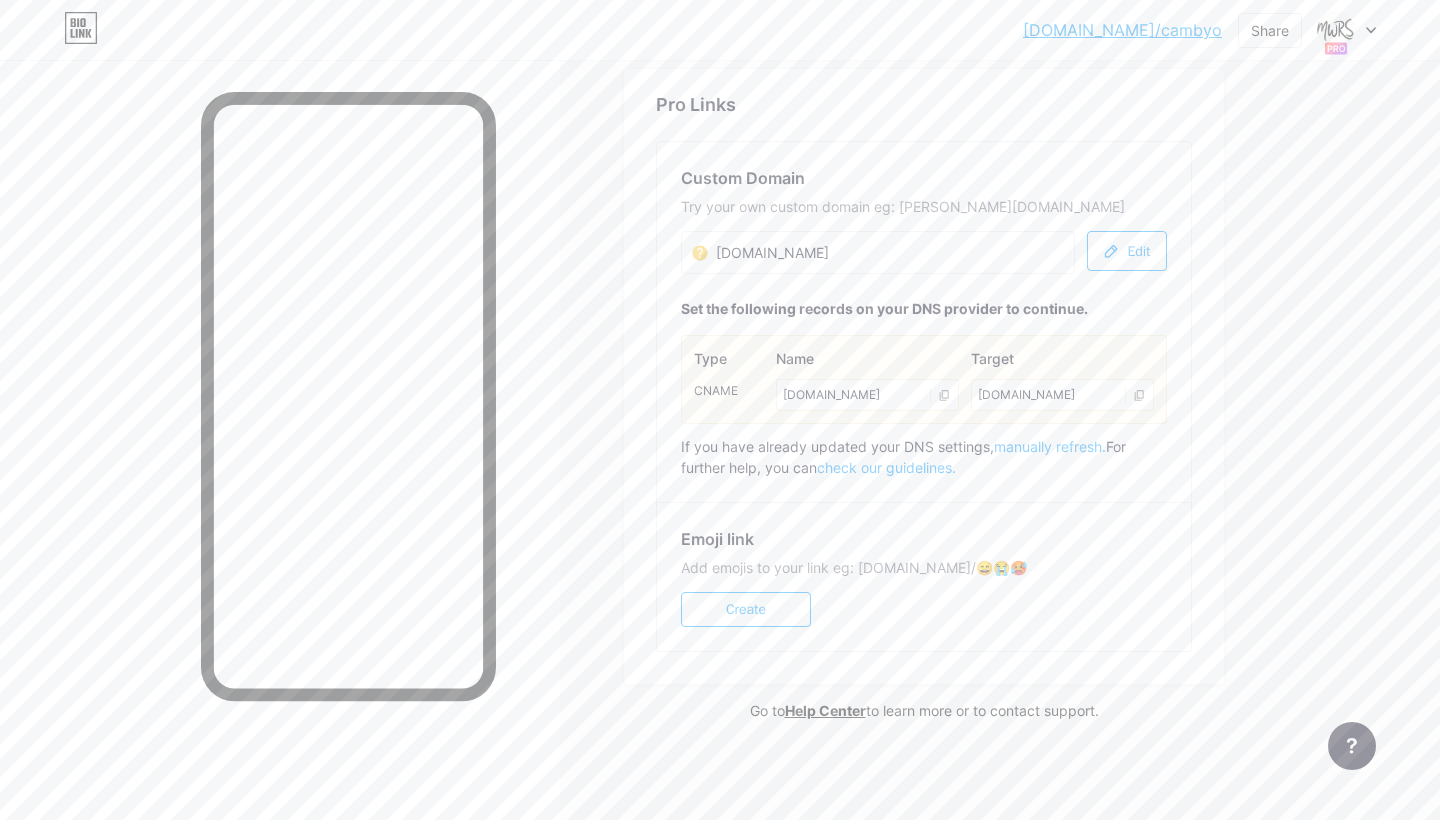 scroll, scrollTop: 1057, scrollLeft: 0, axis: vertical 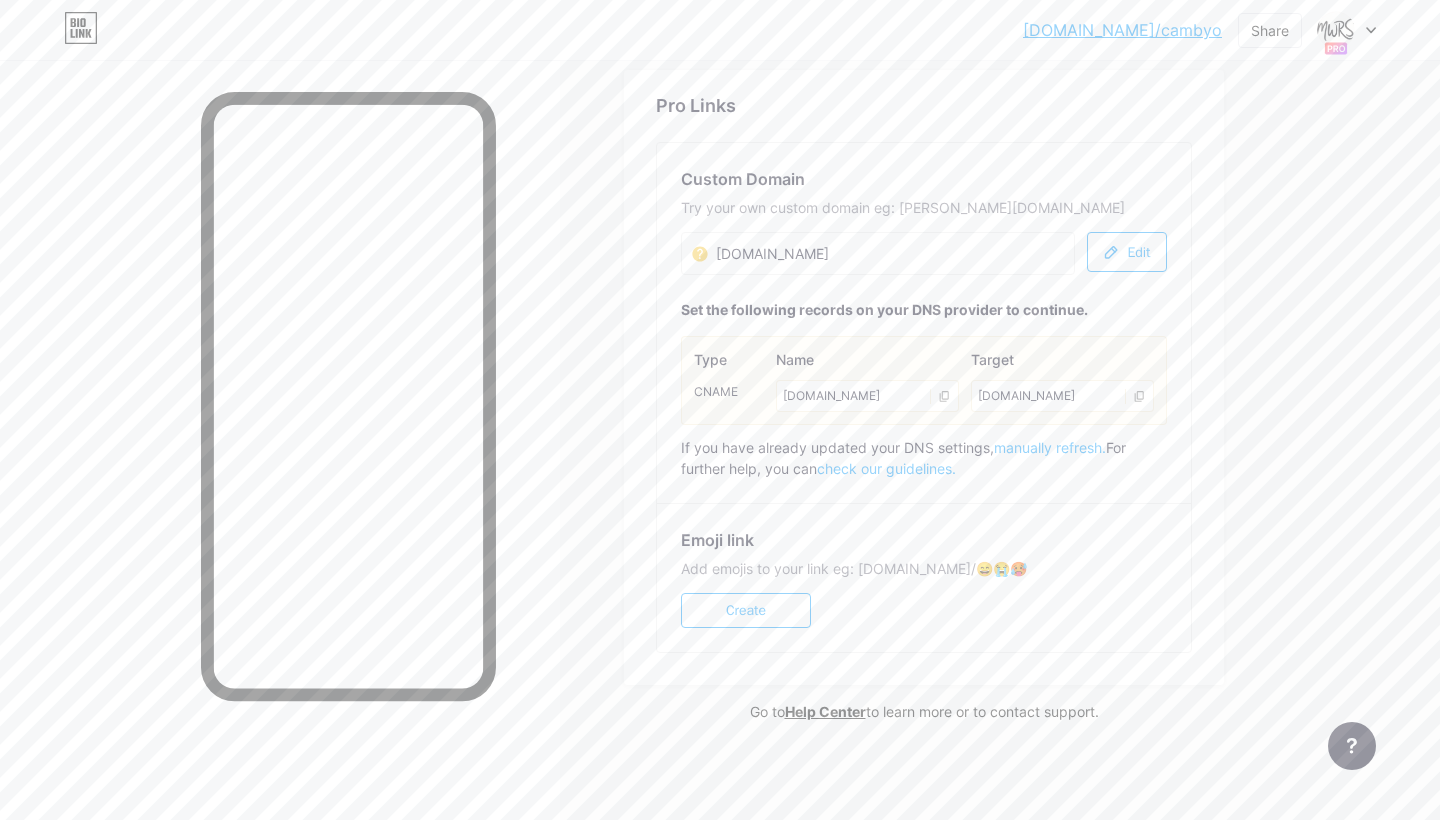 click on "Create" at bounding box center (746, 610) 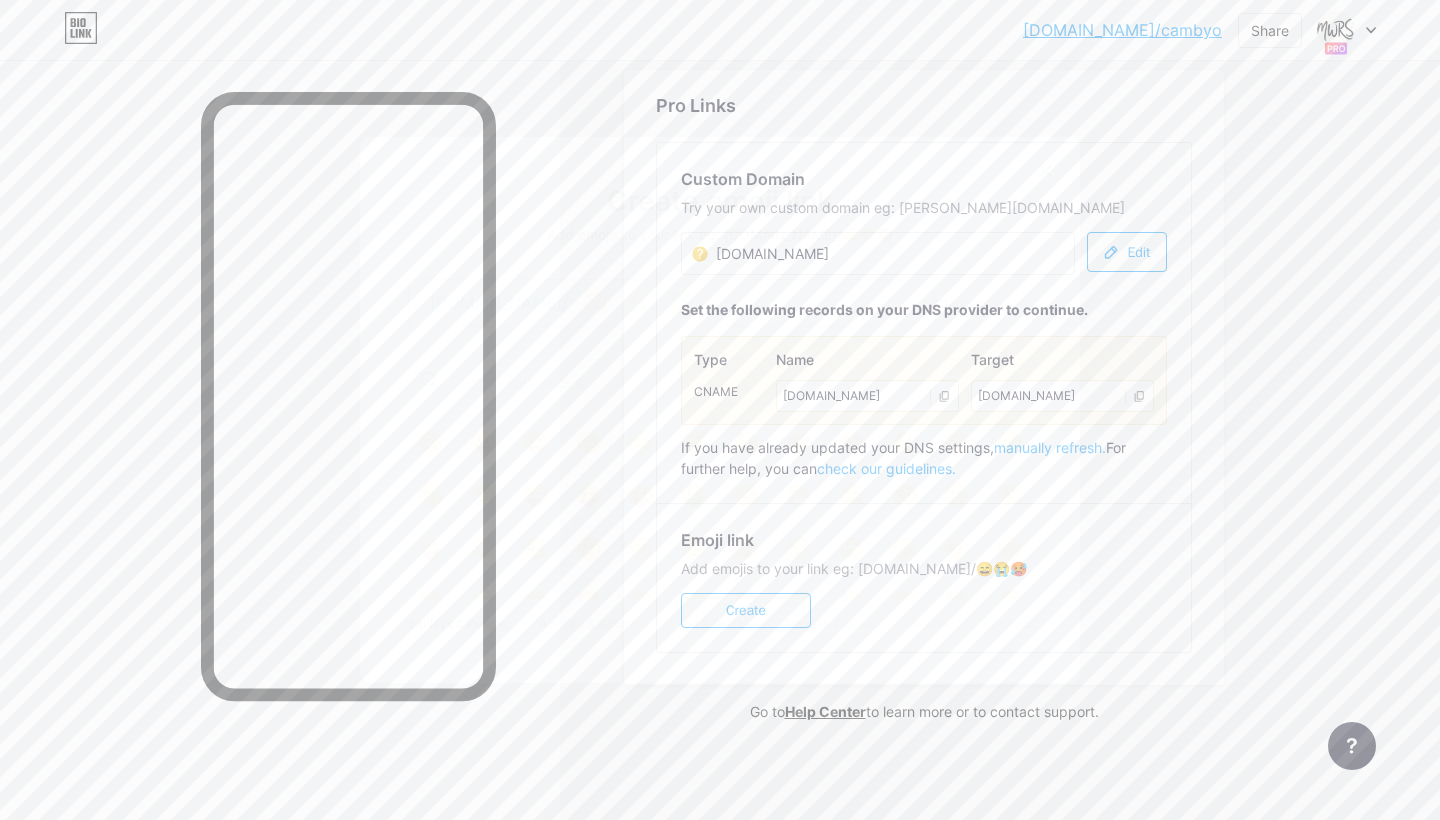 click on "😫
🤮
🥸" at bounding box center (730, 303) 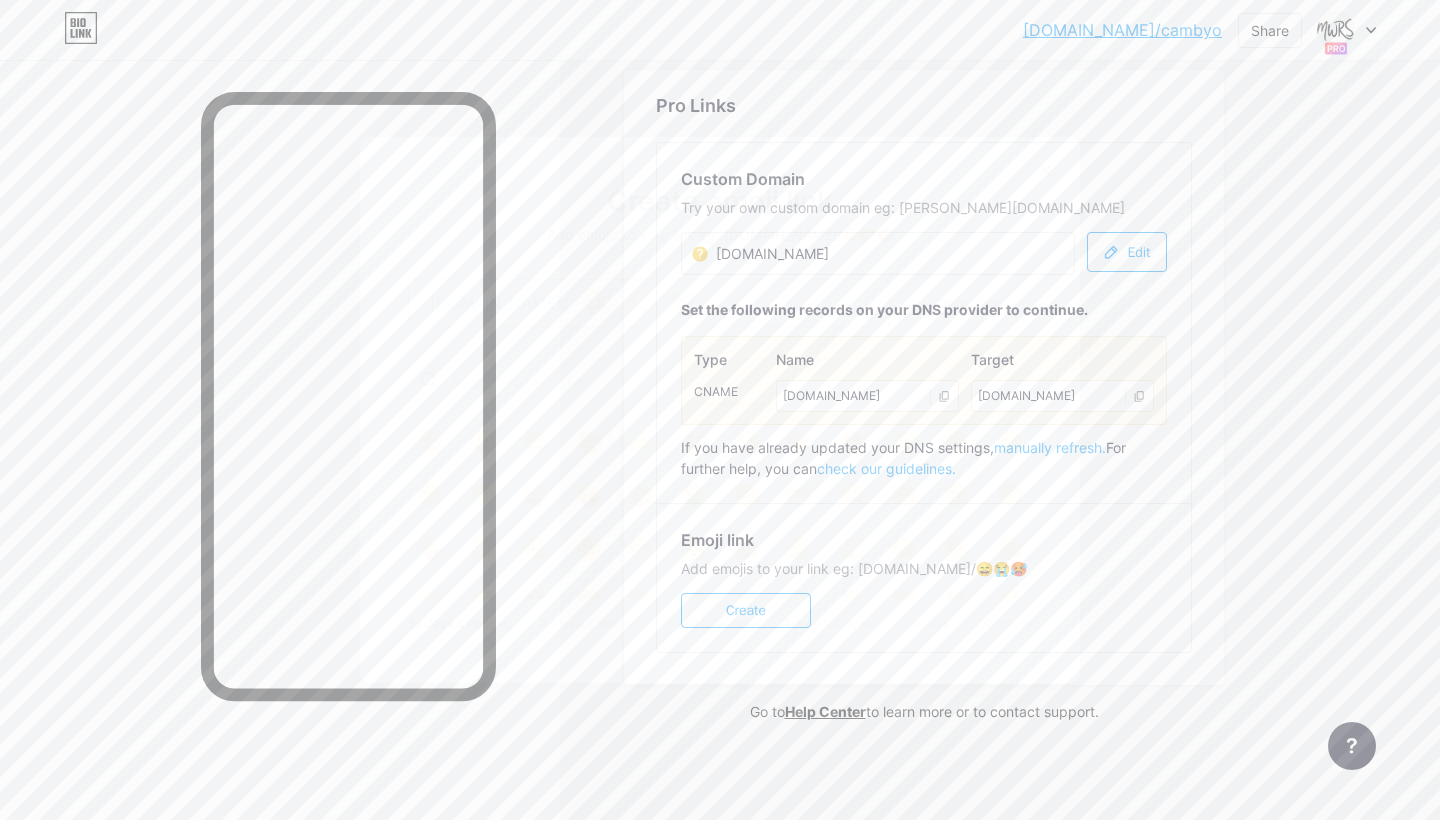 click on "🥸" at bounding box center (682, 303) 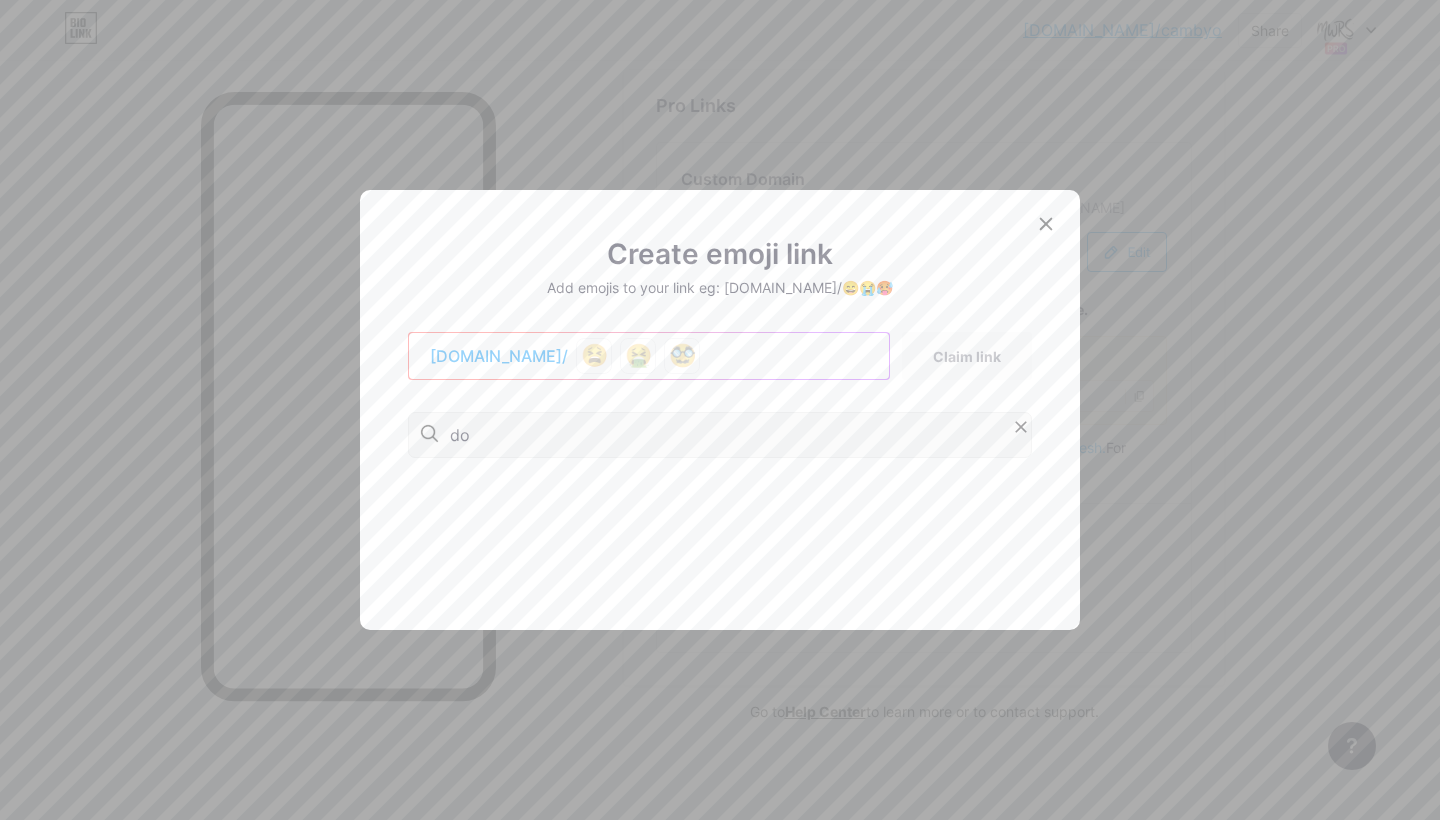type on "d" 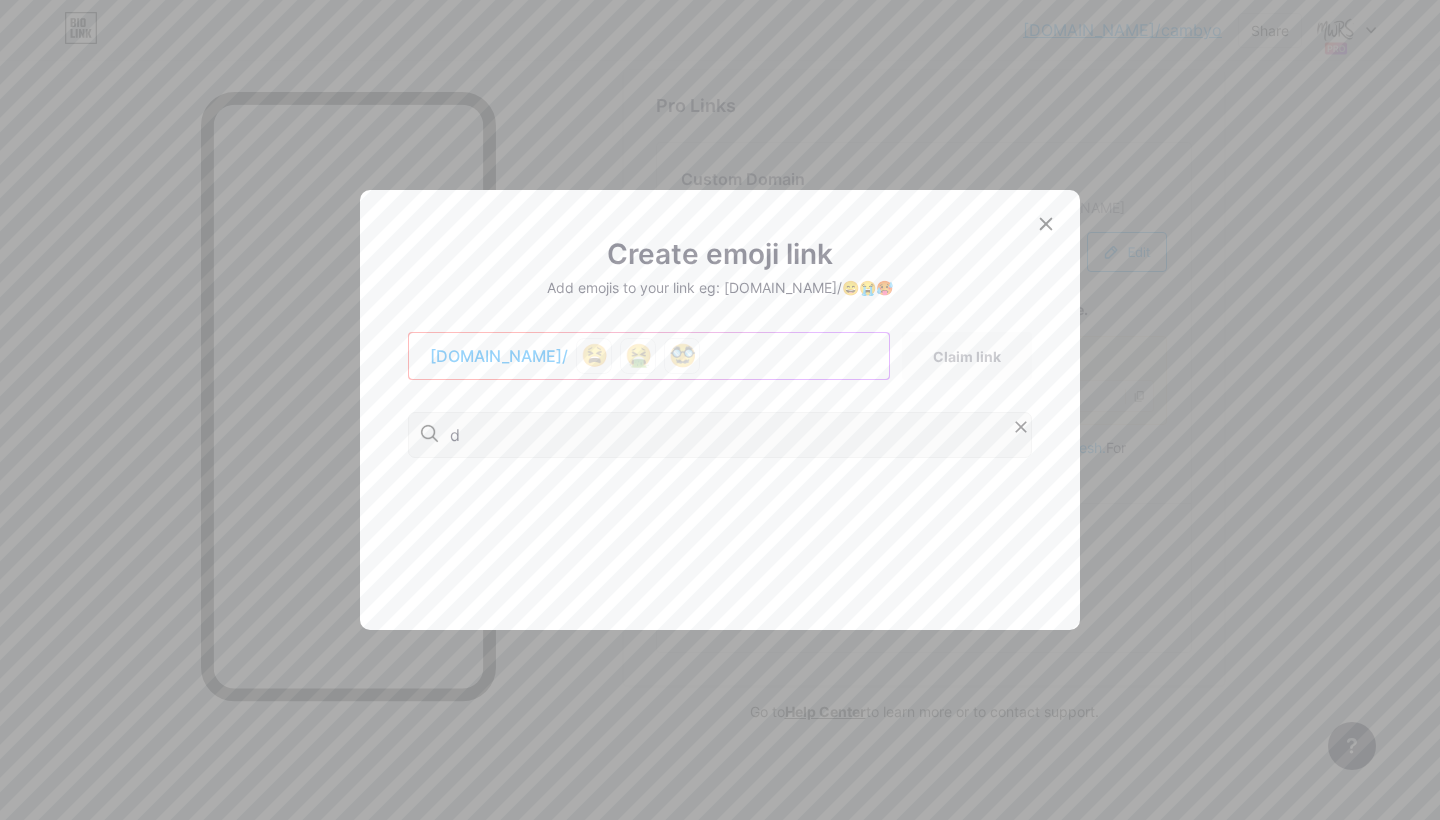 type 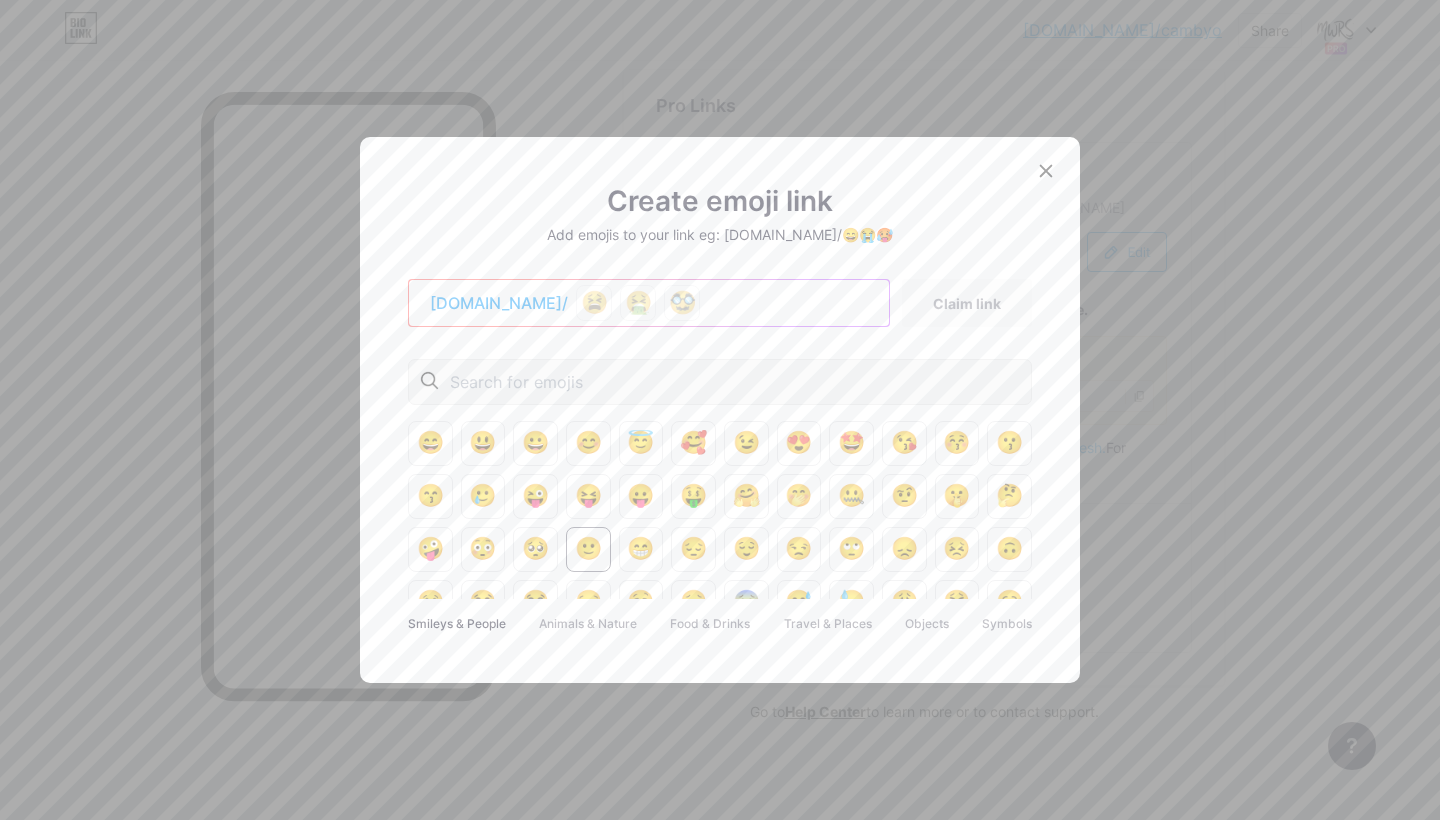 scroll, scrollTop: 6, scrollLeft: 0, axis: vertical 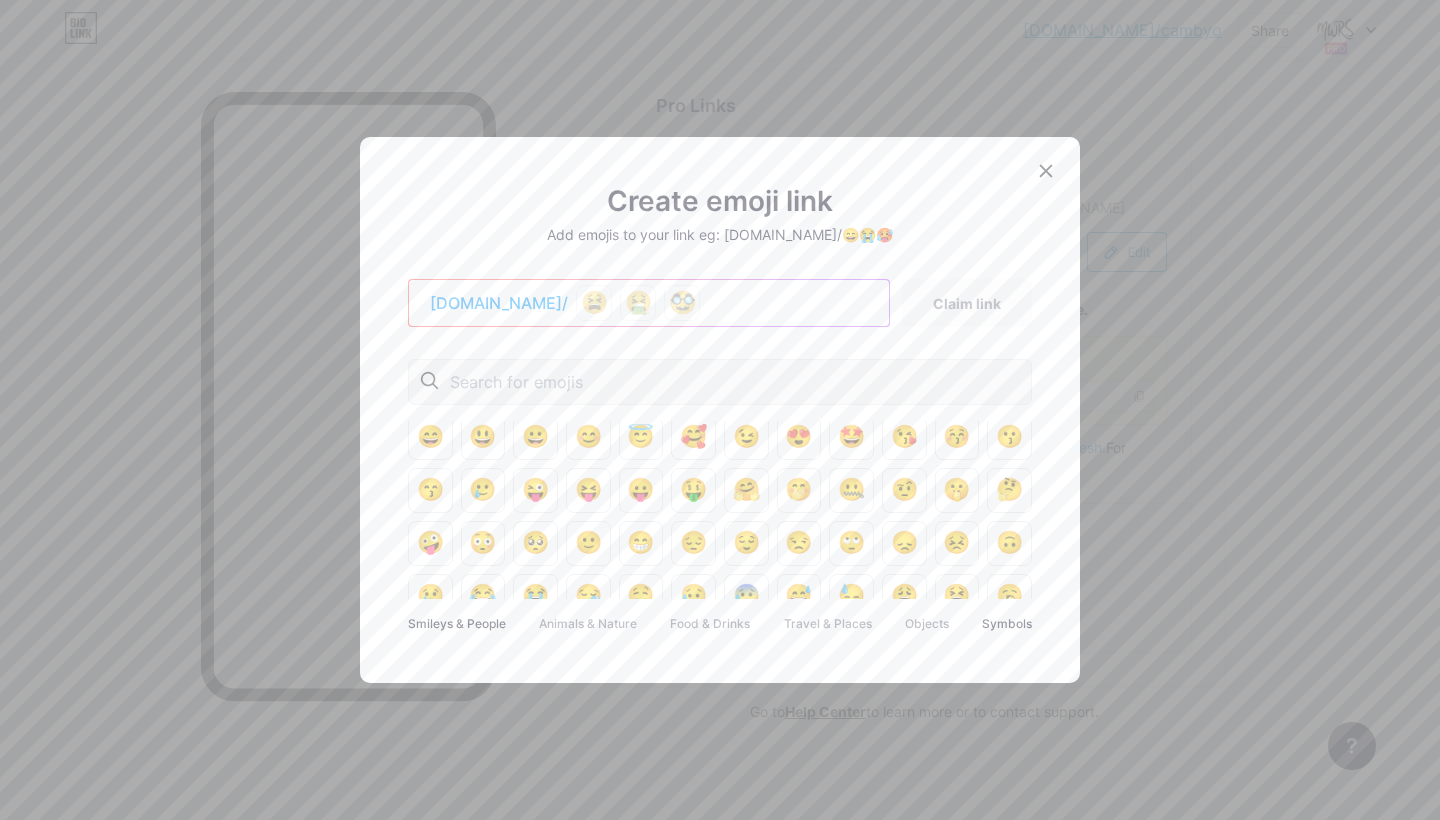 click on "Symbols" at bounding box center [1007, 624] 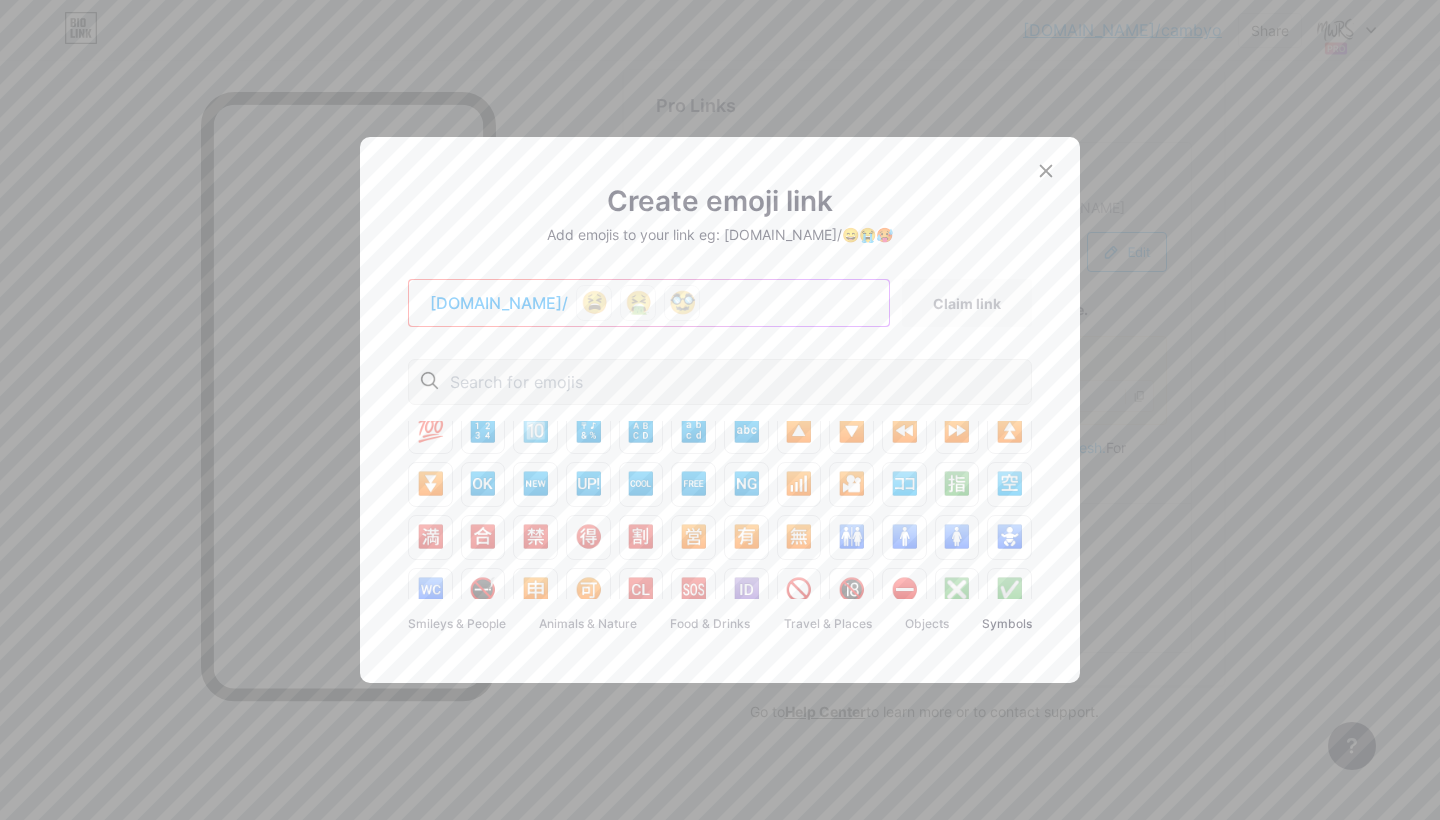 scroll, scrollTop: 0, scrollLeft: 0, axis: both 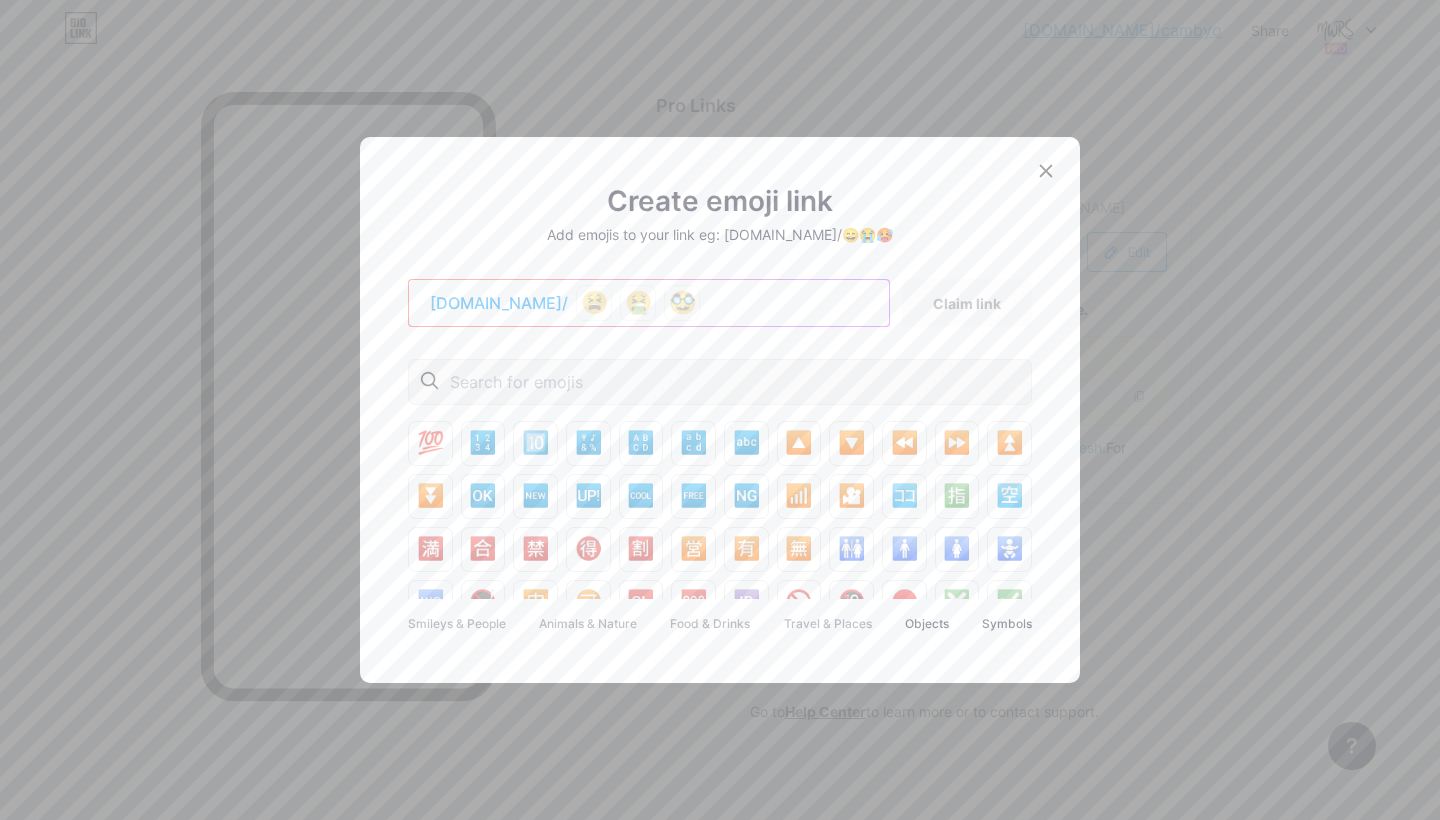 click on "Objects" at bounding box center [927, 624] 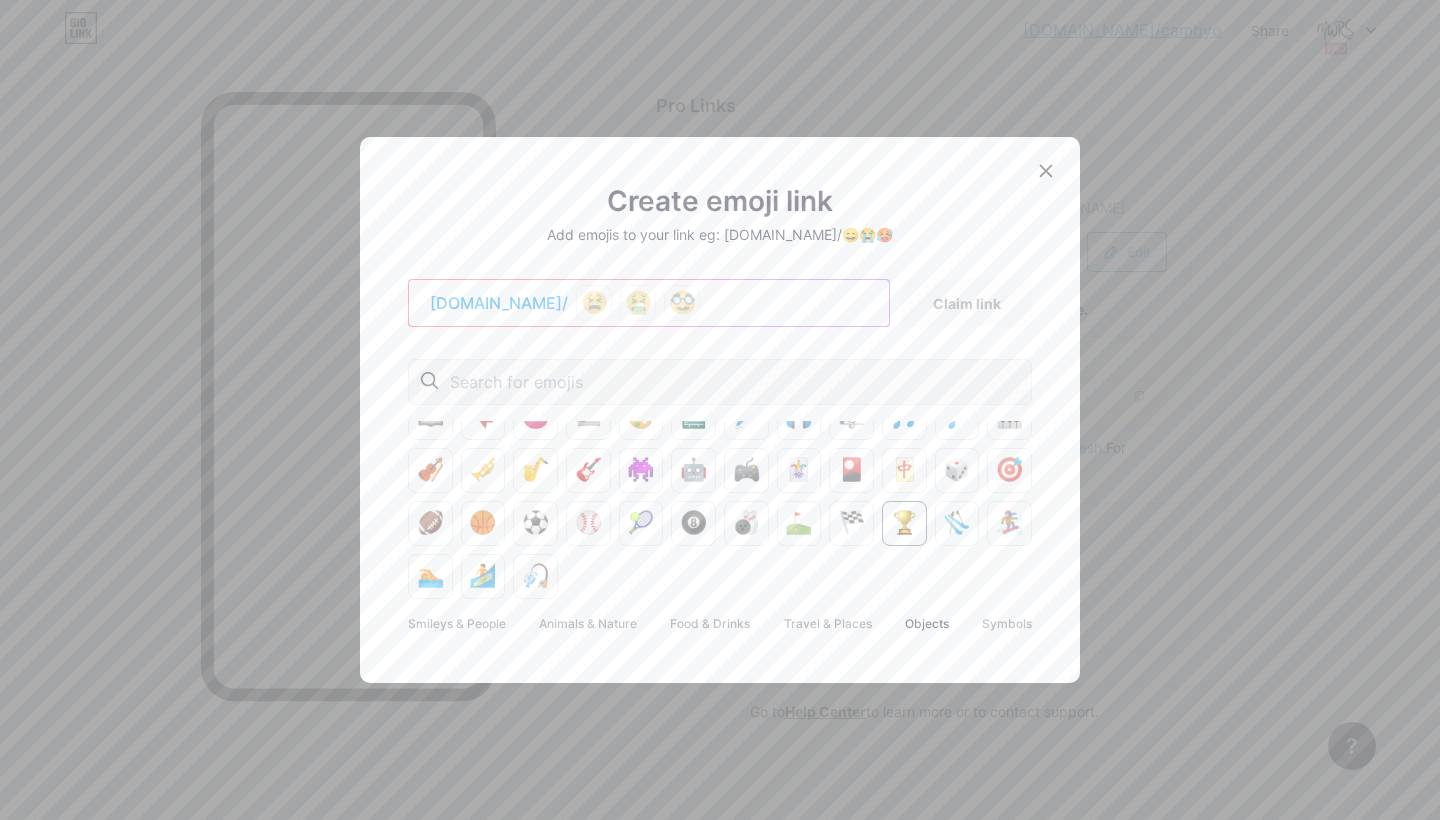 scroll, scrollTop: 503, scrollLeft: 0, axis: vertical 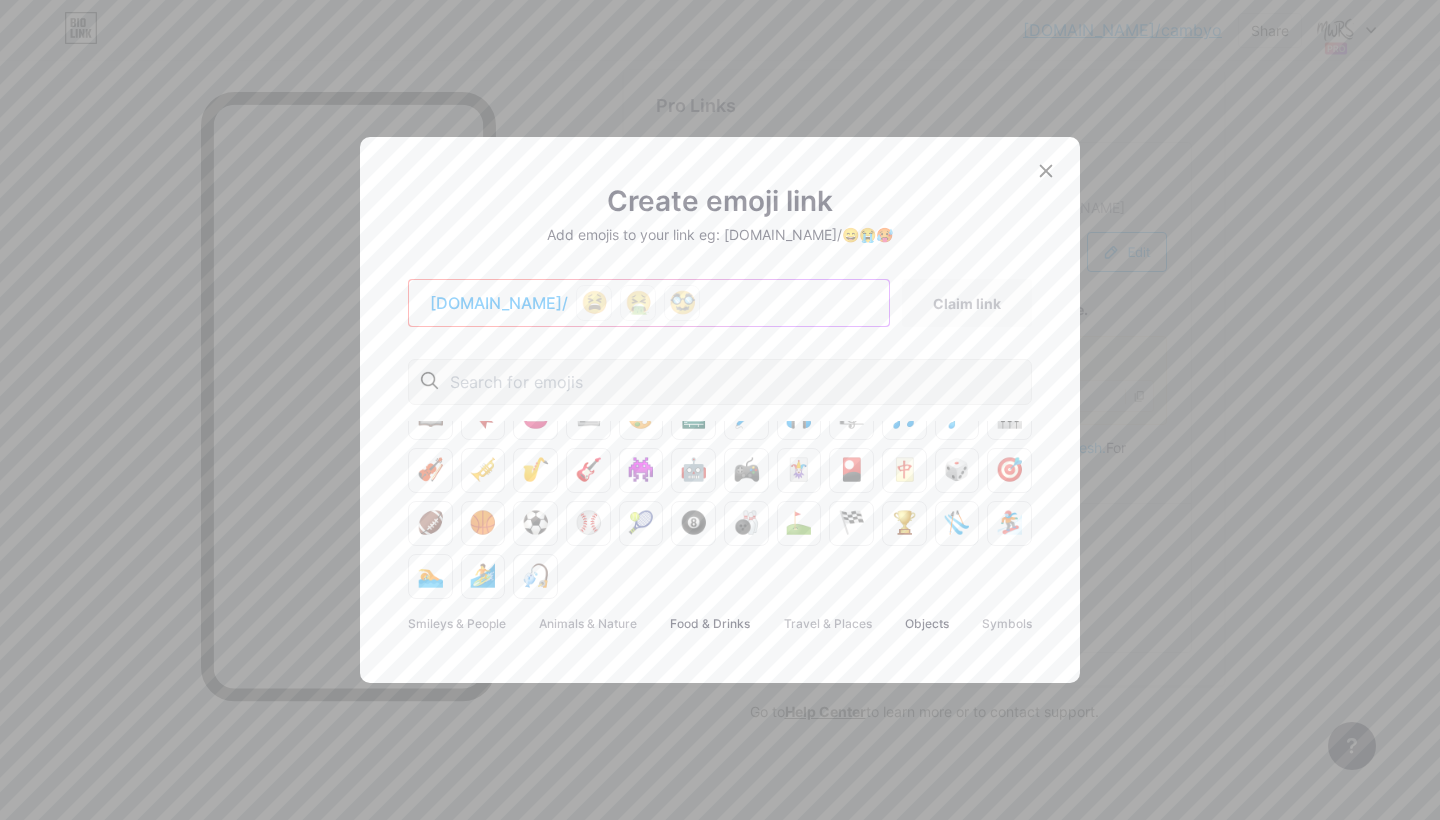 click on "Food & Drinks" at bounding box center [710, 624] 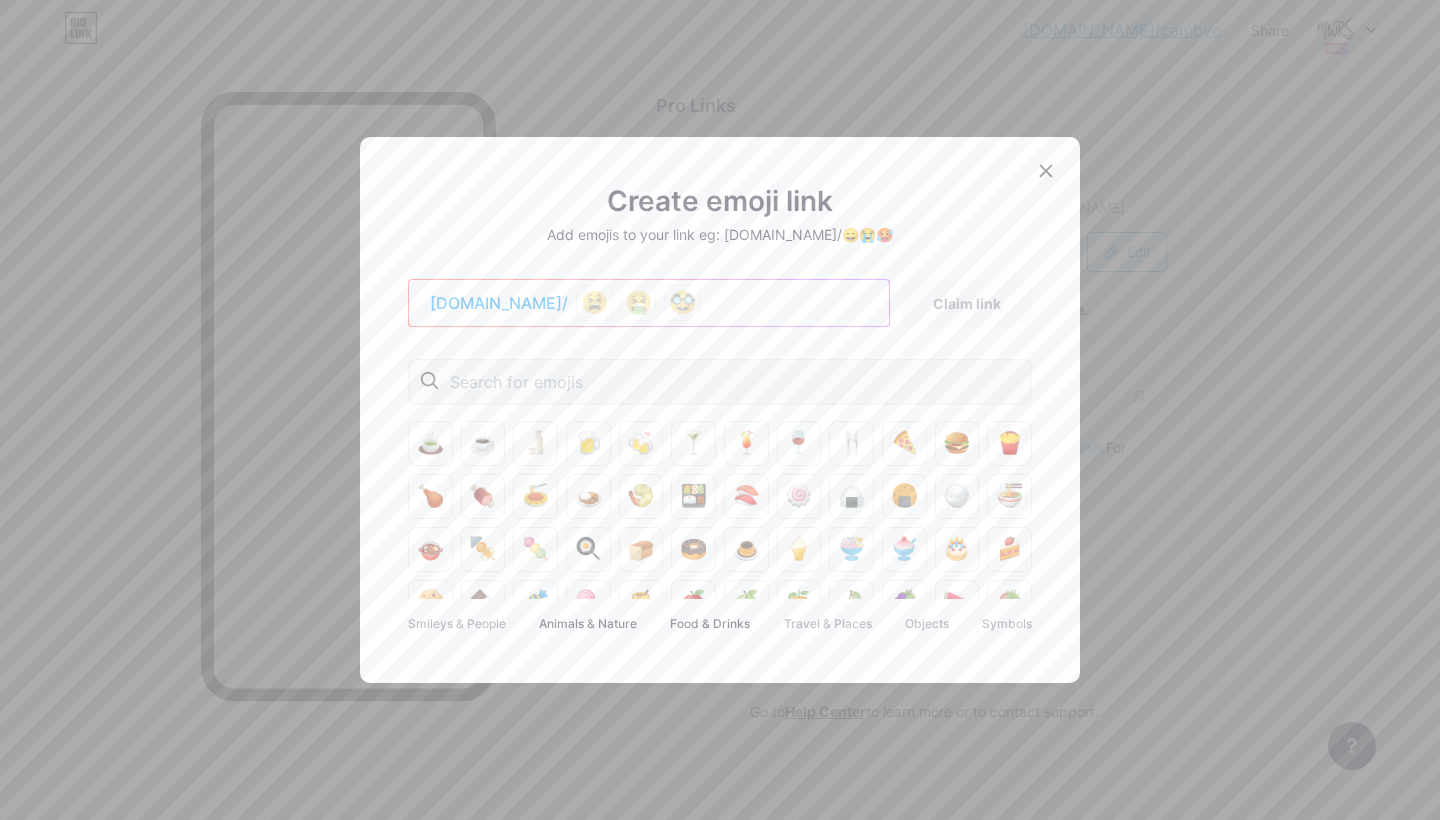 click on "Animals & Nature" at bounding box center [588, 624] 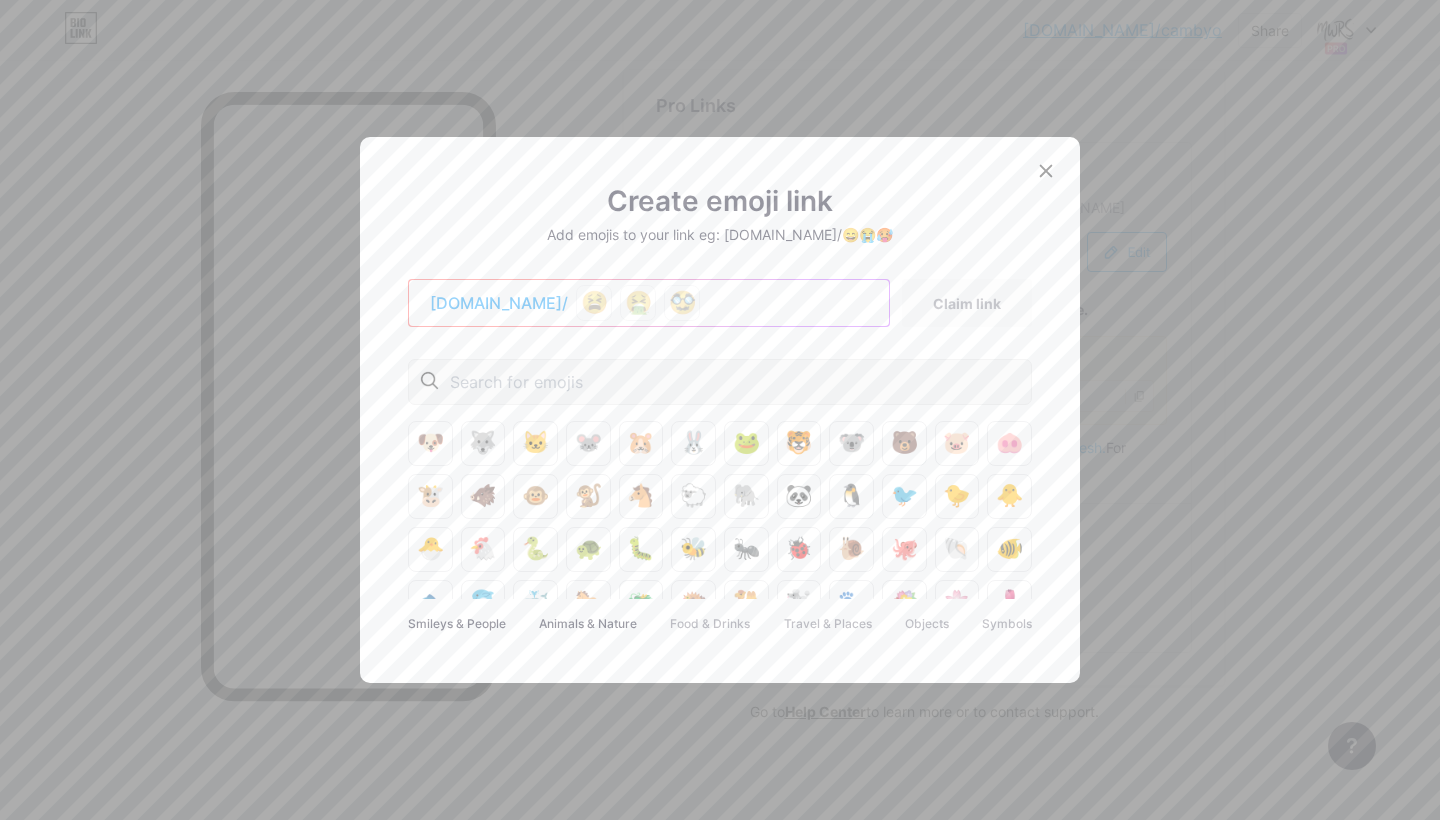 click on "Smileys & People" at bounding box center (457, 624) 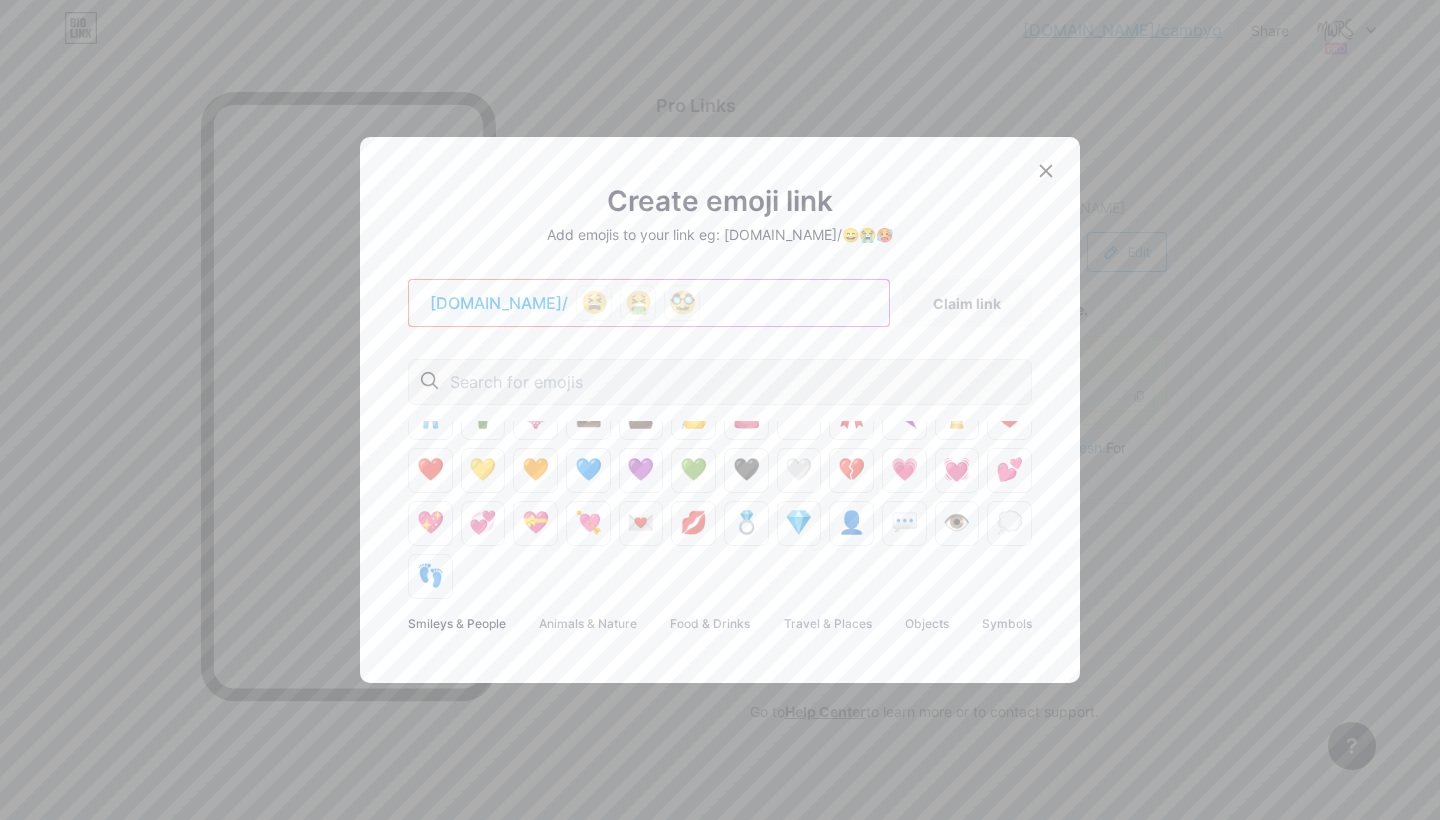scroll, scrollTop: 927, scrollLeft: 0, axis: vertical 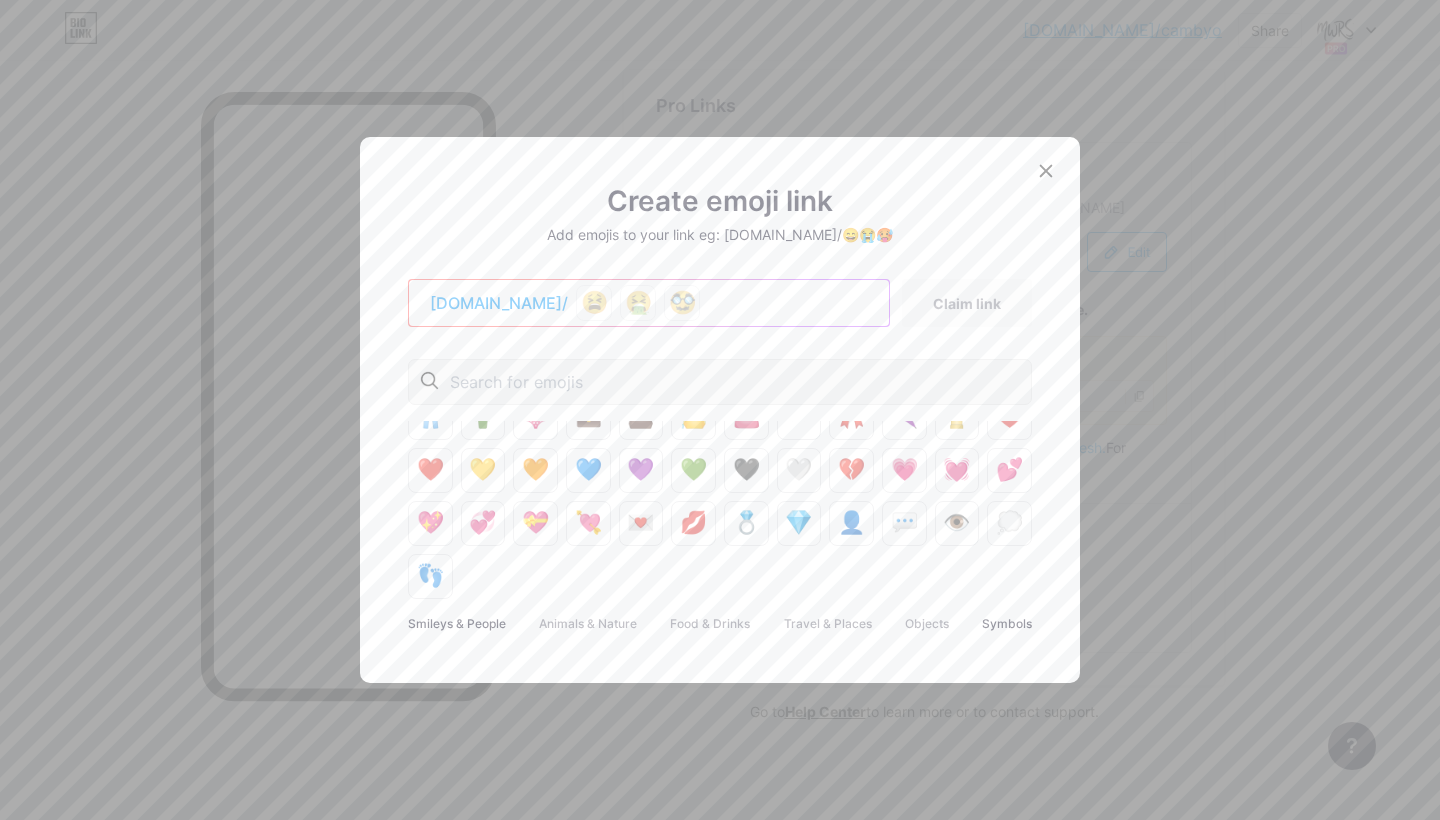 click on "Symbols" at bounding box center (1007, 624) 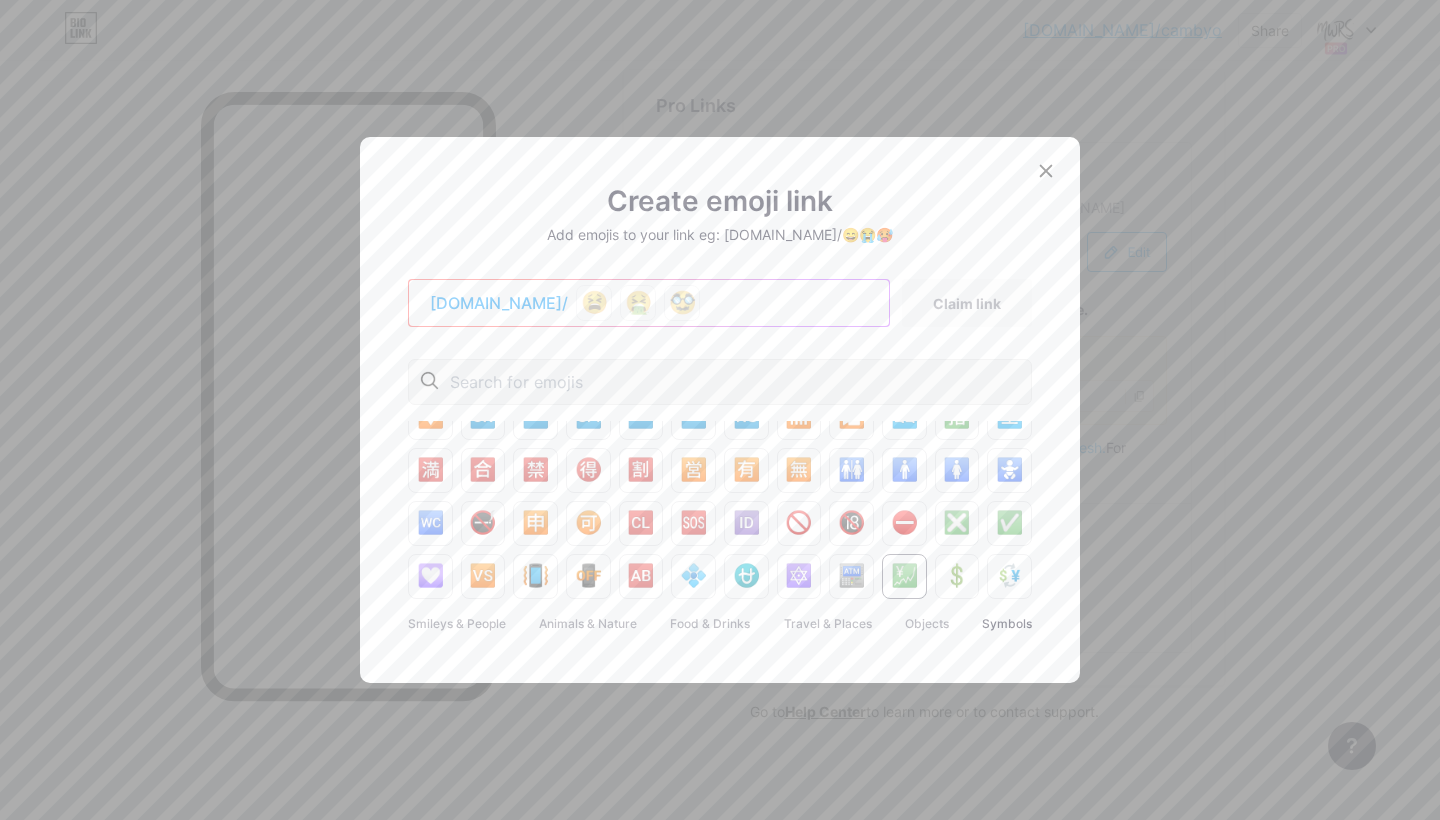 scroll, scrollTop: 72, scrollLeft: 0, axis: vertical 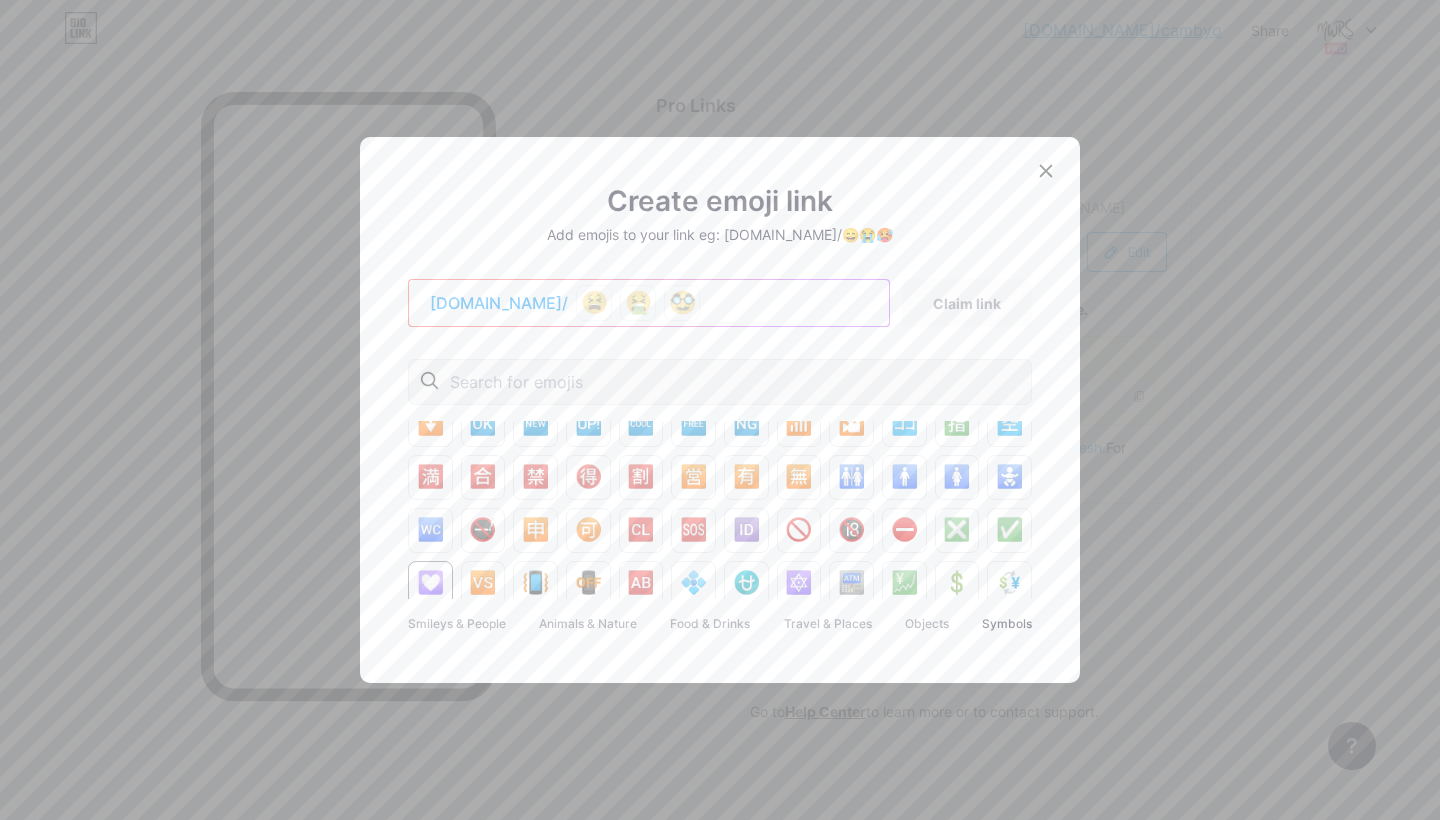click on "💟" at bounding box center (430, 583) 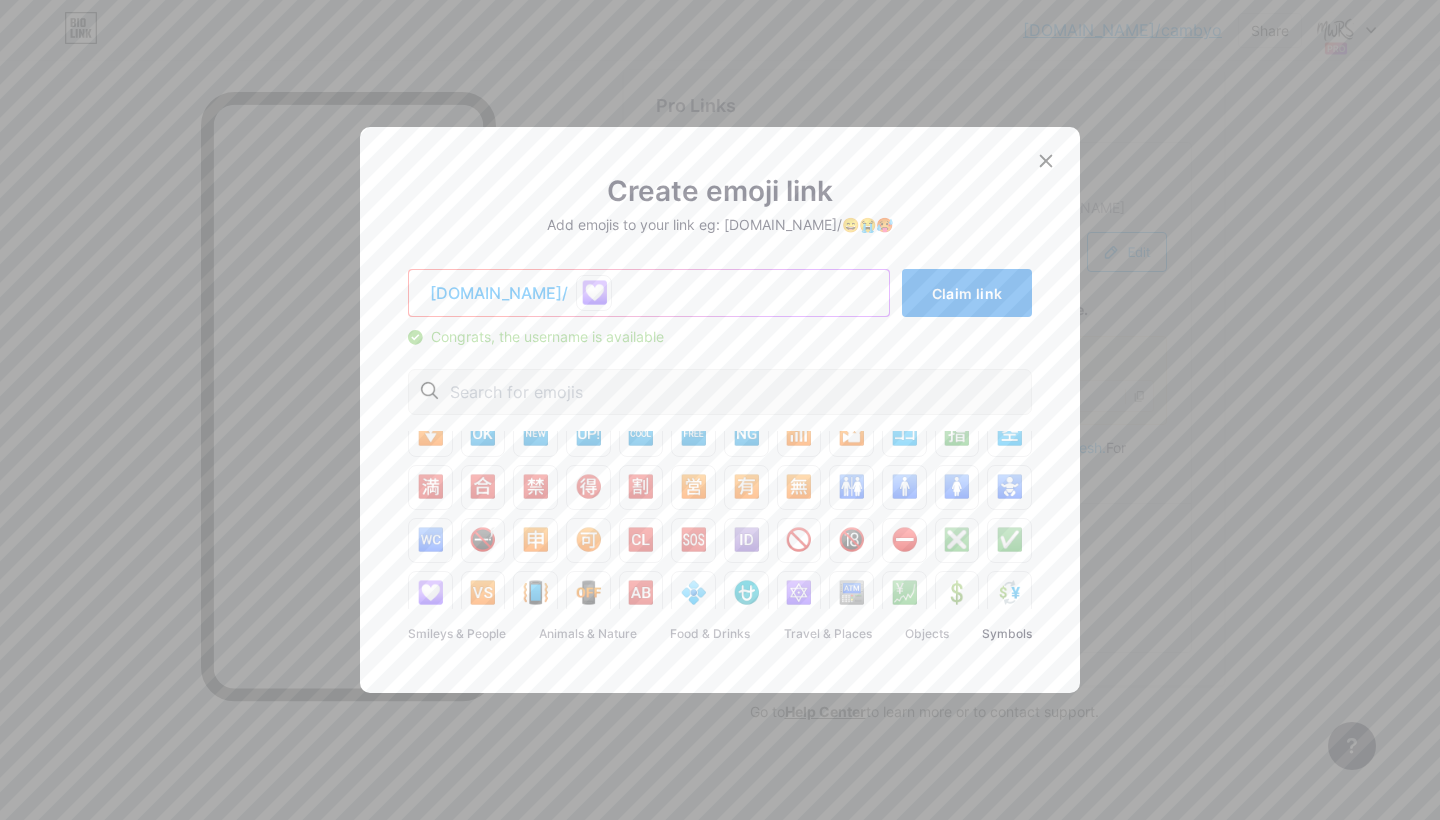 click on "Claim link" at bounding box center [967, 293] 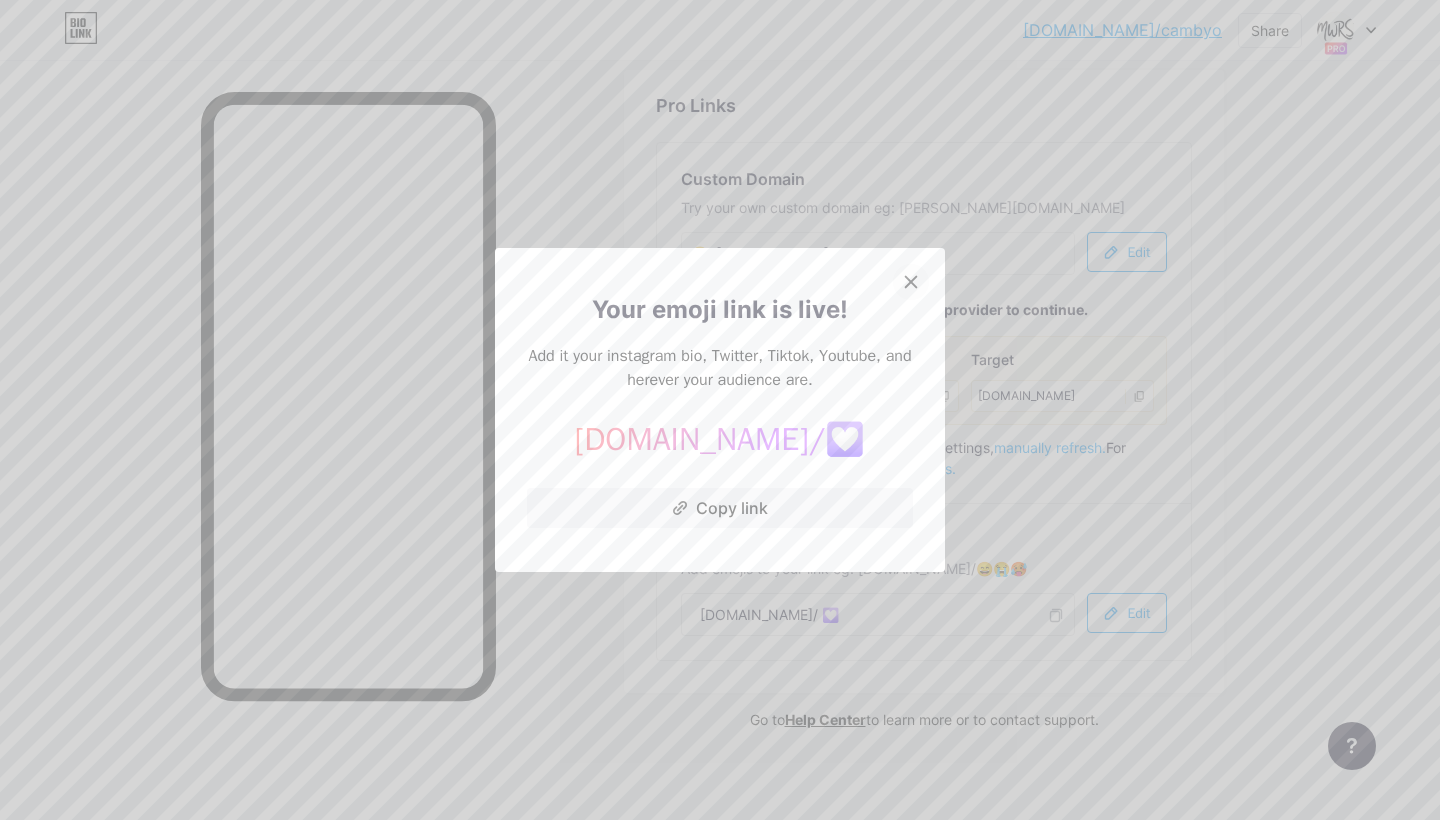 click 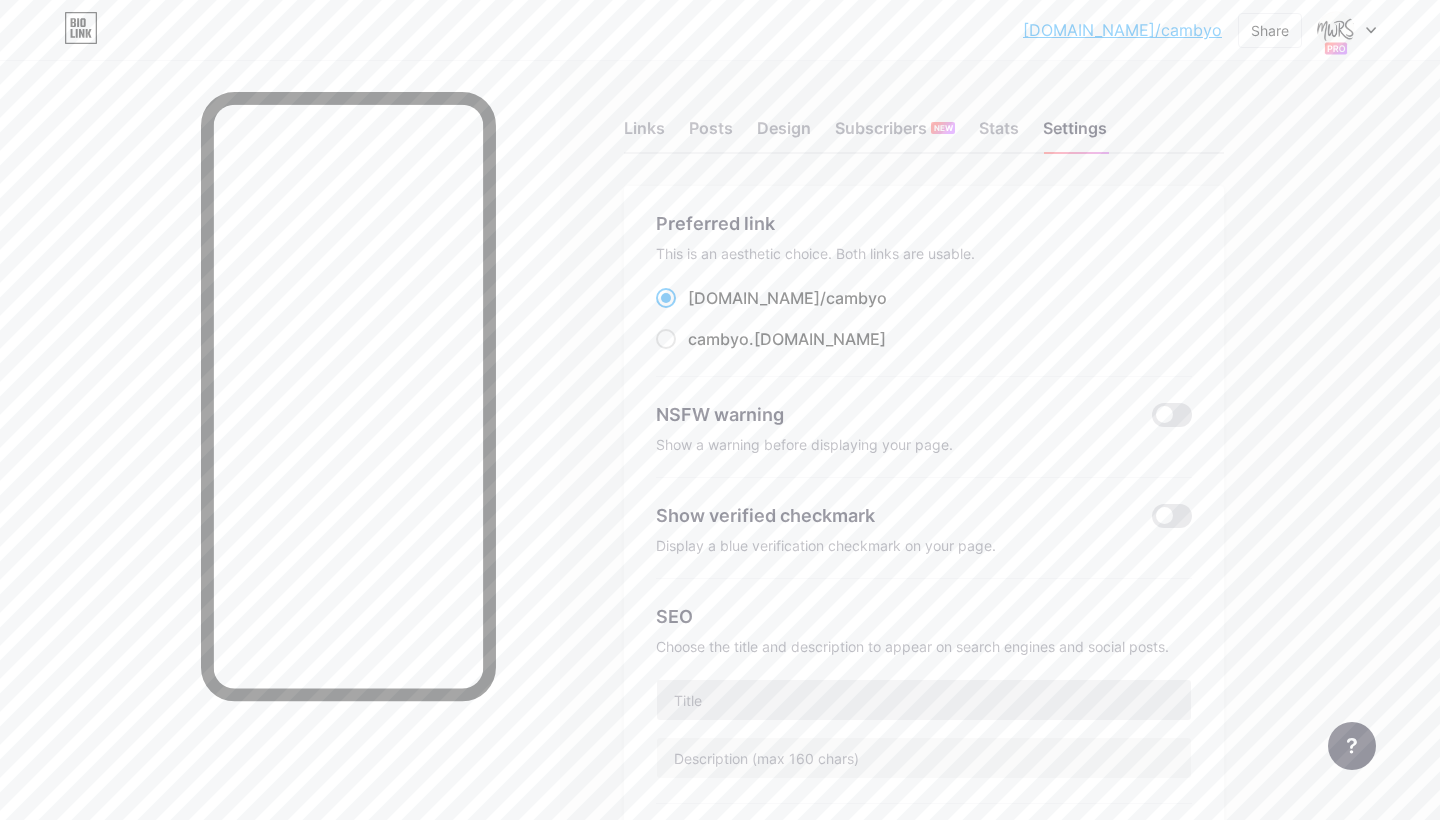 scroll, scrollTop: 0, scrollLeft: 0, axis: both 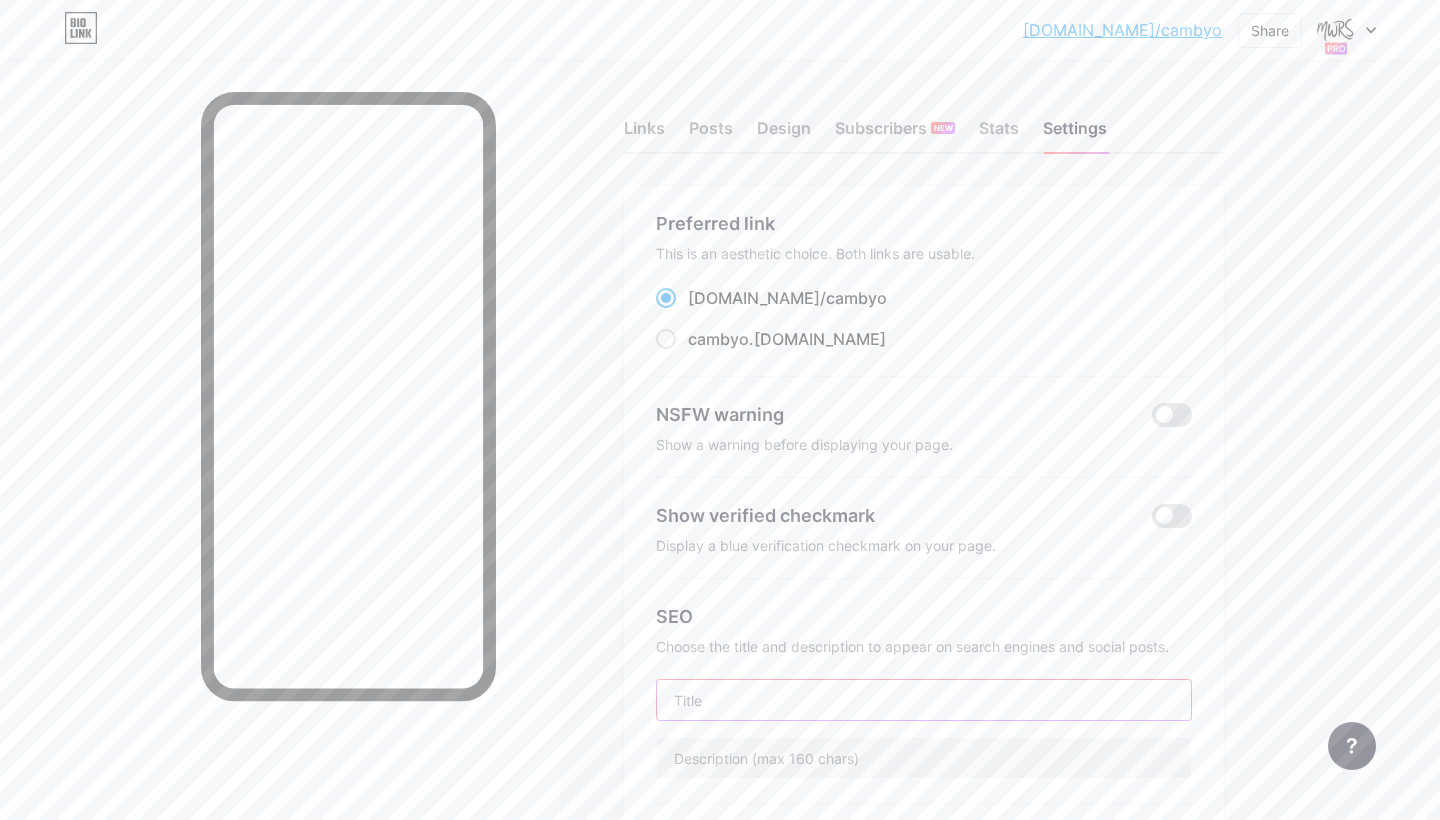 click at bounding box center (924, 700) 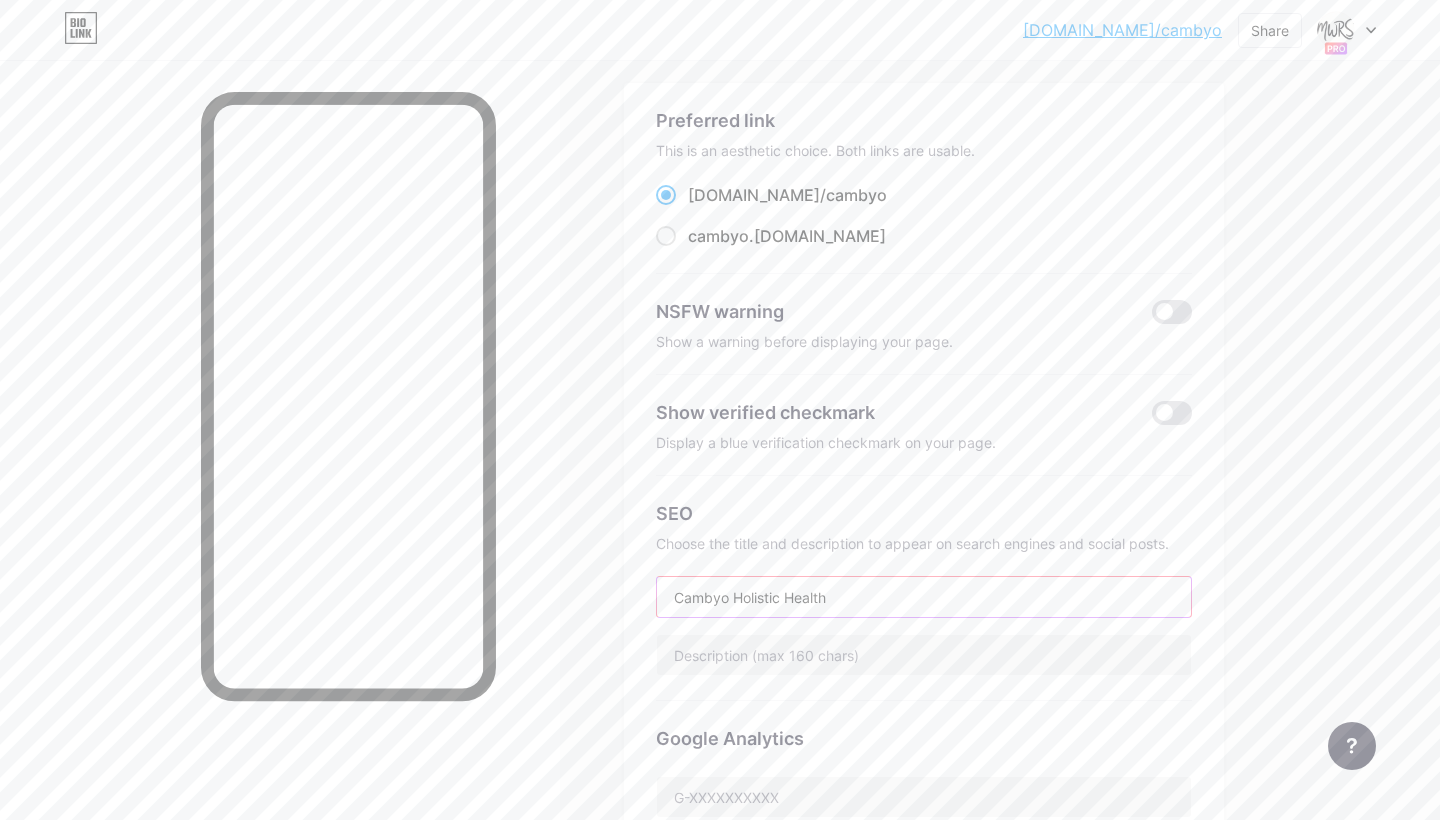 scroll, scrollTop: 127, scrollLeft: 0, axis: vertical 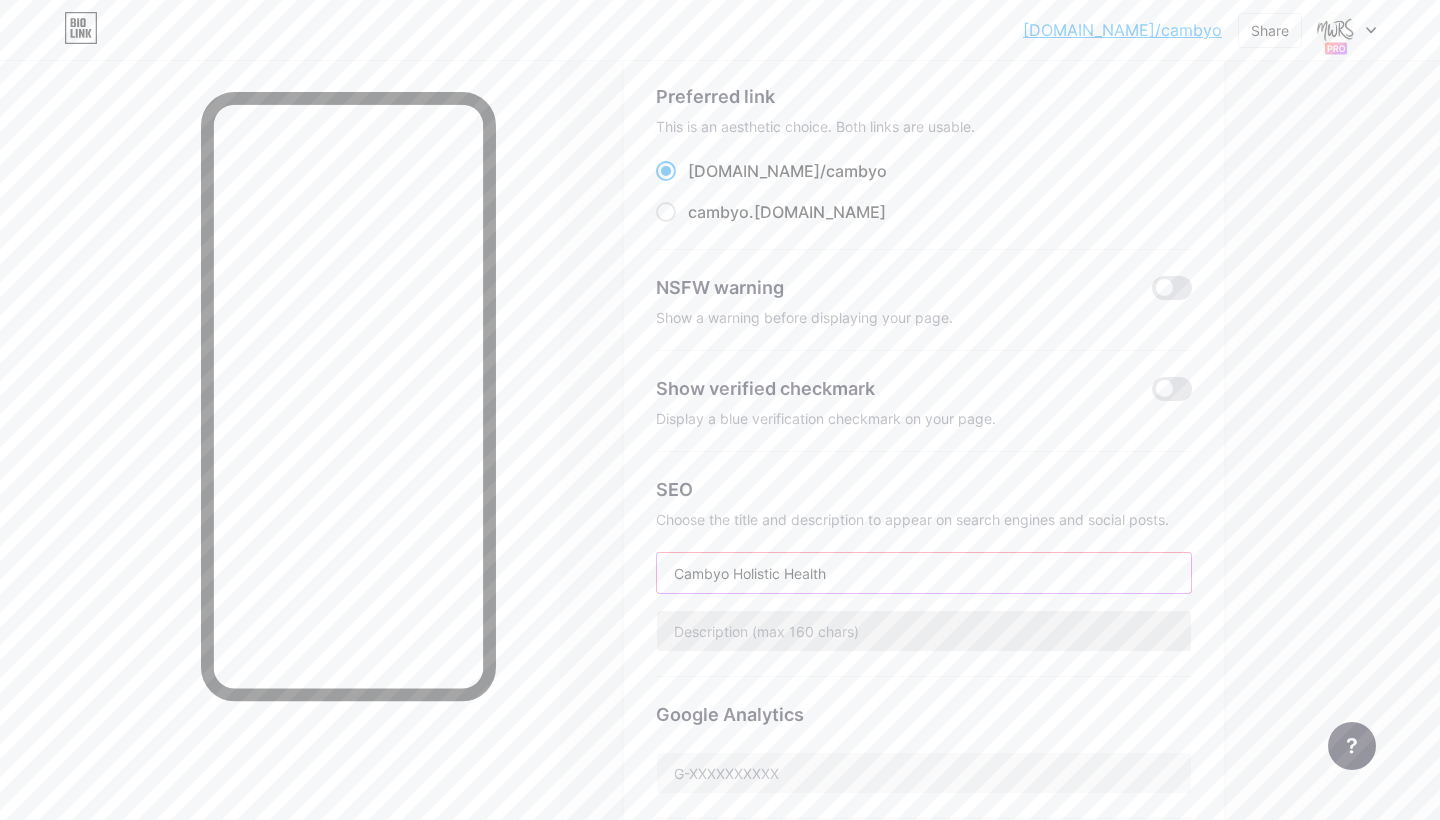 type on "Cambyo Holistic Health" 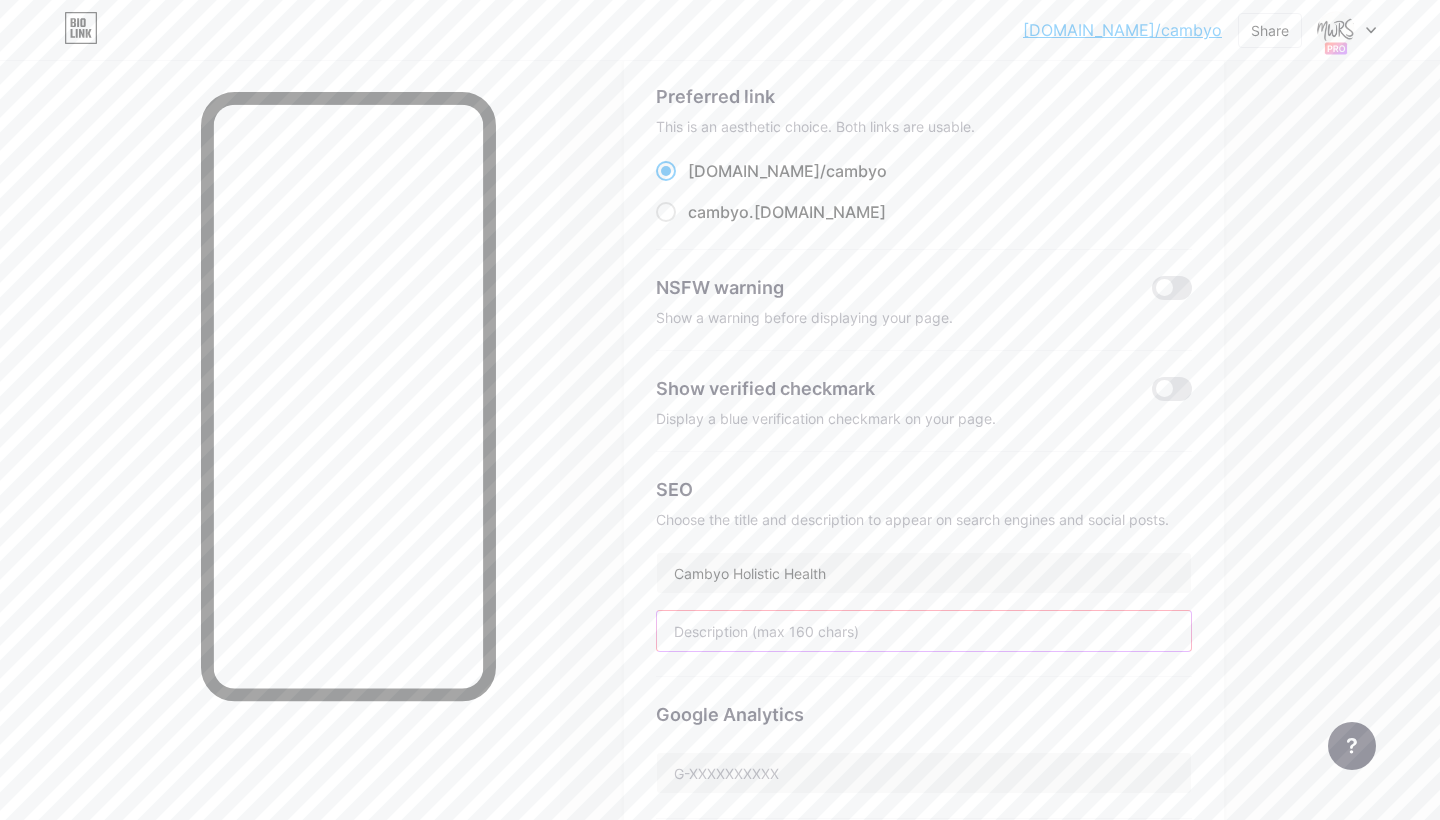 click at bounding box center [924, 631] 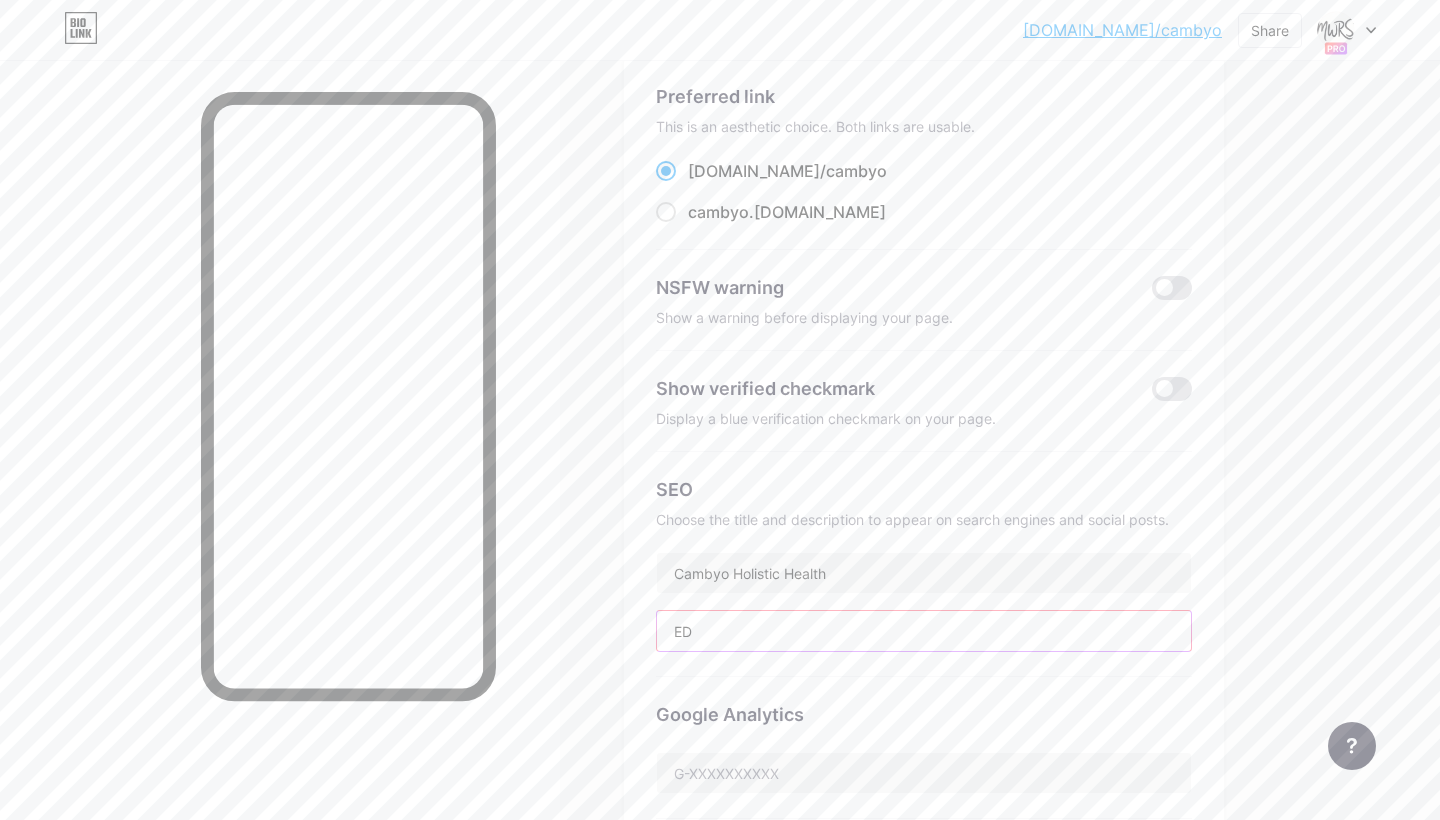 type on "E" 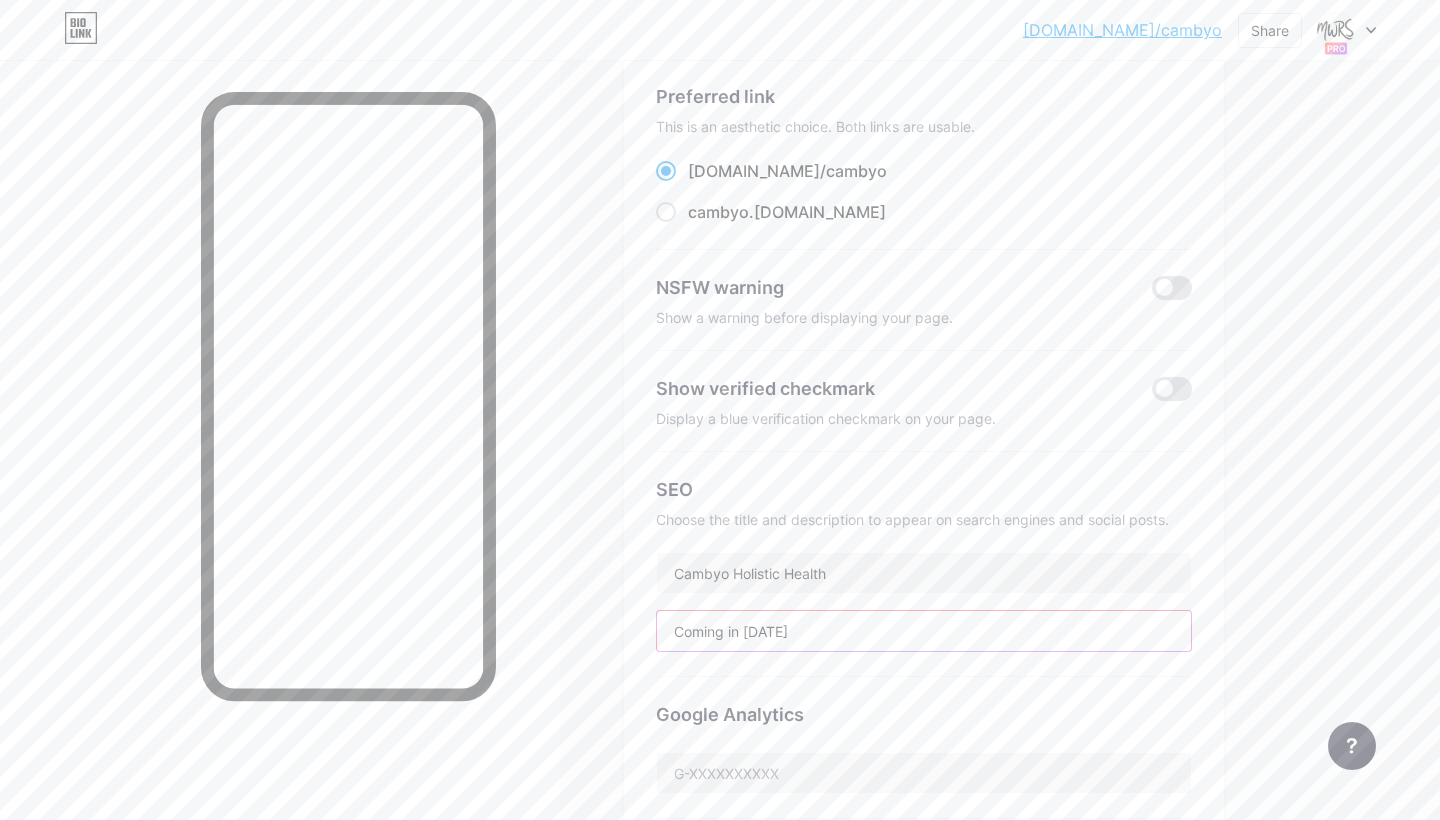 click on "Coming in [DATE]" at bounding box center (924, 631) 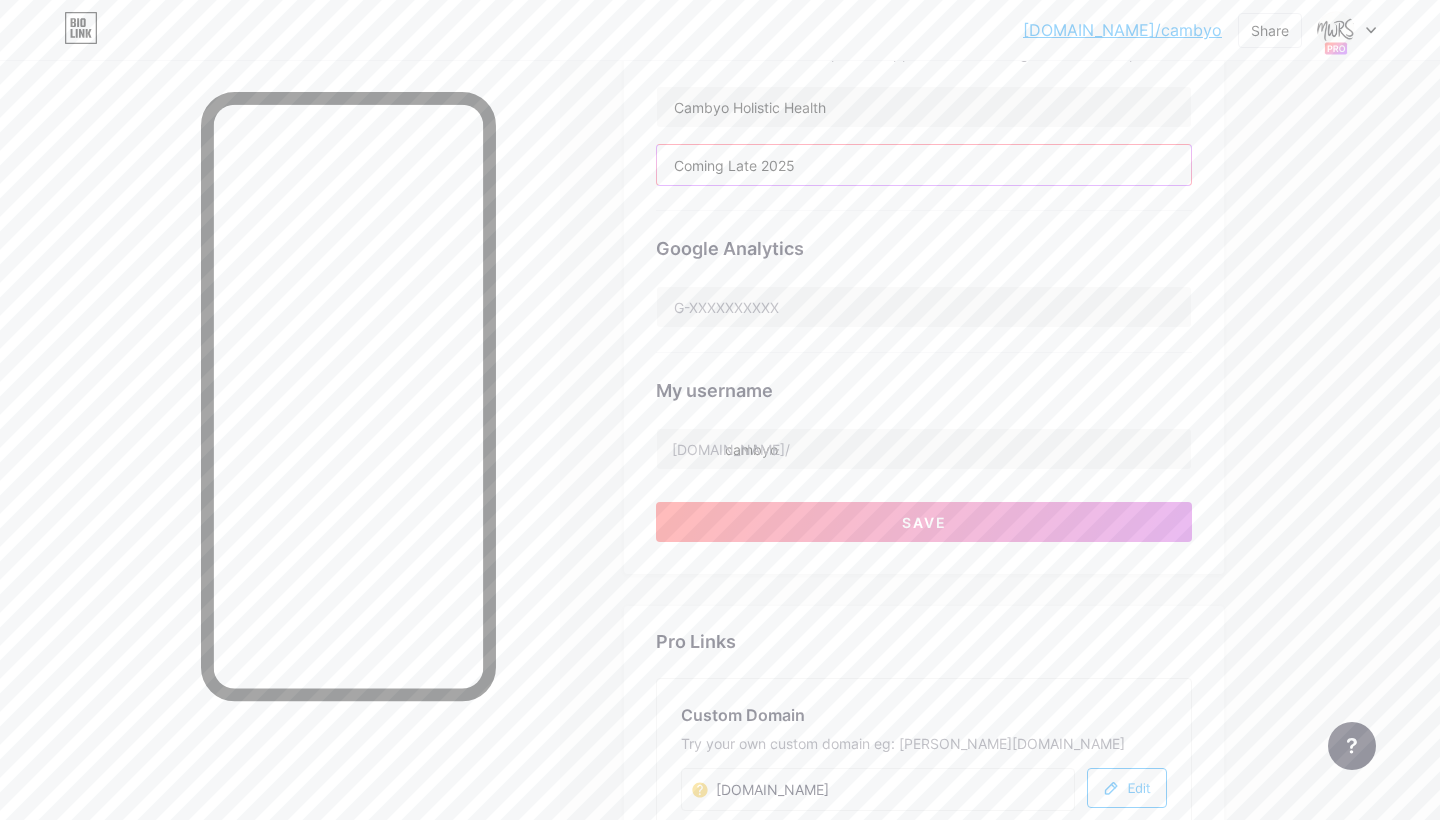 scroll, scrollTop: 620, scrollLeft: 0, axis: vertical 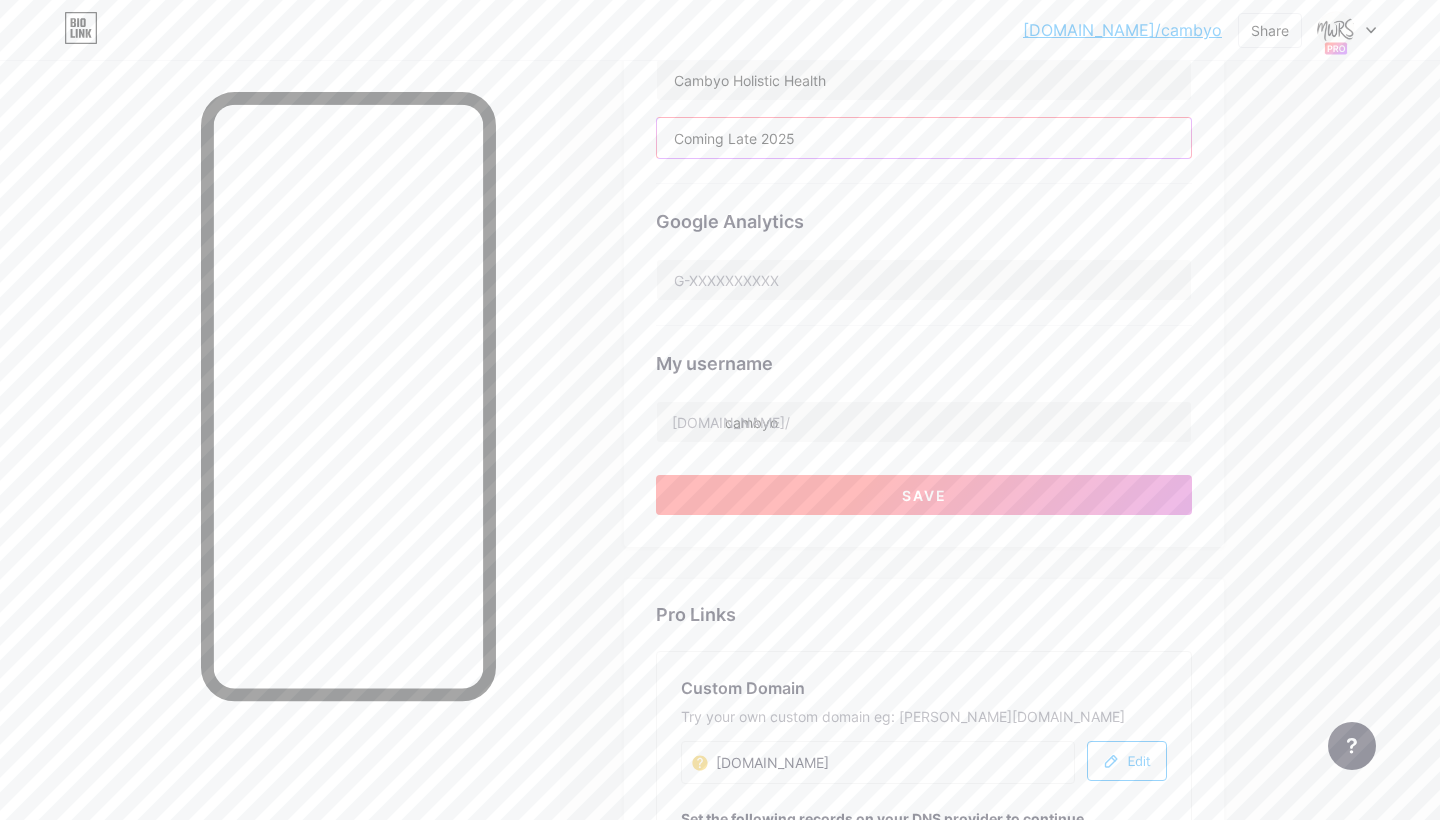type on "Coming Late 2025" 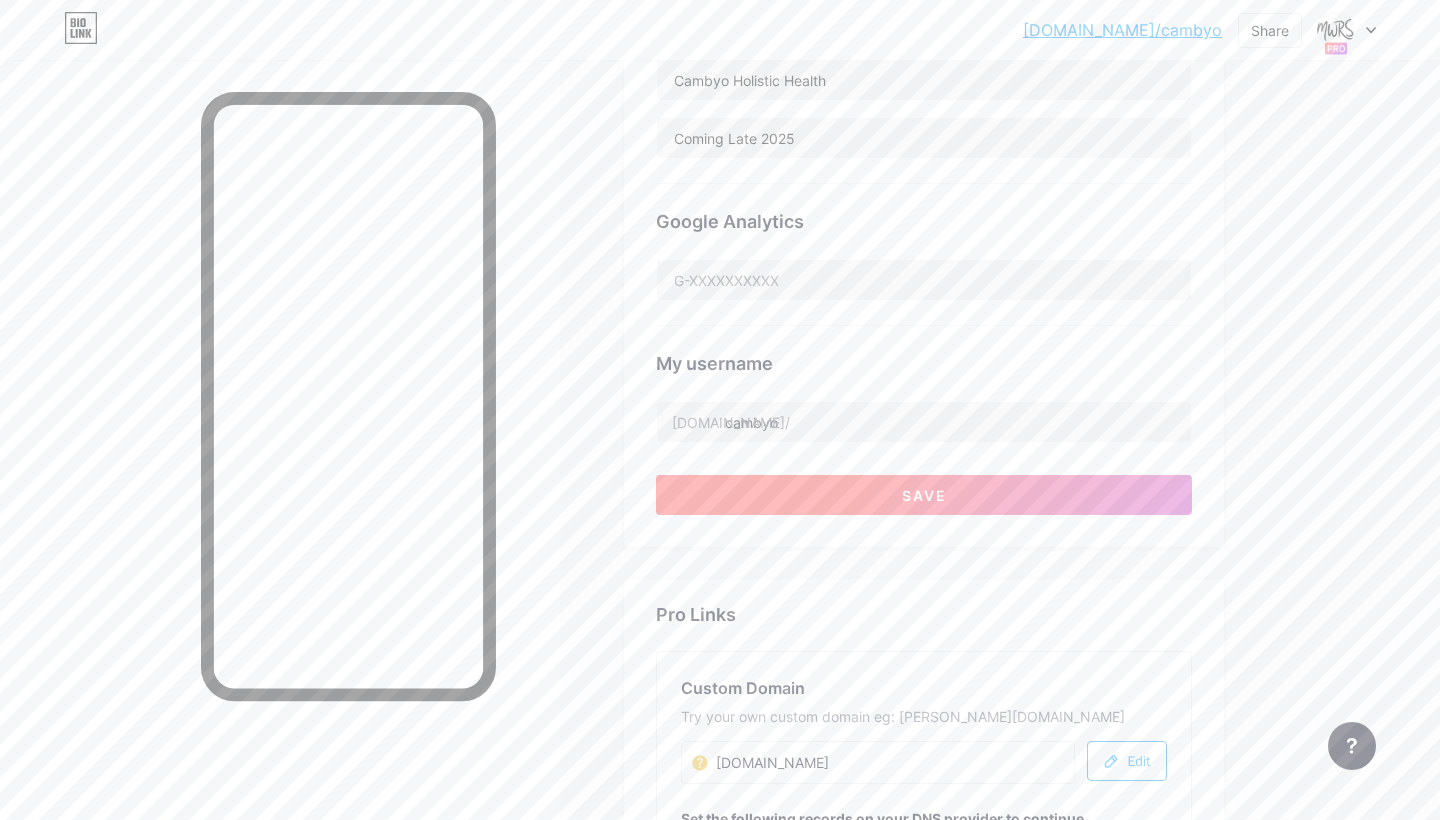 click on "Save" at bounding box center (924, 495) 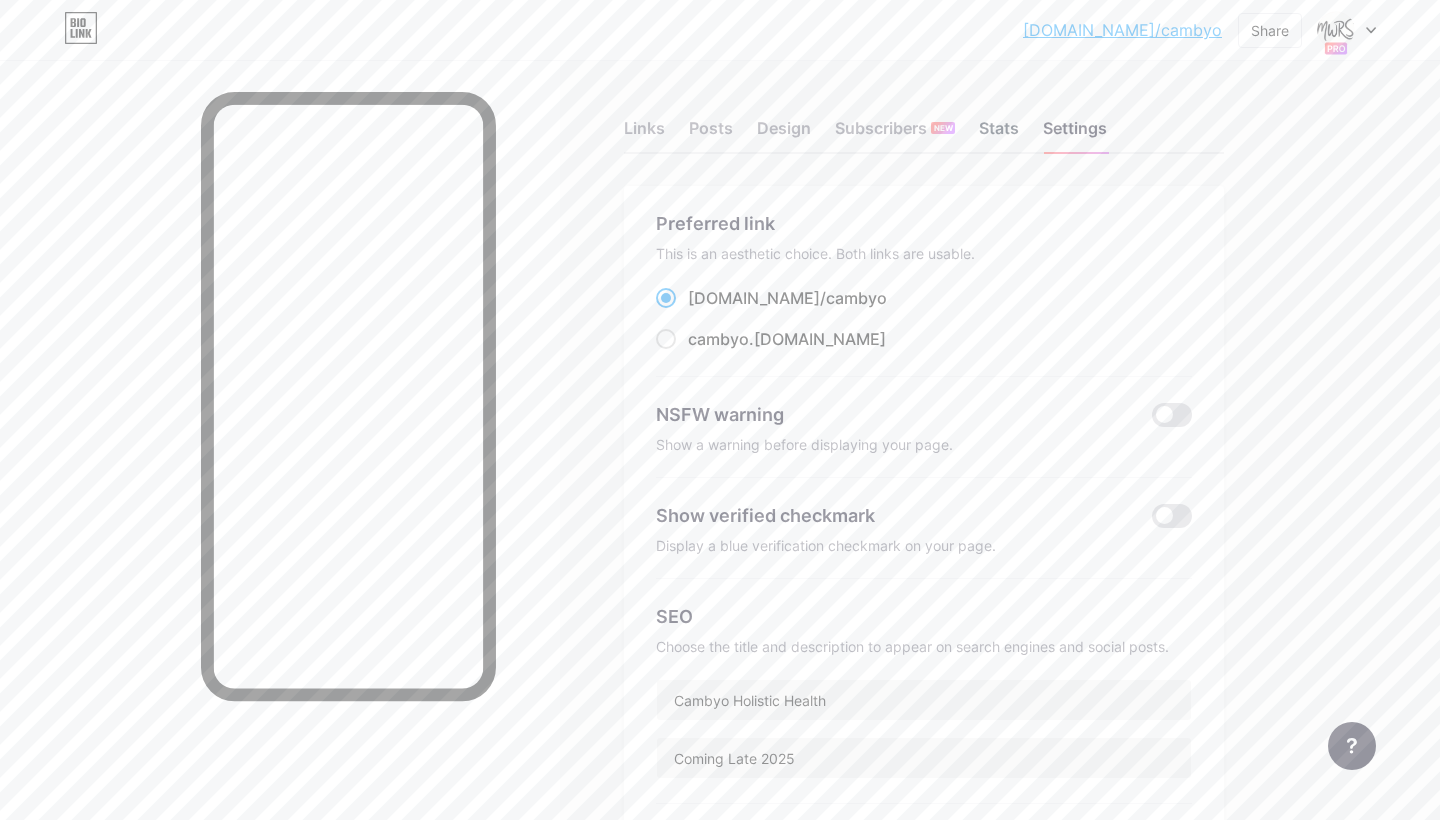 scroll, scrollTop: 0, scrollLeft: 0, axis: both 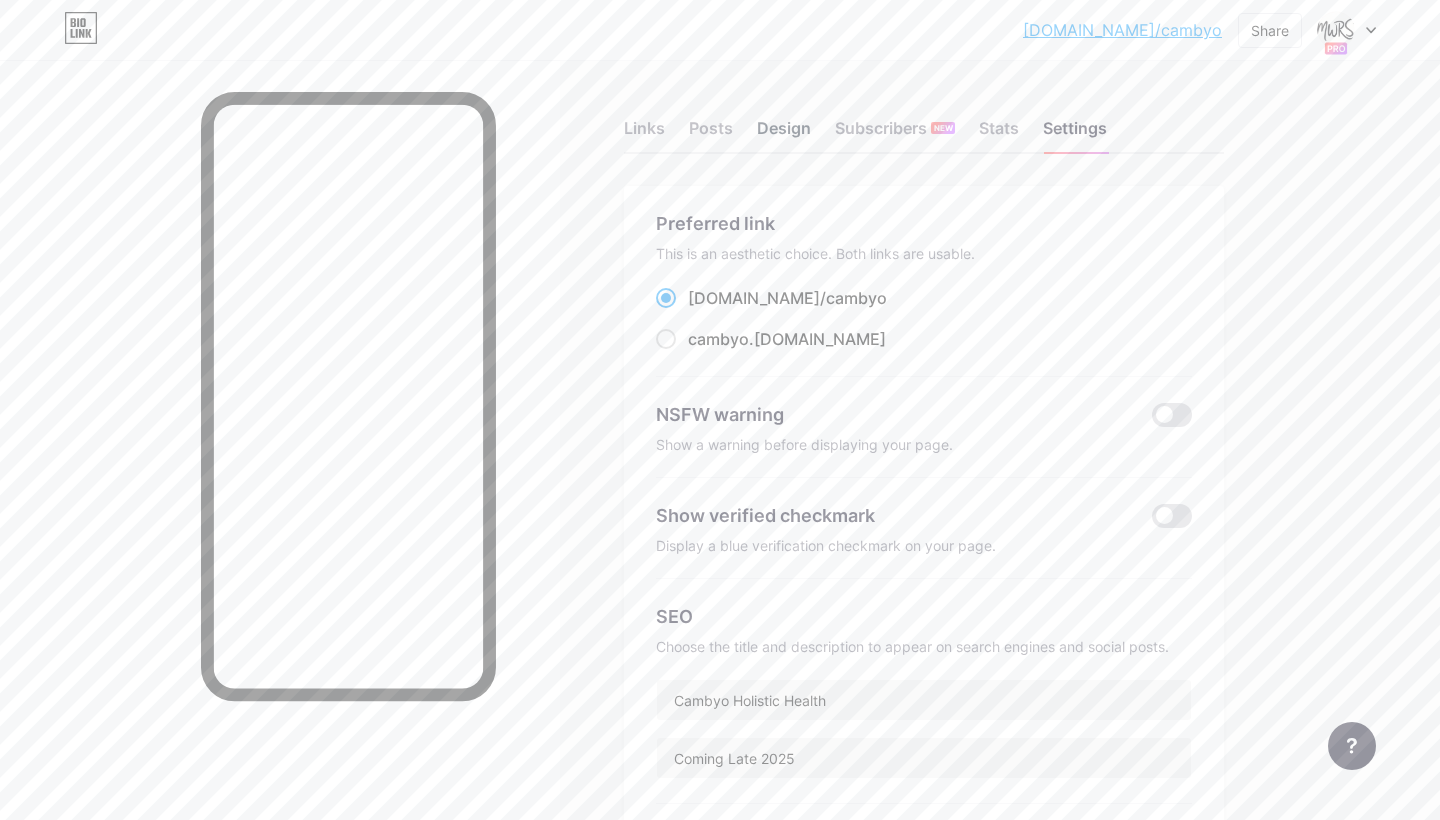 click on "Design" at bounding box center [784, 134] 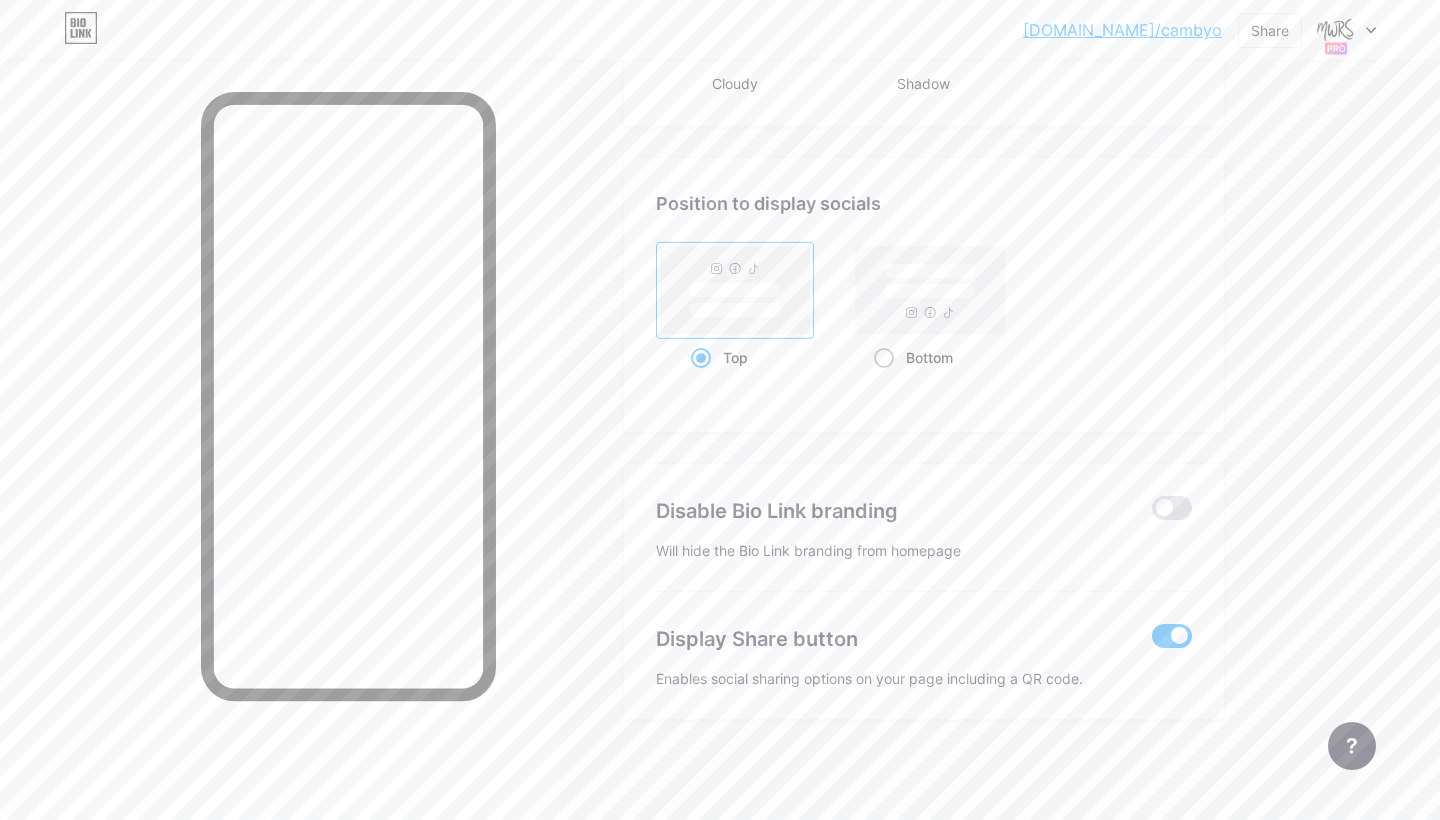 scroll, scrollTop: 2577, scrollLeft: 0, axis: vertical 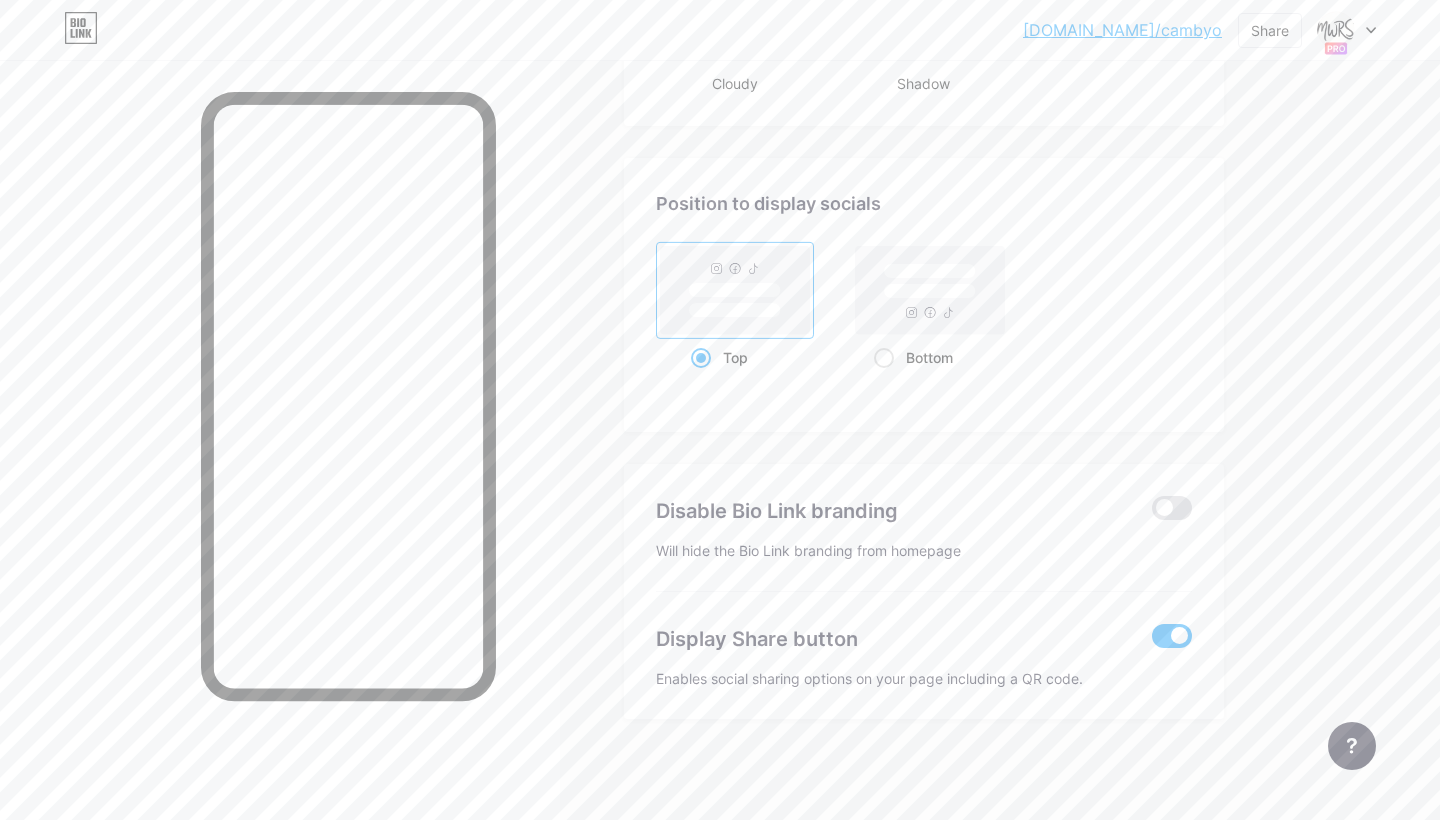 click at bounding box center [1172, 636] 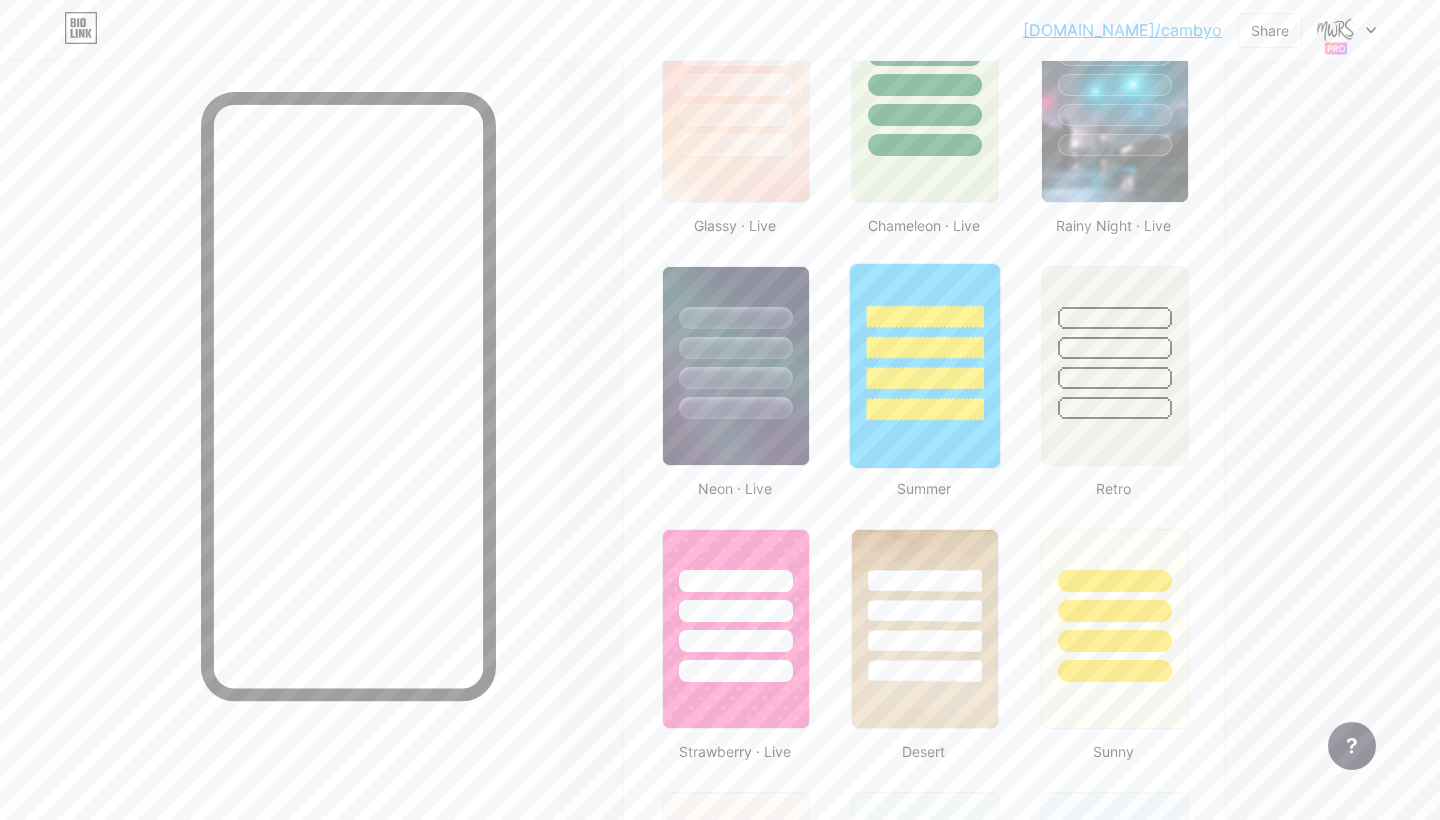 scroll, scrollTop: 1122, scrollLeft: 0, axis: vertical 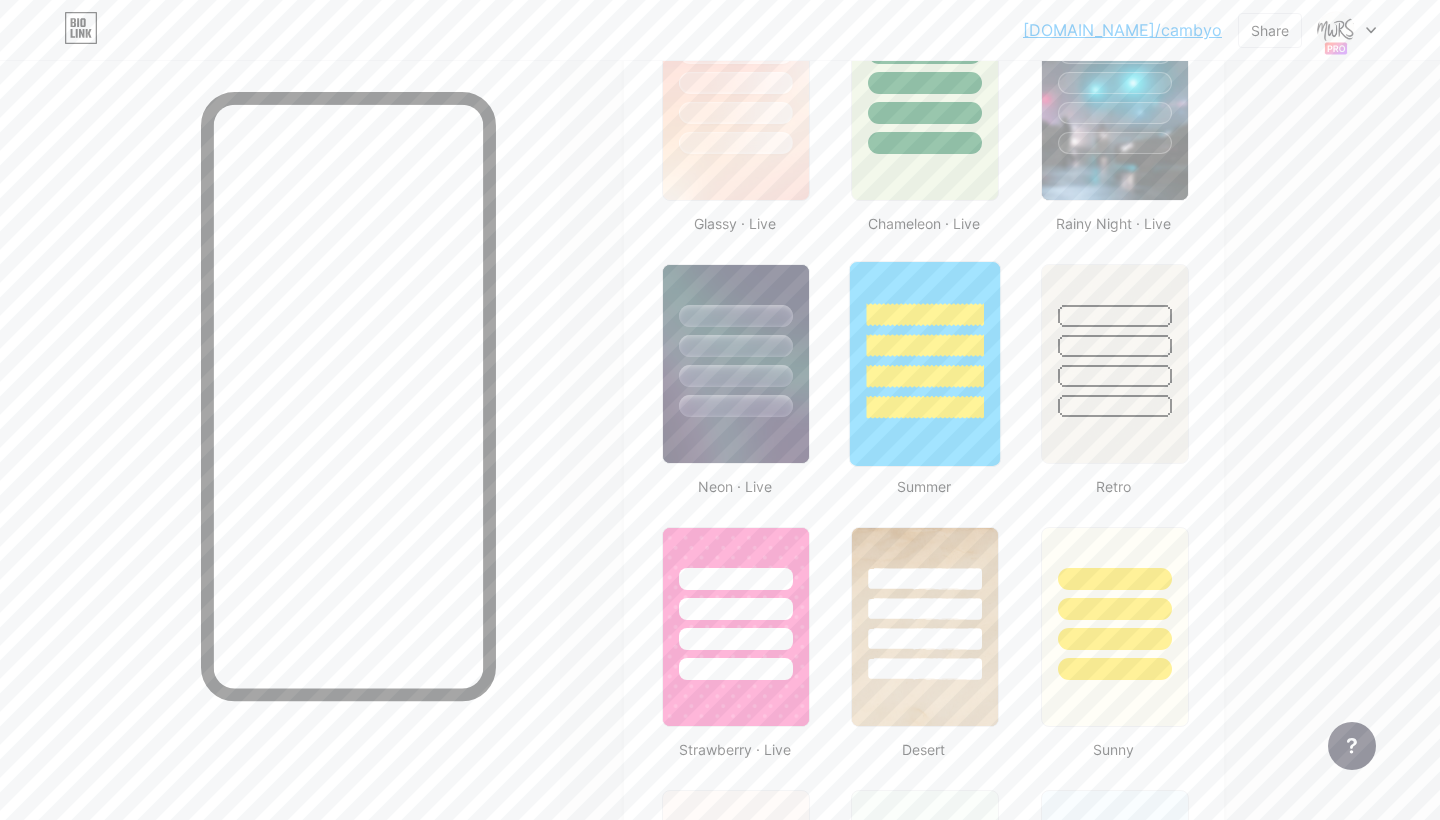 click at bounding box center [925, 376] 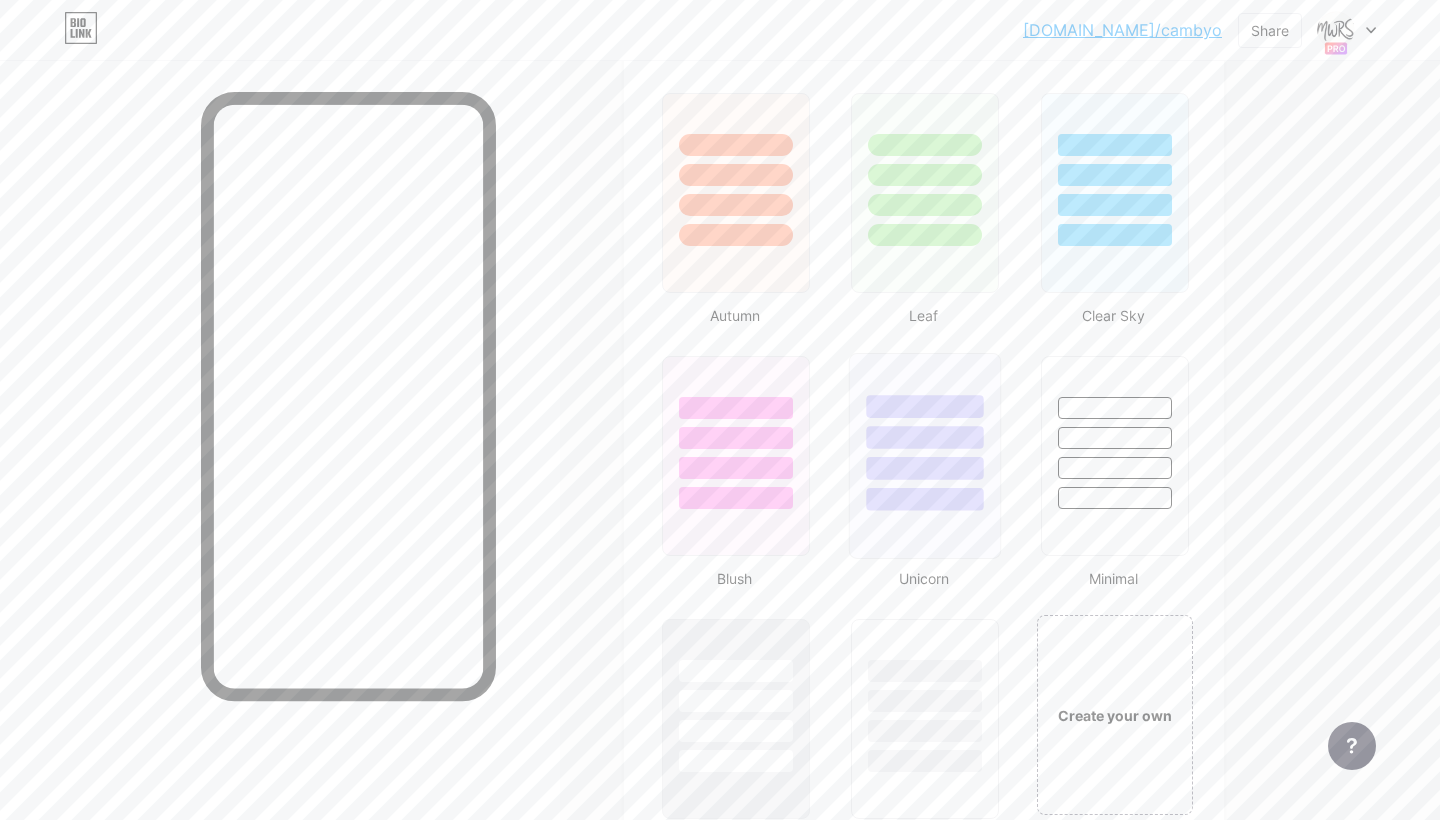 scroll, scrollTop: 1891, scrollLeft: 0, axis: vertical 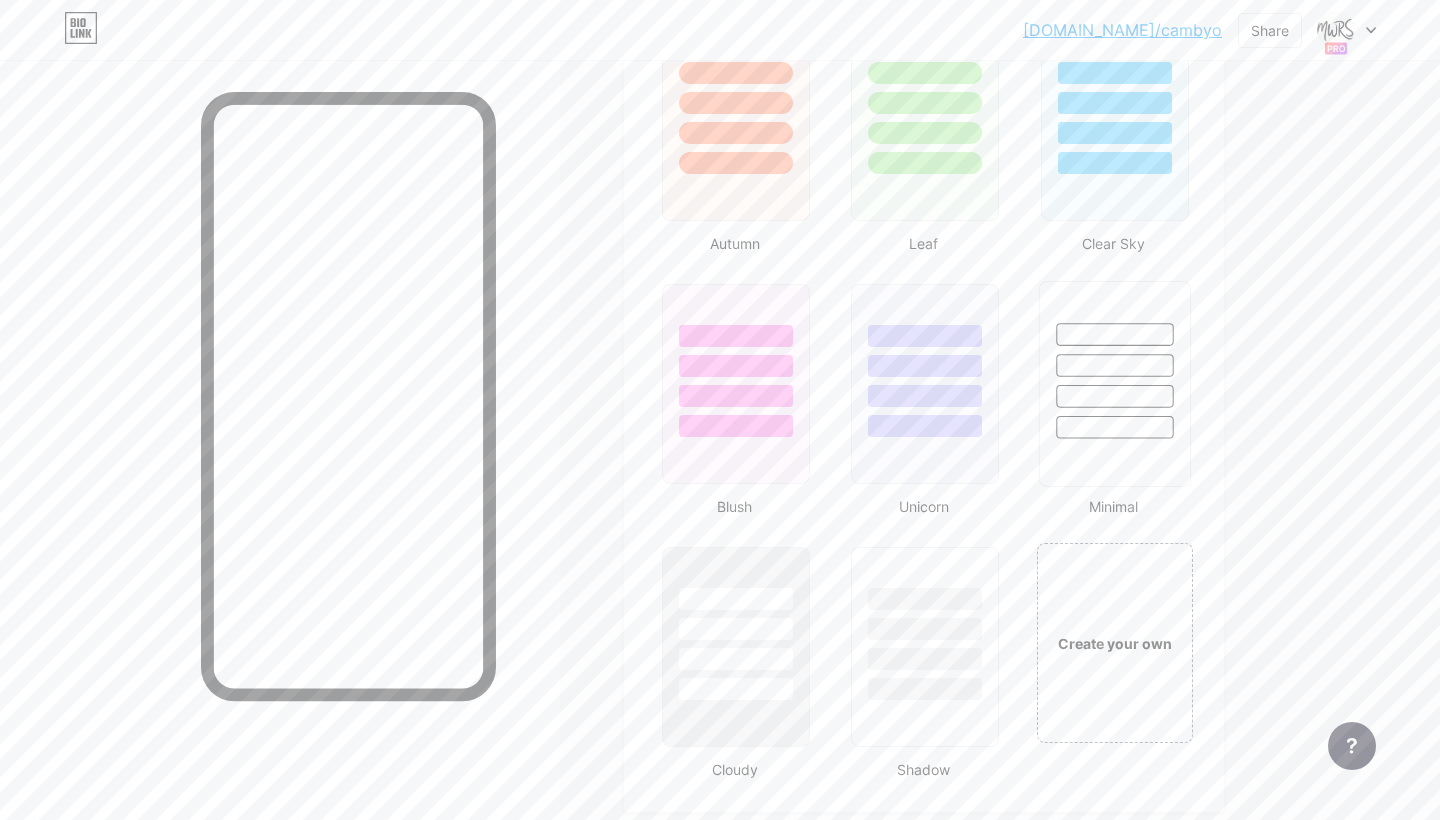 click at bounding box center (1114, 360) 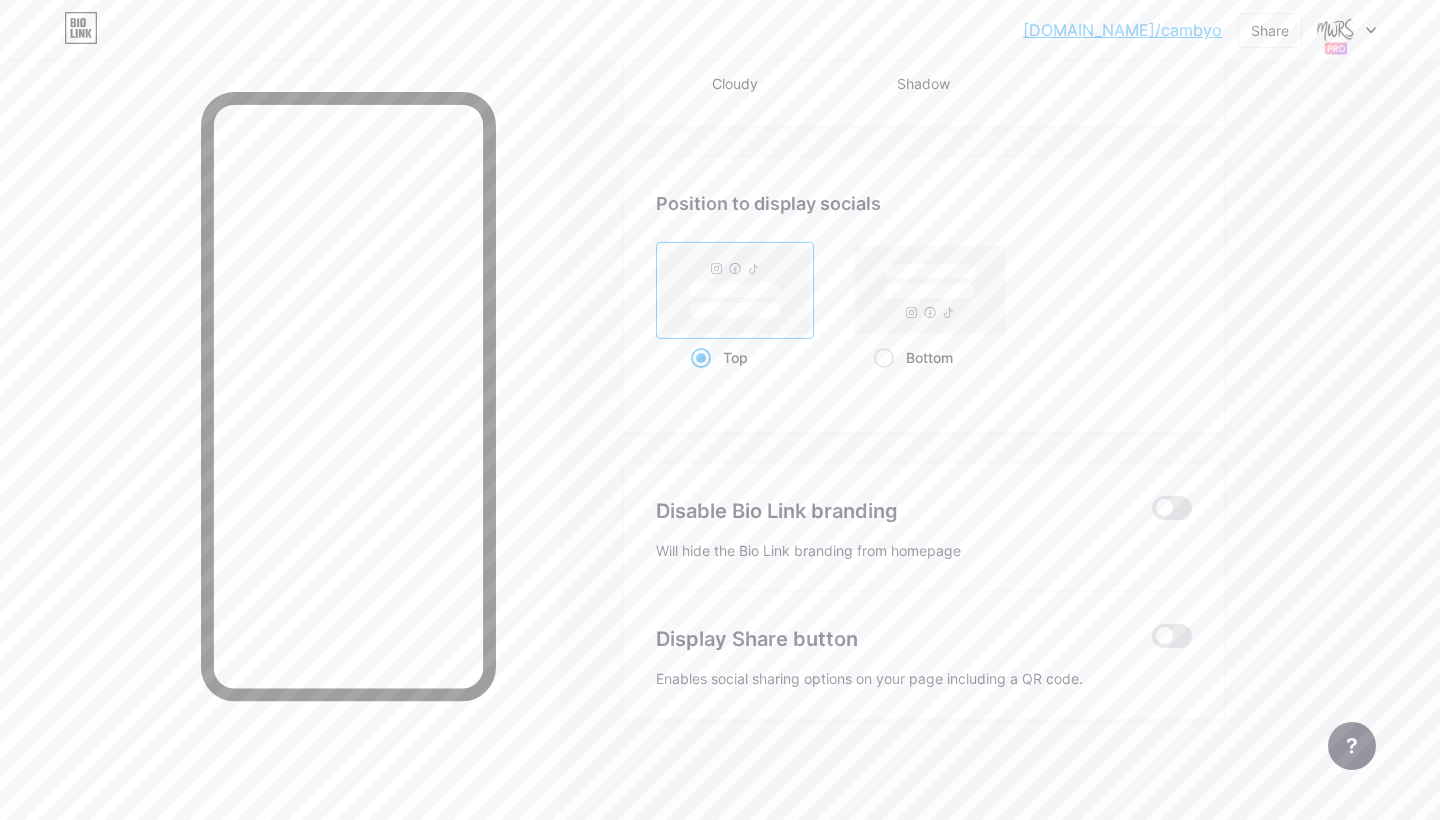 scroll, scrollTop: 2577, scrollLeft: 0, axis: vertical 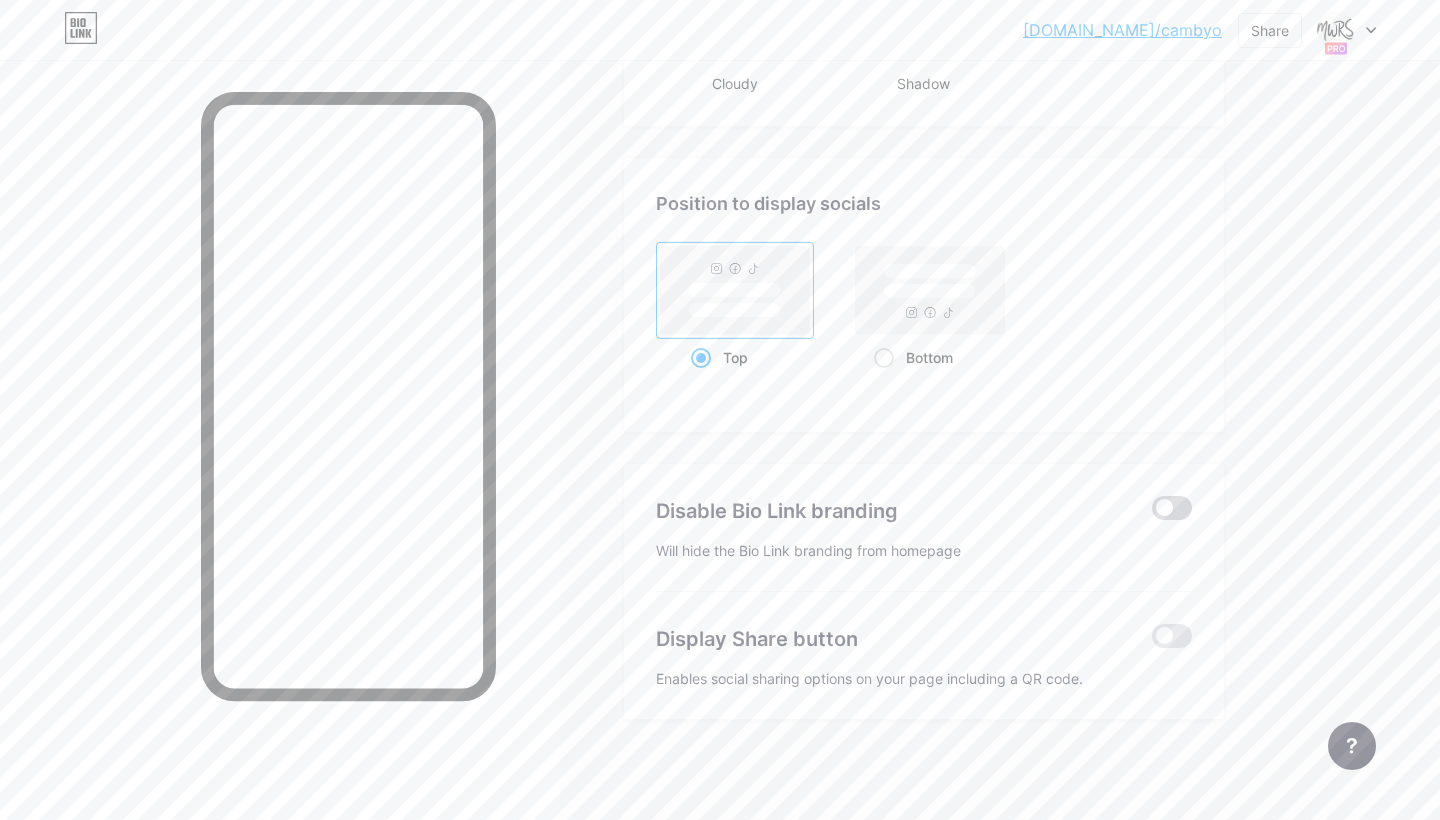click at bounding box center [1172, 508] 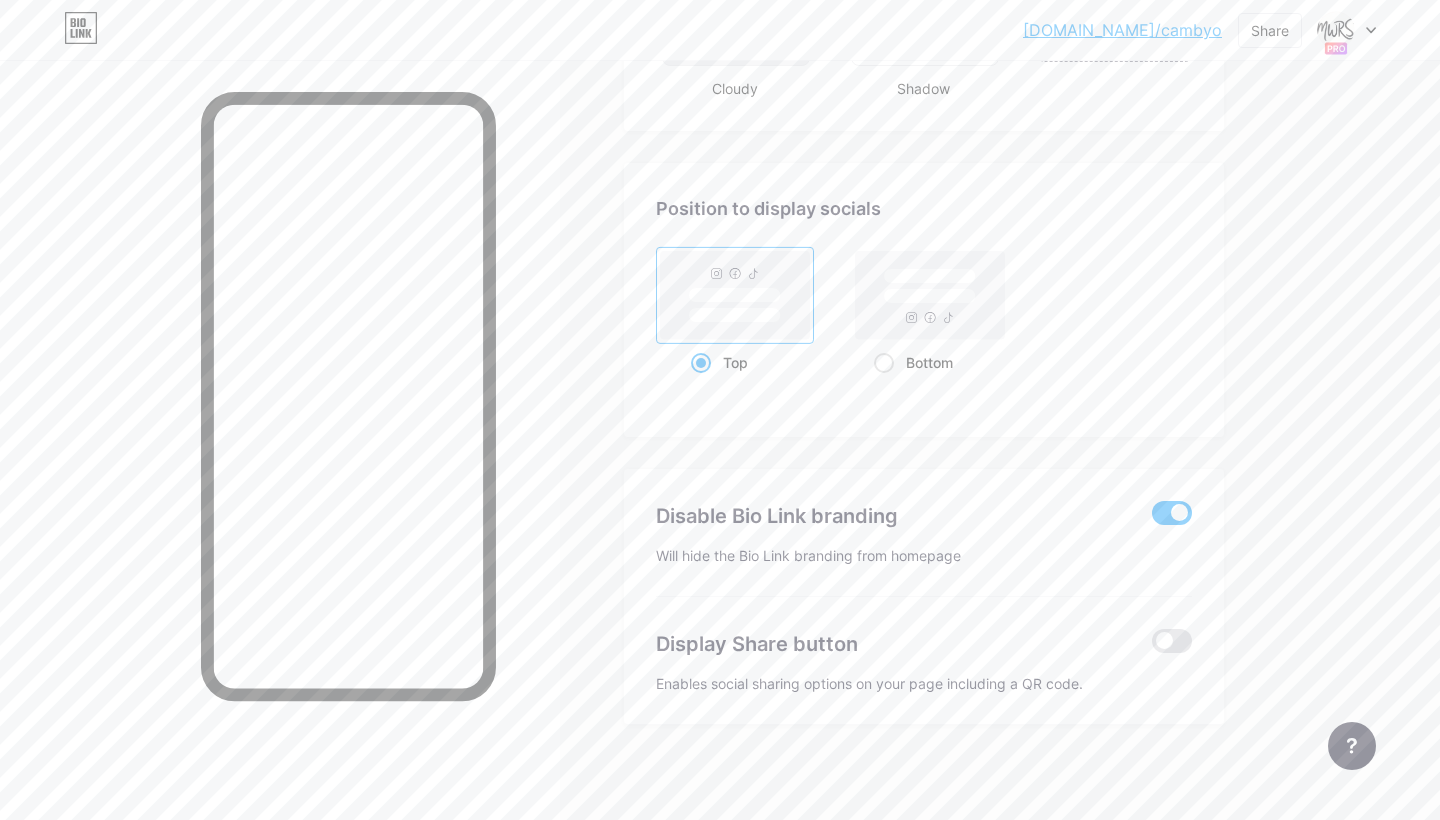 scroll, scrollTop: 2572, scrollLeft: 0, axis: vertical 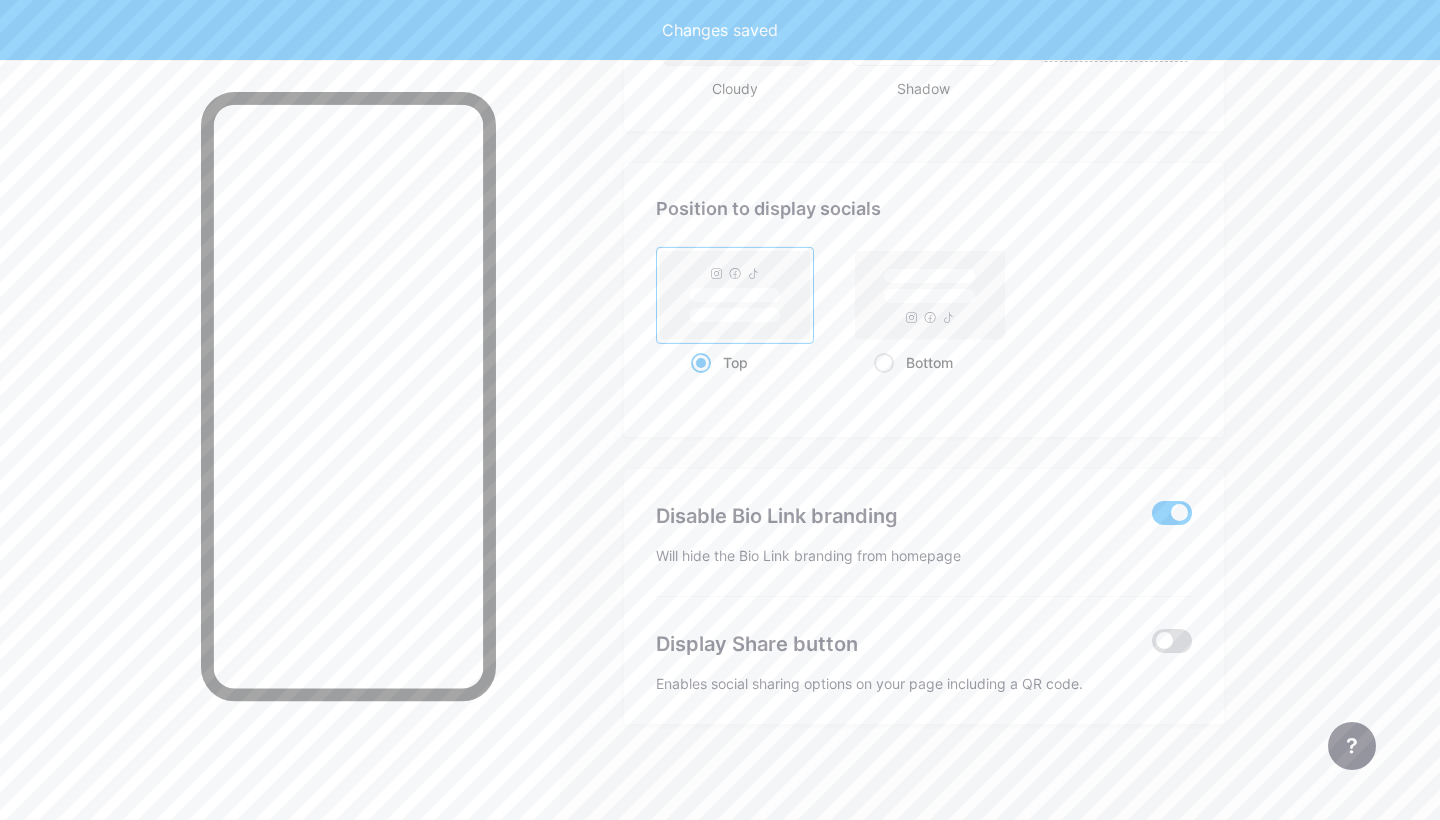 click at bounding box center [1172, 641] 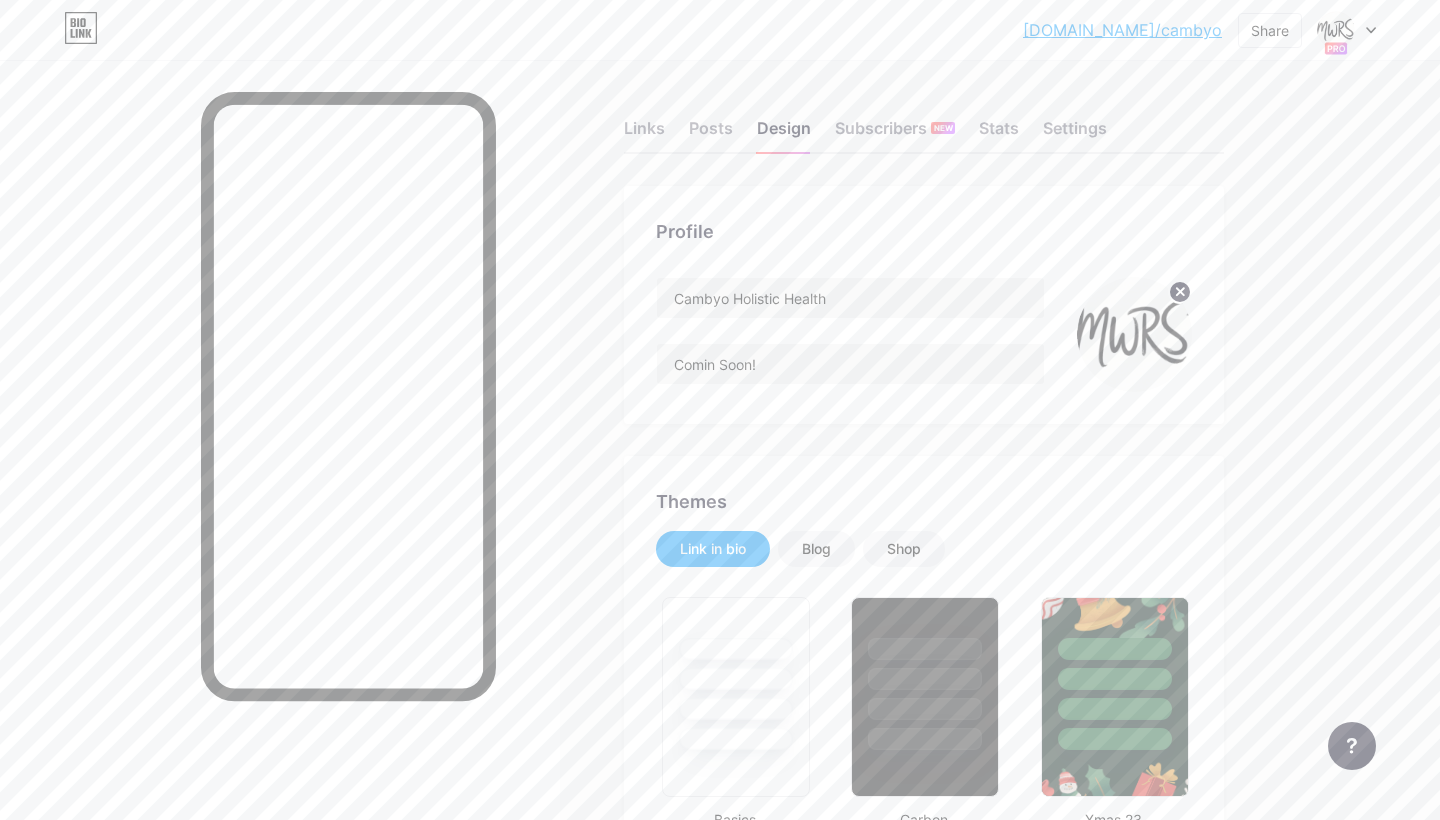 scroll, scrollTop: 0, scrollLeft: 0, axis: both 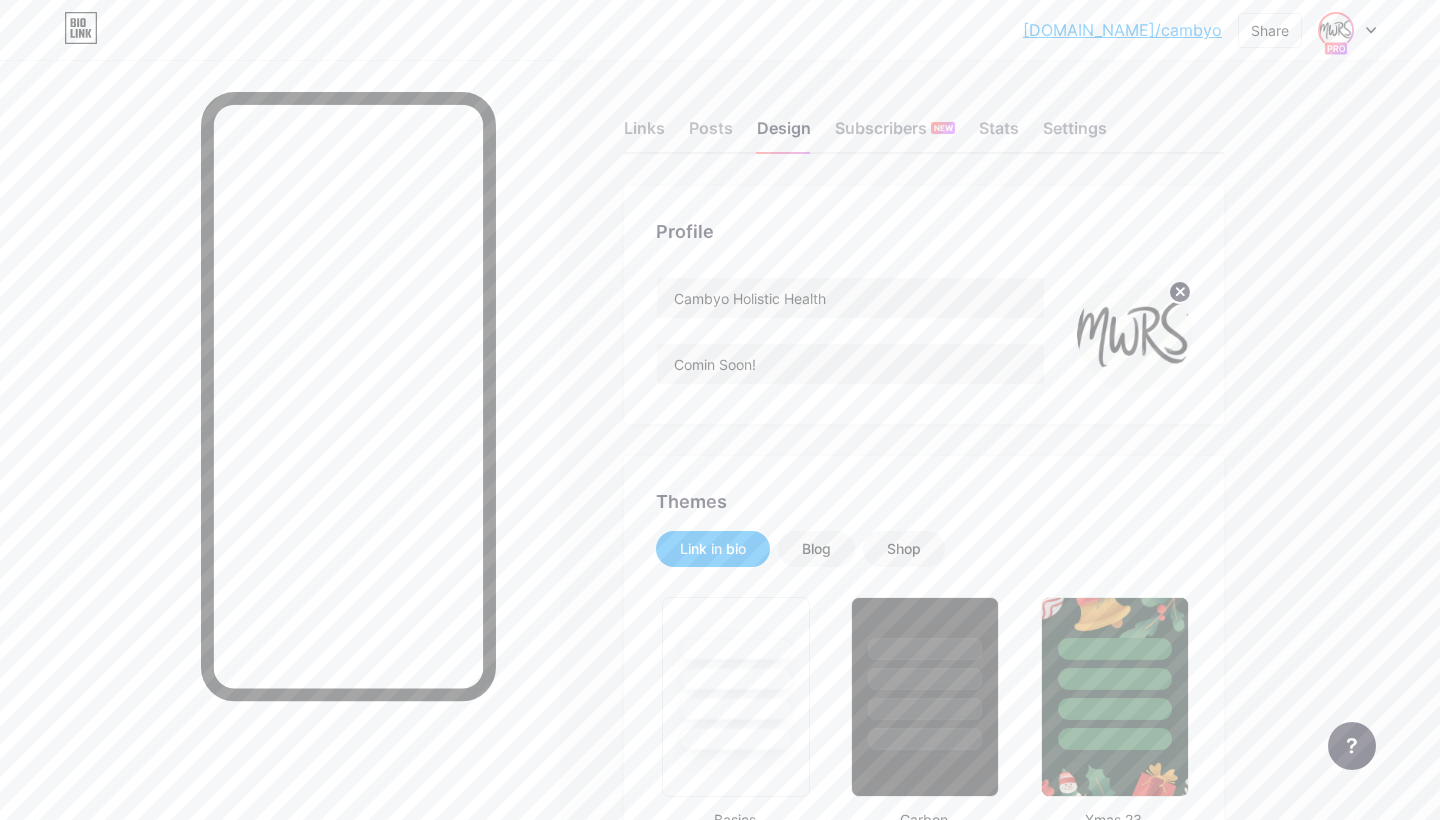 click at bounding box center [1336, 30] 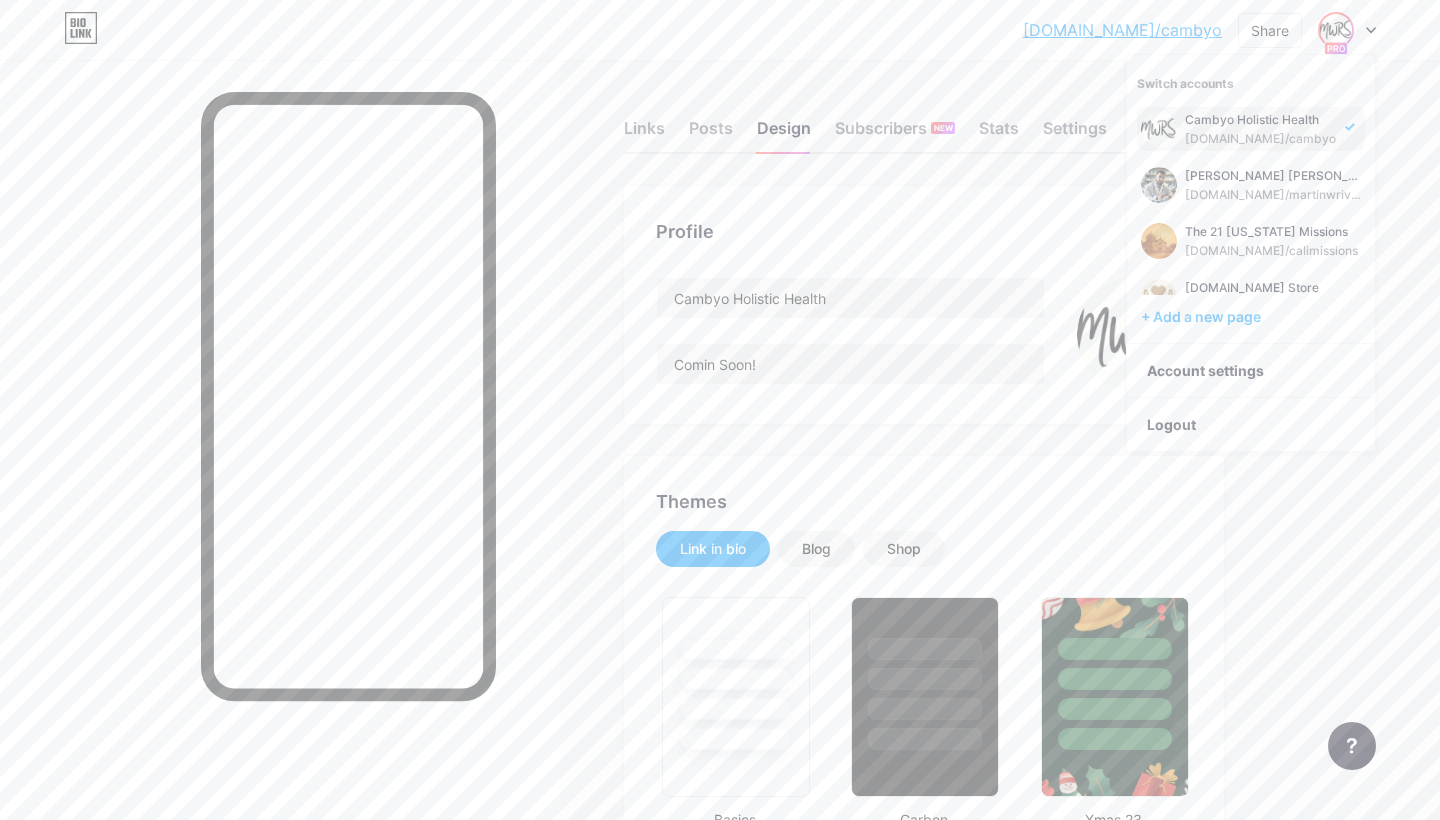 click on "[DOMAIN_NAME]/cambyo...   [DOMAIN_NAME]/cambyo   Share                     Switch accounts     Cambyo Holistic Health   [DOMAIN_NAME]/[PERSON_NAME] [PERSON_NAME]   [DOMAIN_NAME]/martinwriverasalas     The 21 [US_STATE] Missions   [DOMAIN_NAME]/calimissions     [DOMAIN_NAME] Store   [DOMAIN_NAME]/calimissionsshop     Misiones de [US_STATE]   [DOMAIN_NAME]/misionescali     + Add a new page        Account settings   Logout   Link Copied
Links
Posts
Design
Subscribers
NEW
Stats
Settings     Profile   Cambyo Holistic Health     Comin Soon!                   Themes   Link in bio   Blog   Shop       Basics       Carbon       Xmas 23       Pride       Glitch       Winter · Live       Glassy · Live       Chameleon · Live       Rainy Night · Live       Neon · Live       Summer       Retro       Strawberry · Live       Desert       Sunny       Autumn       Leaf       Clear Sky       Blush       Unicorn       Minimal       Cloudy       Shadow" at bounding box center [720, 1698] 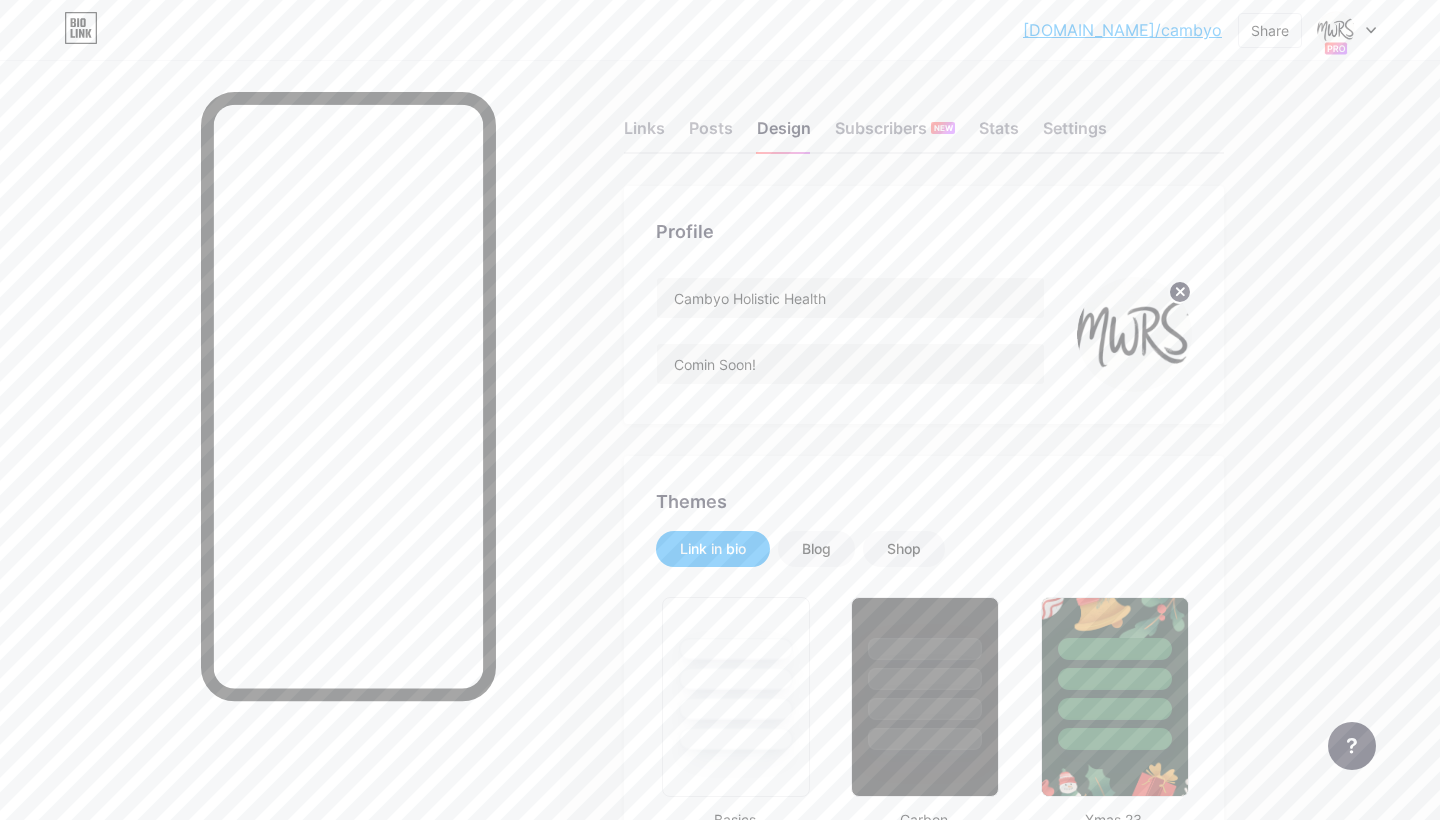 click on "[DOMAIN_NAME]/cambyo" at bounding box center [1122, 30] 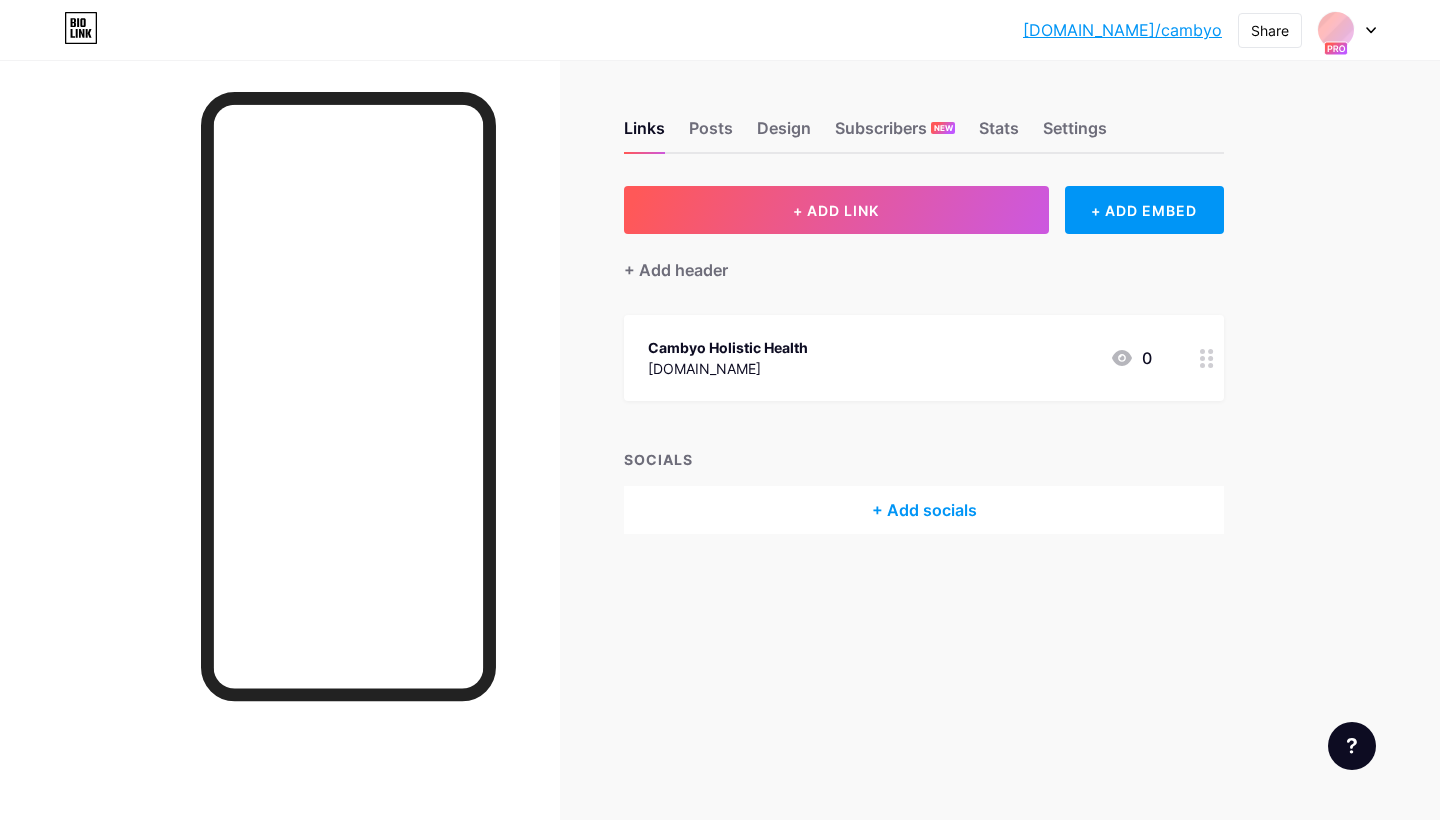 scroll, scrollTop: 0, scrollLeft: 0, axis: both 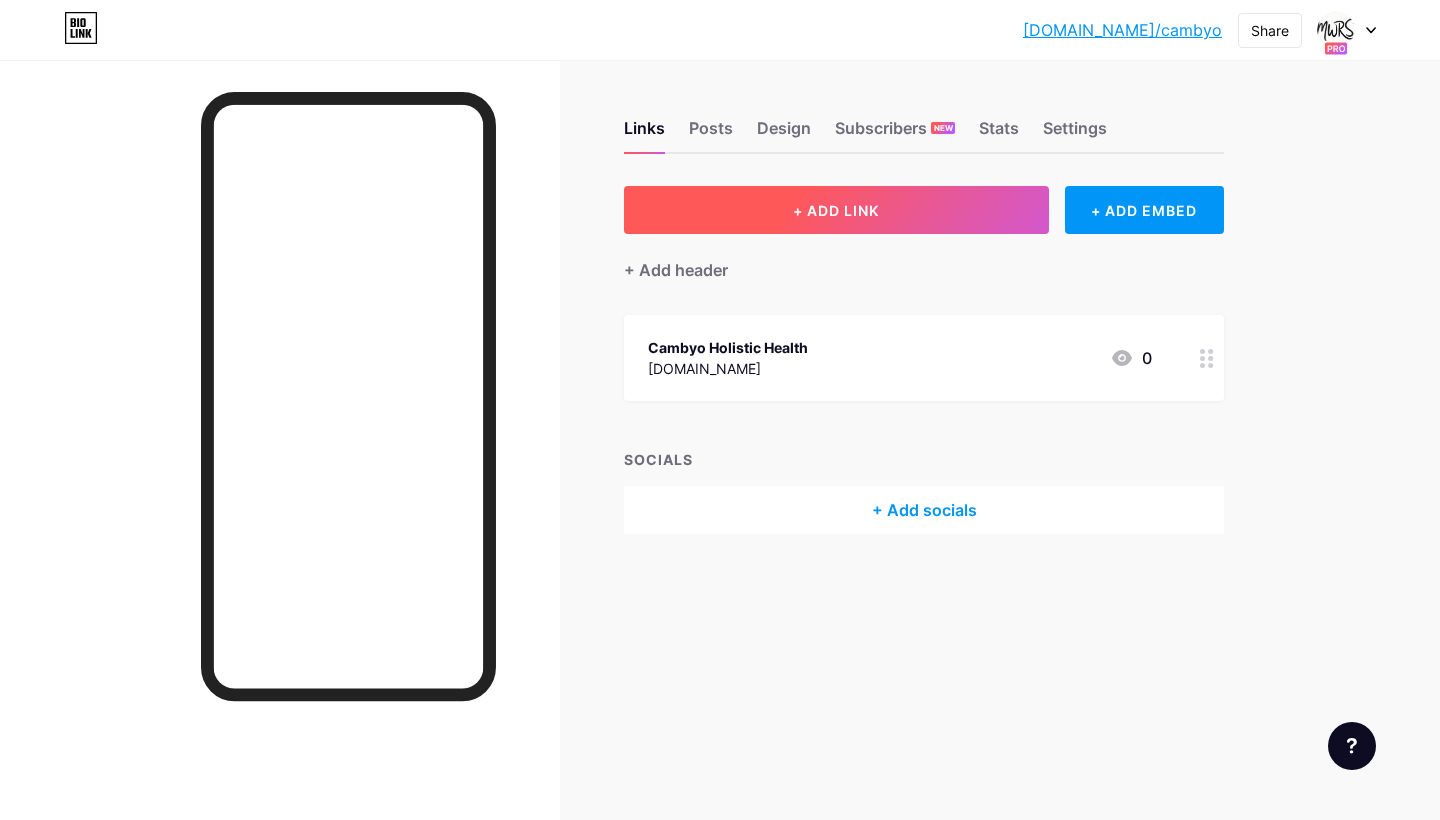 click on "+ ADD LINK" at bounding box center (836, 210) 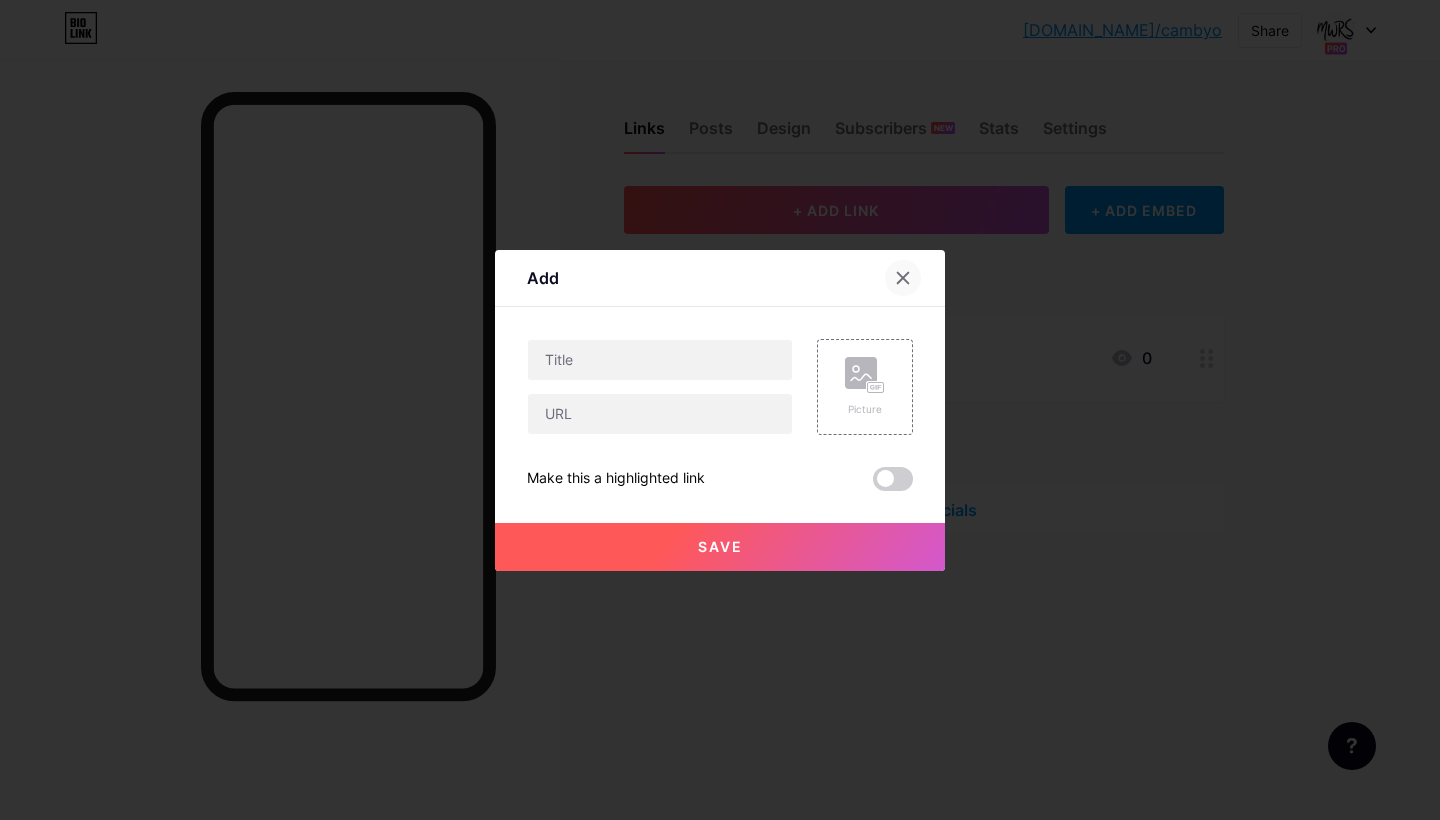 click 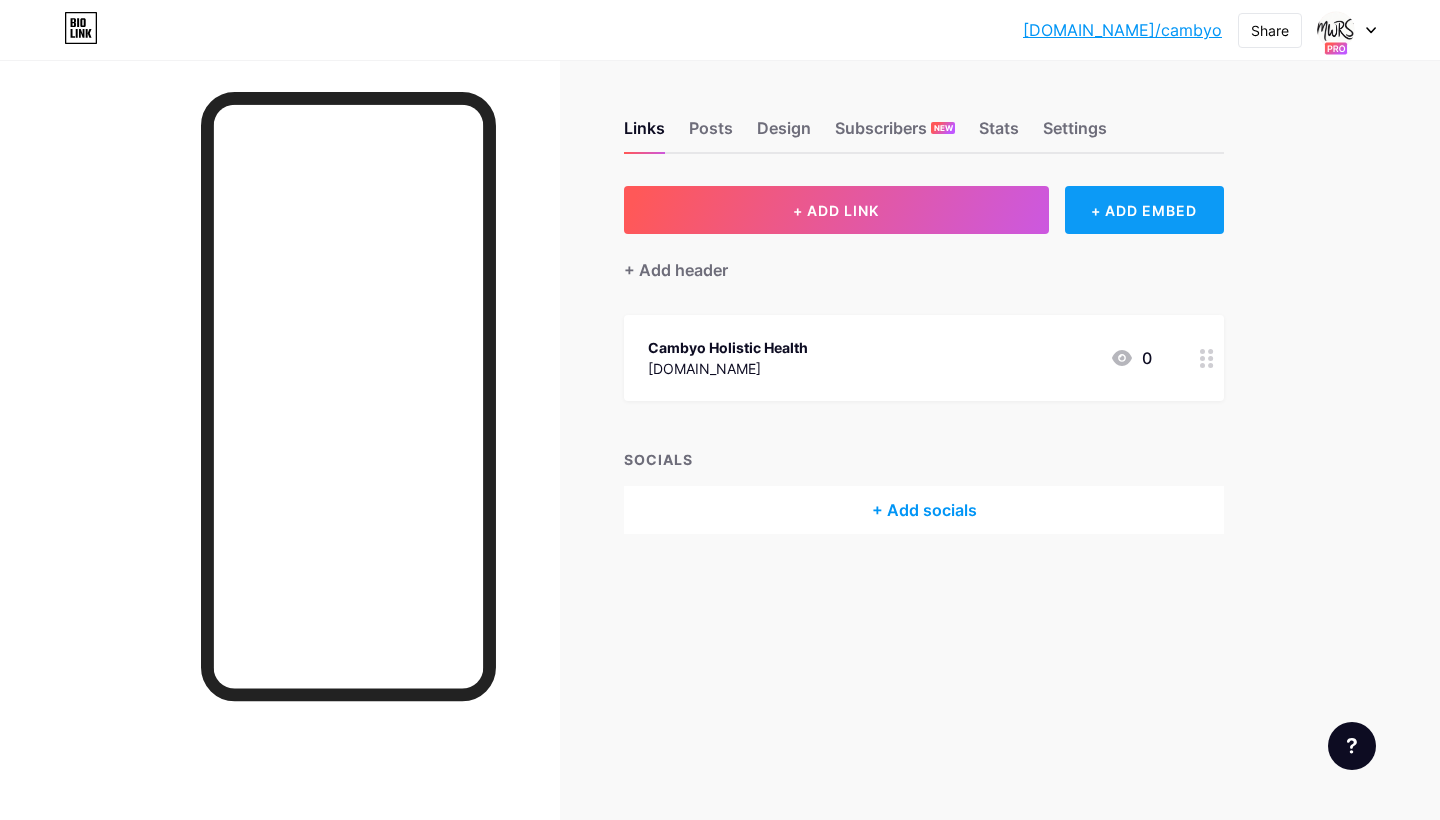 click on "+ ADD EMBED" at bounding box center (1144, 210) 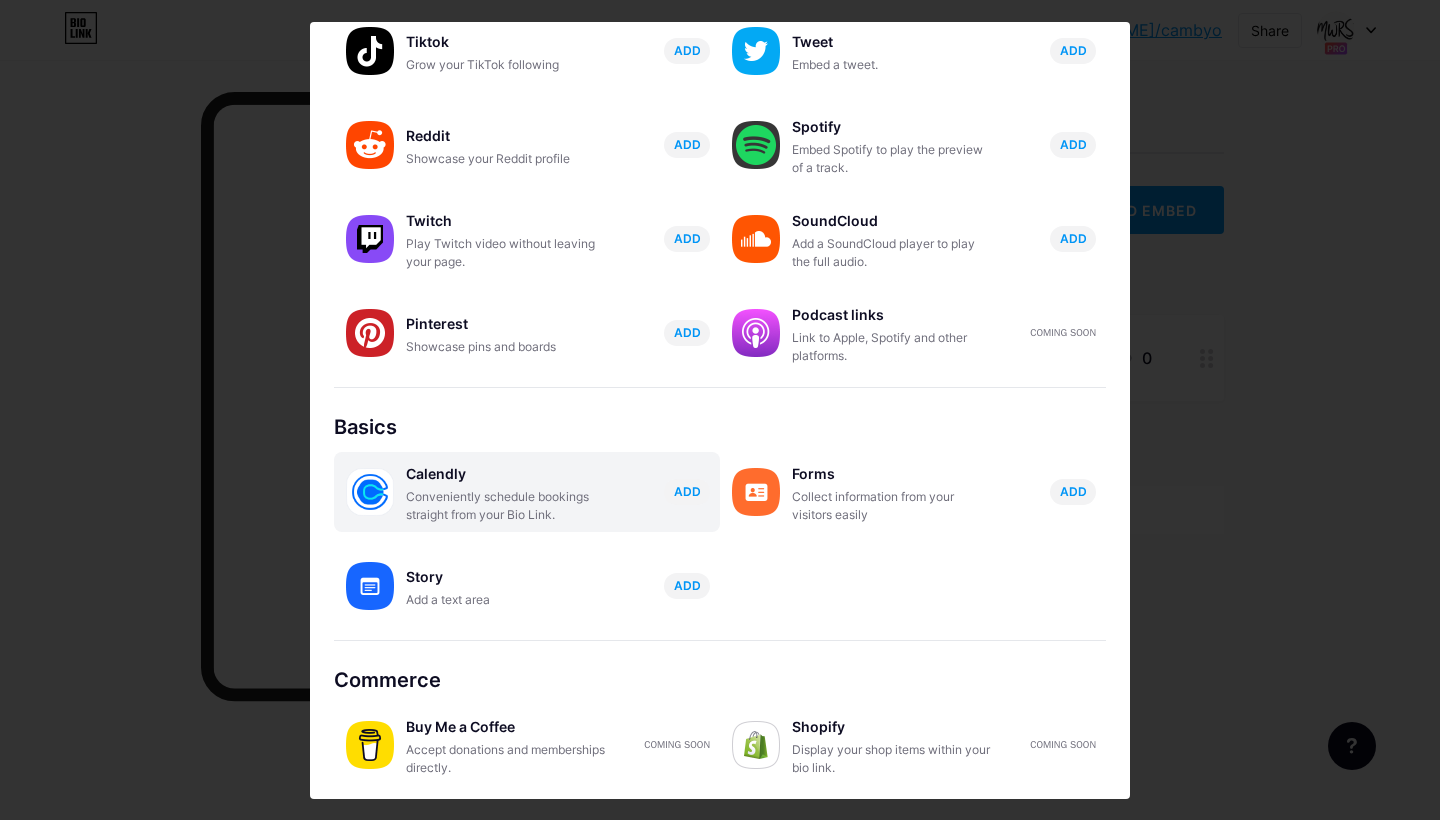scroll, scrollTop: 242, scrollLeft: 0, axis: vertical 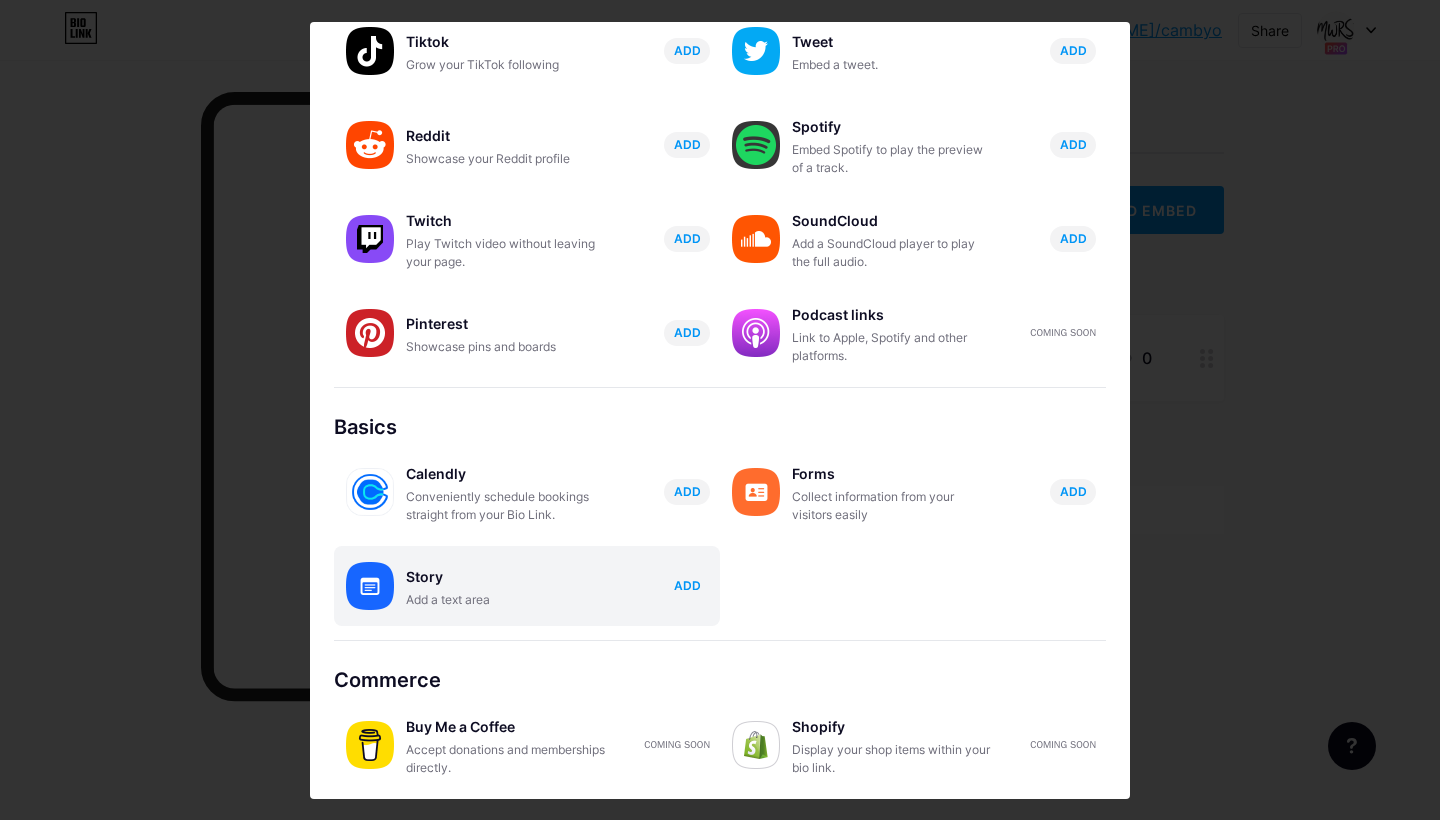 click on "ADD" at bounding box center [687, 585] 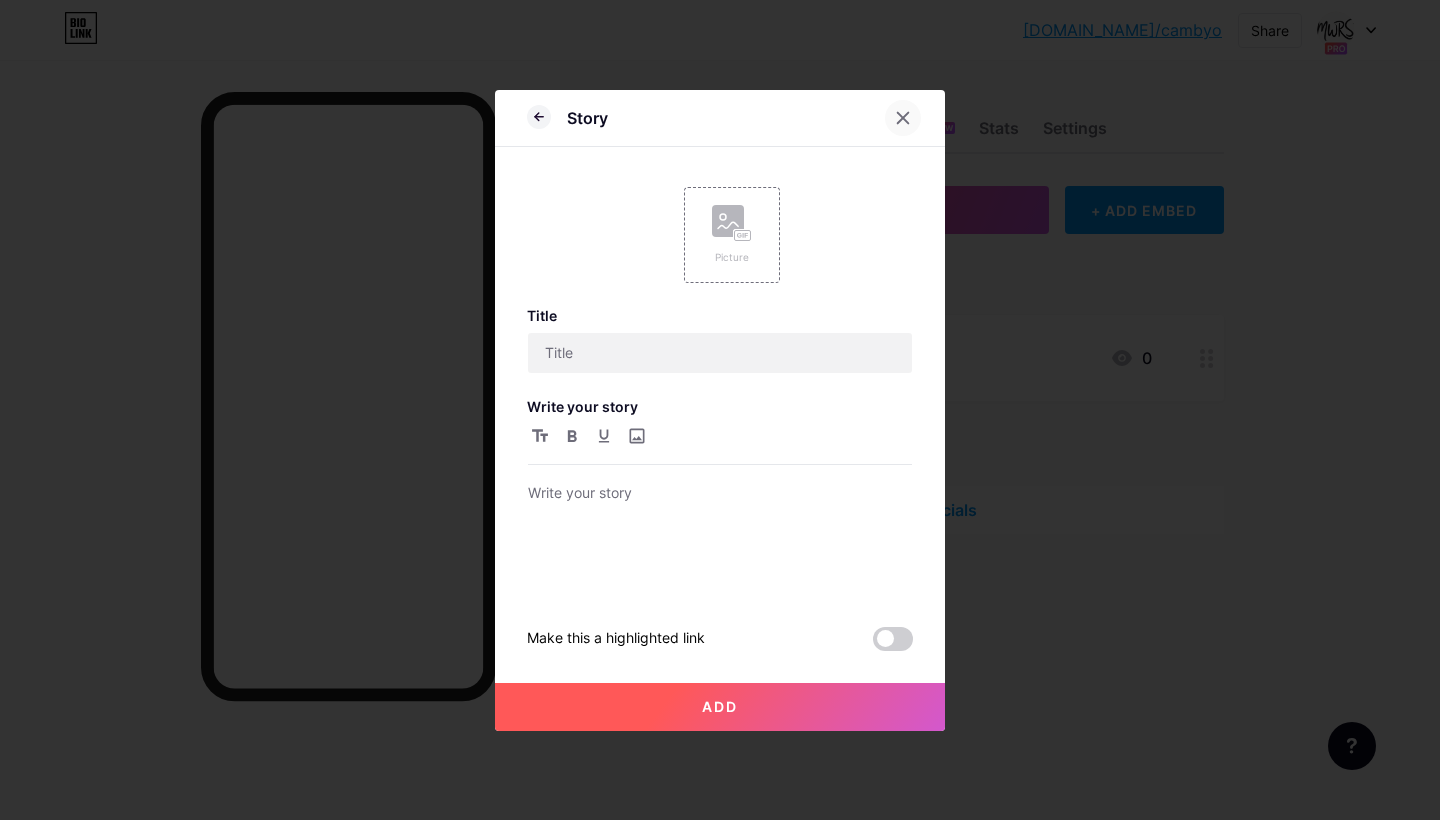 click 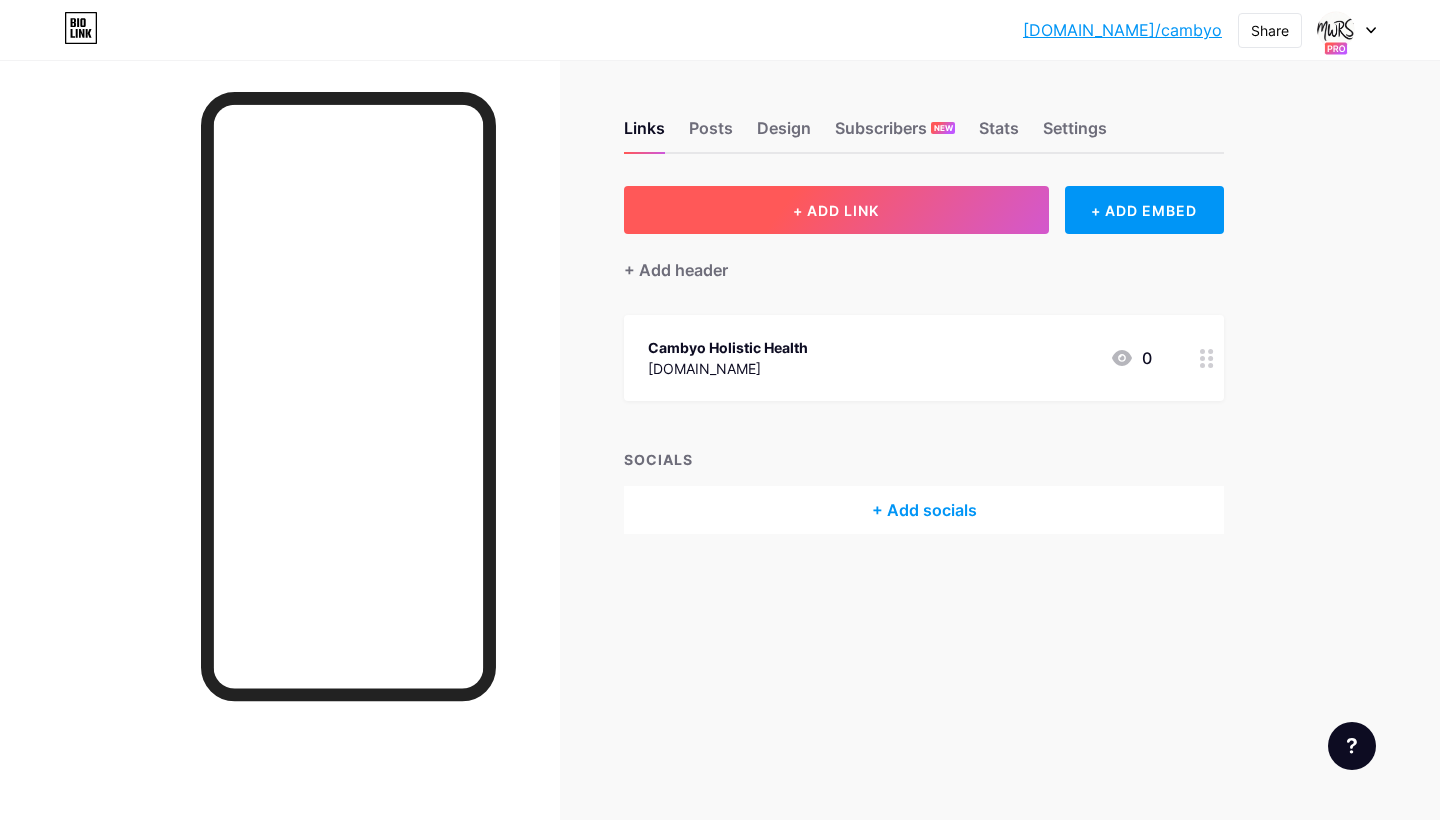 click on "+ ADD LINK" at bounding box center (836, 210) 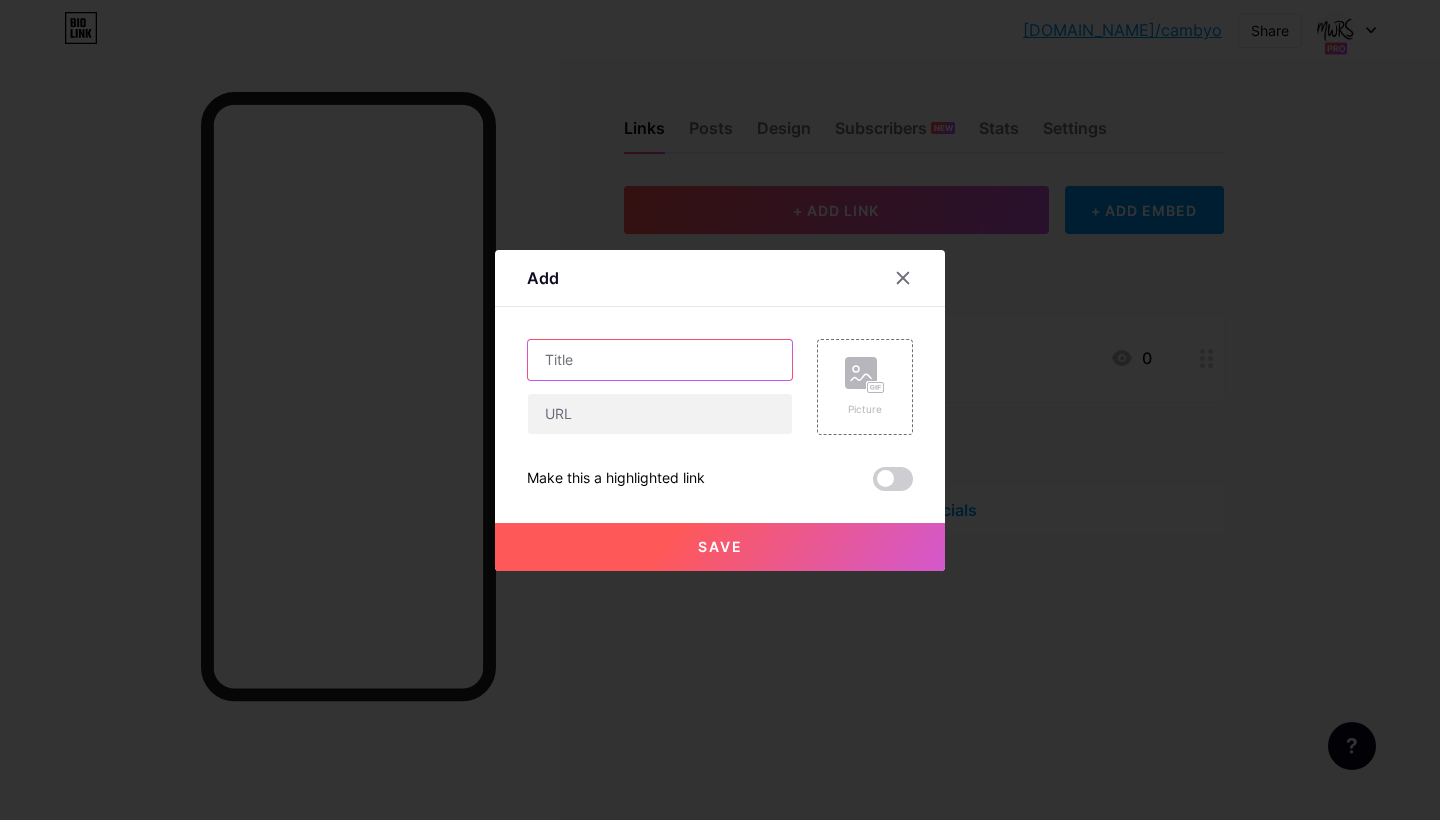 click at bounding box center (660, 360) 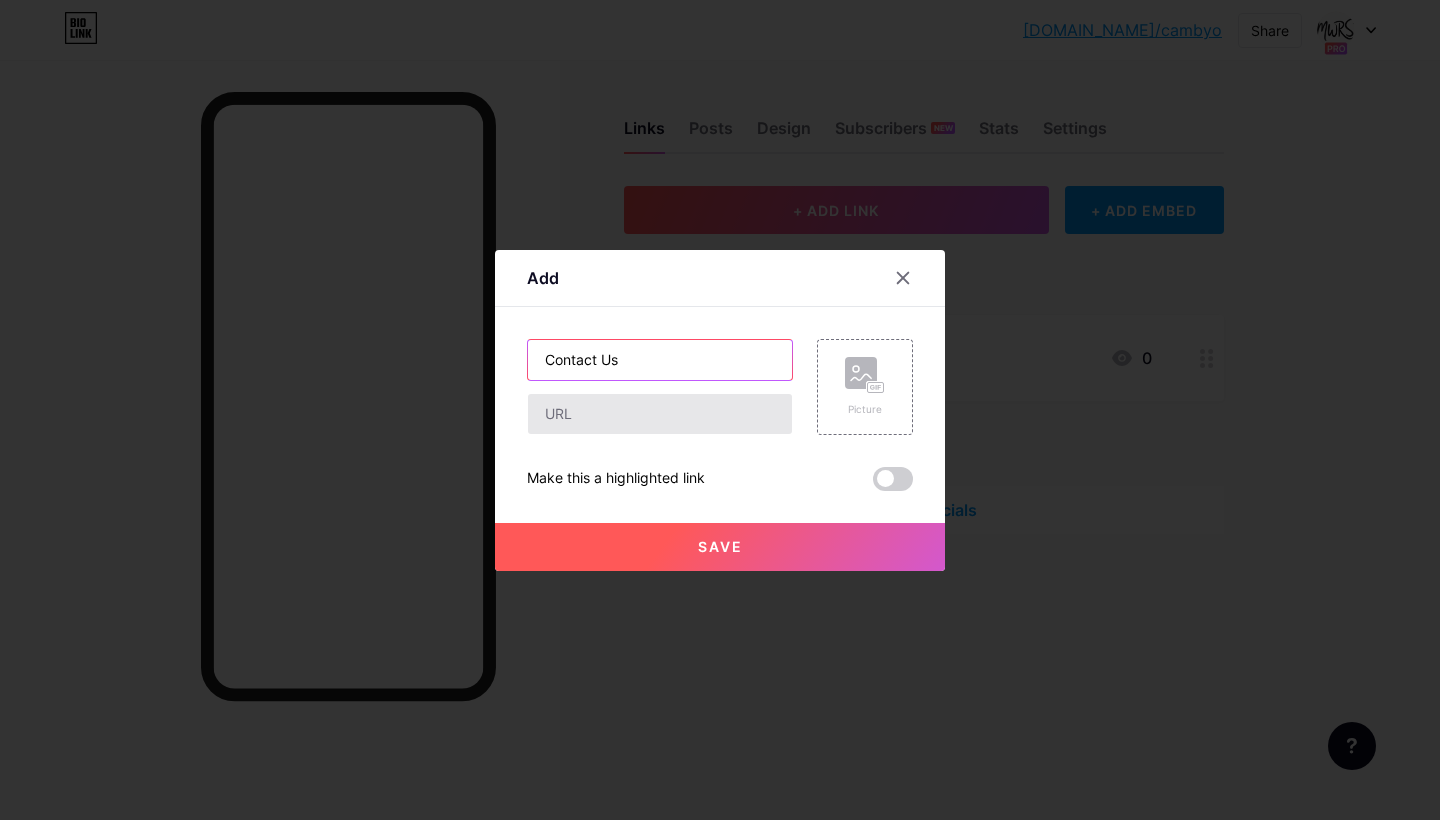 type on "Contact Us" 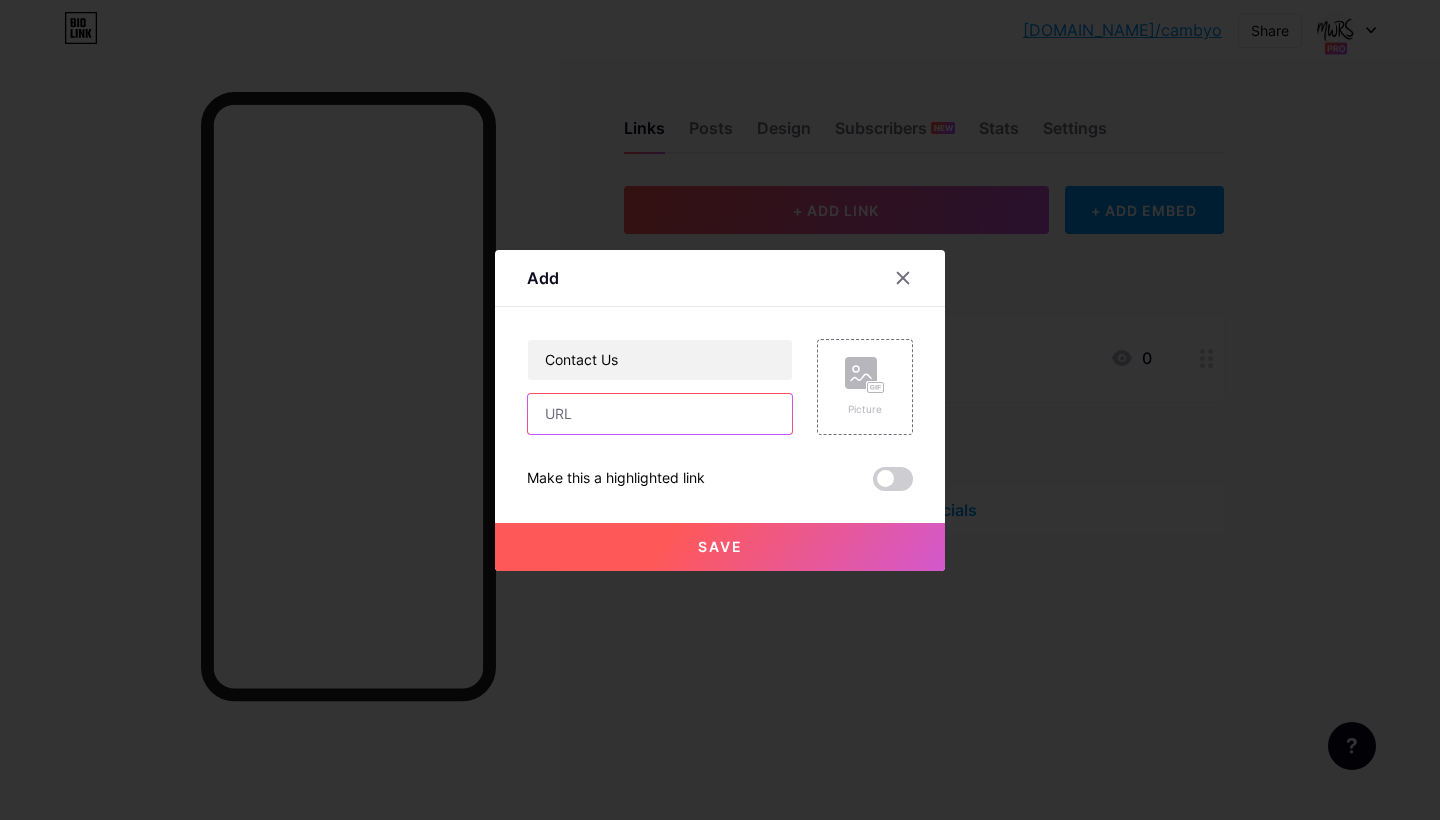 click at bounding box center [660, 414] 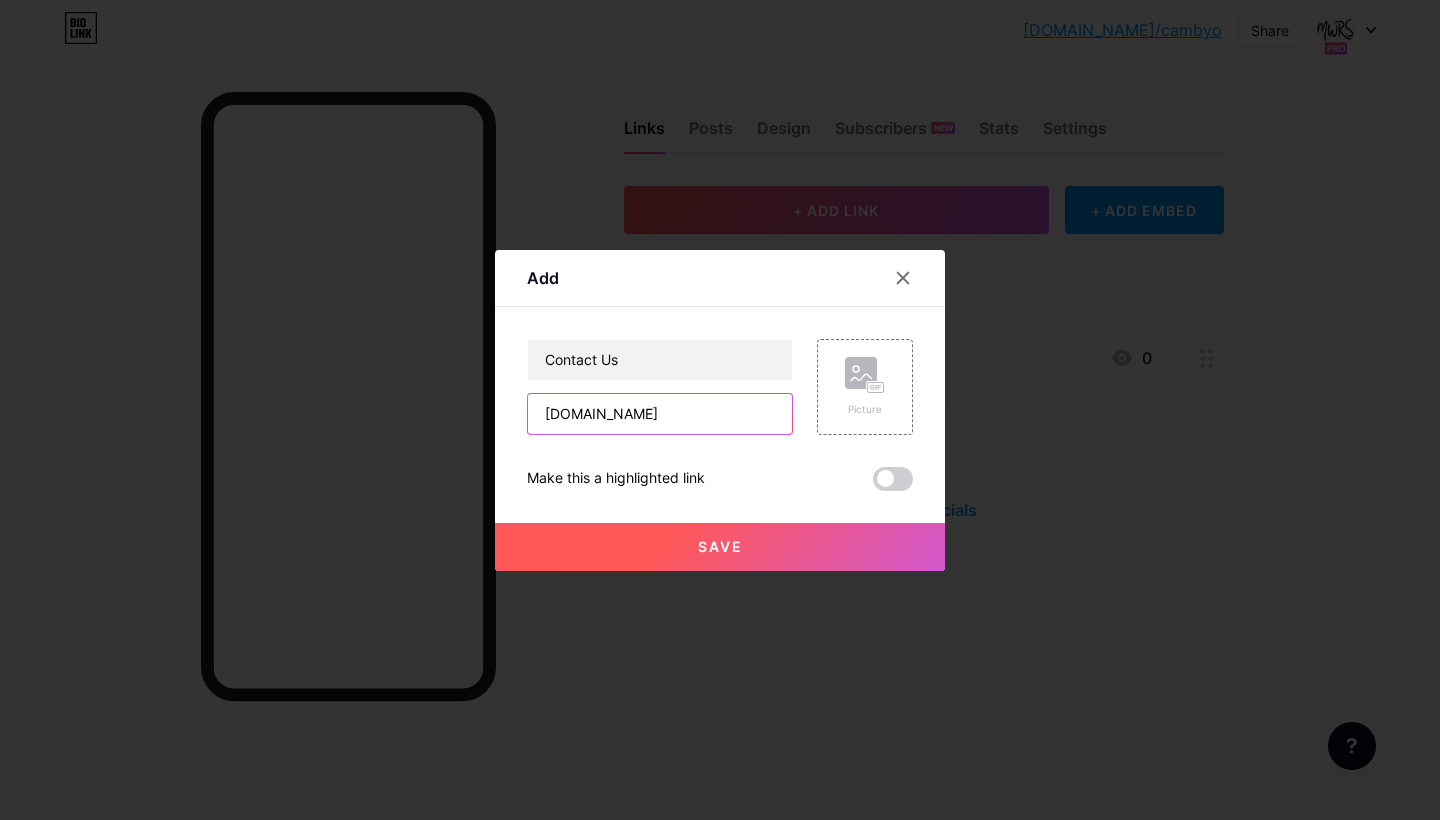 type on "martinriverasalas.com" 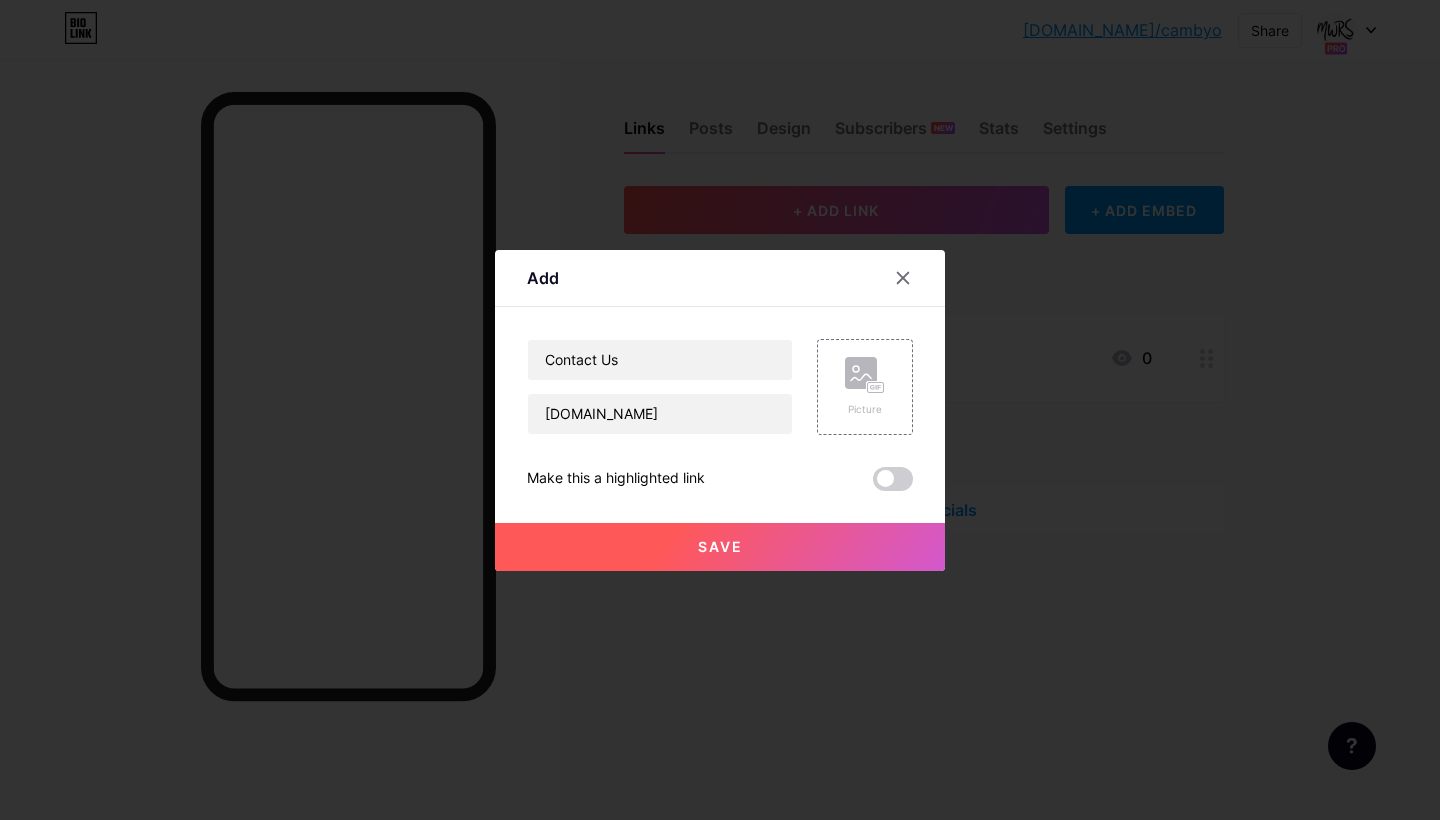 click on "Save" at bounding box center [720, 546] 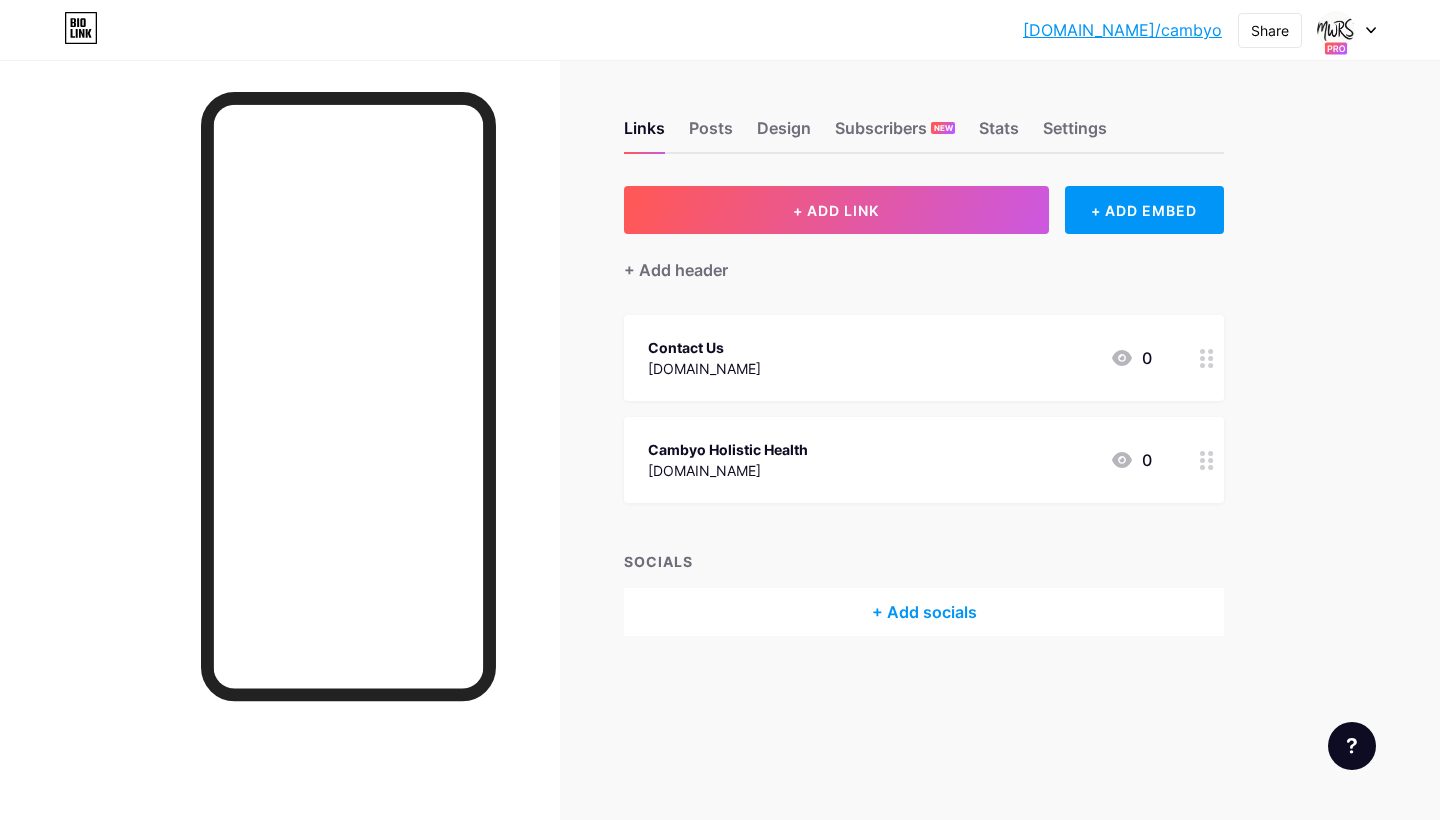 type 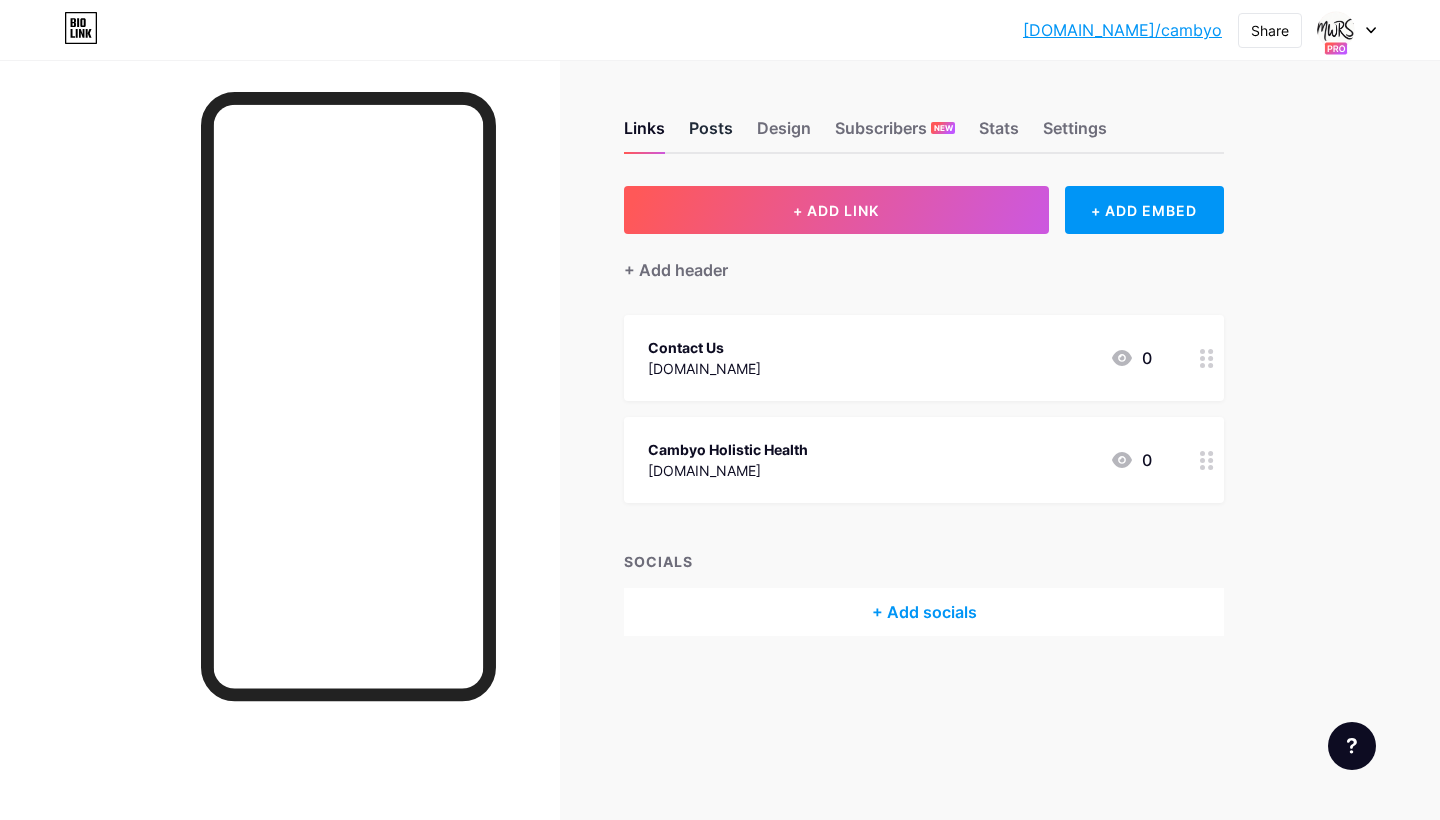 click on "Posts" at bounding box center [711, 134] 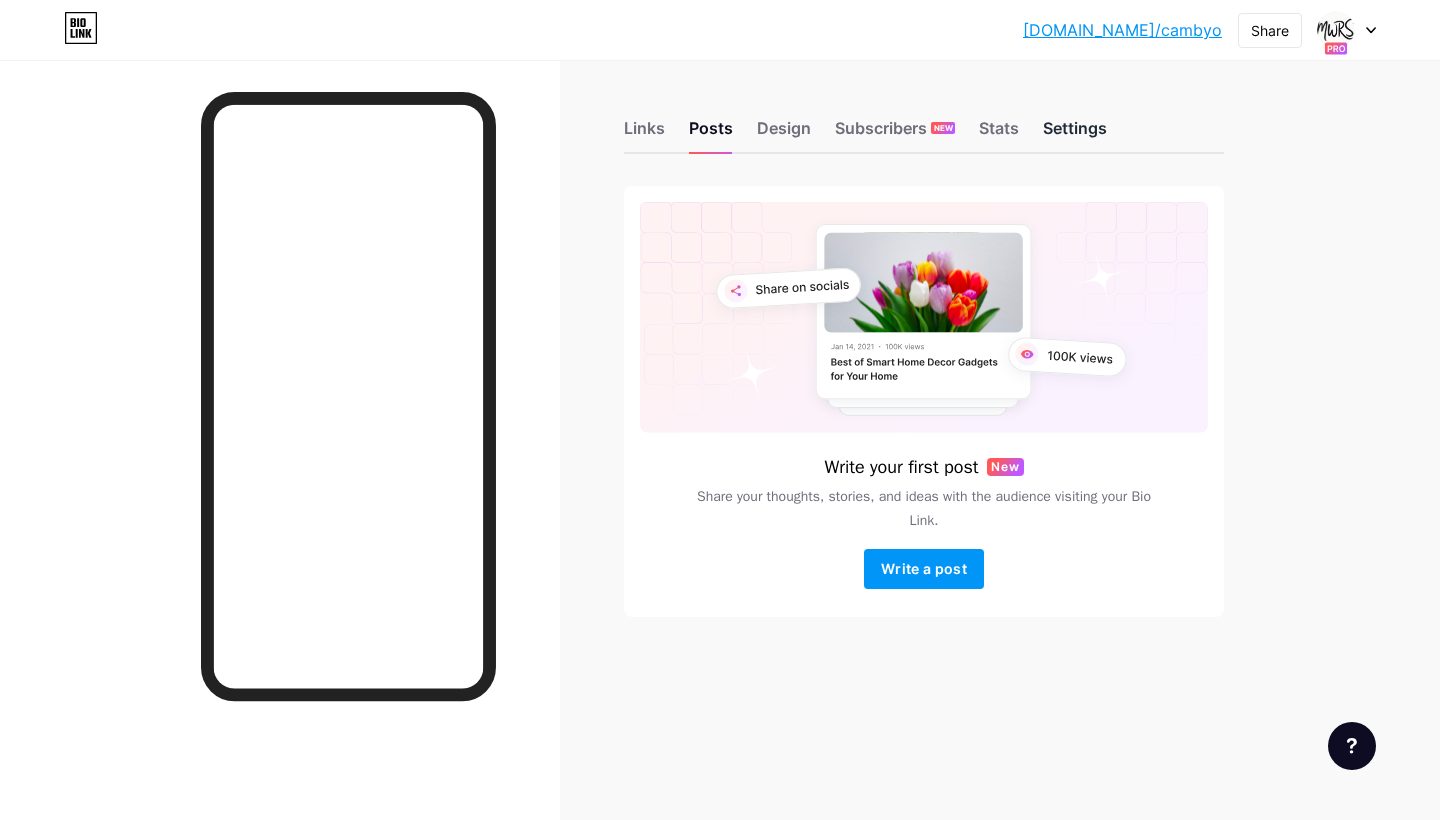 click on "Settings" at bounding box center (1075, 134) 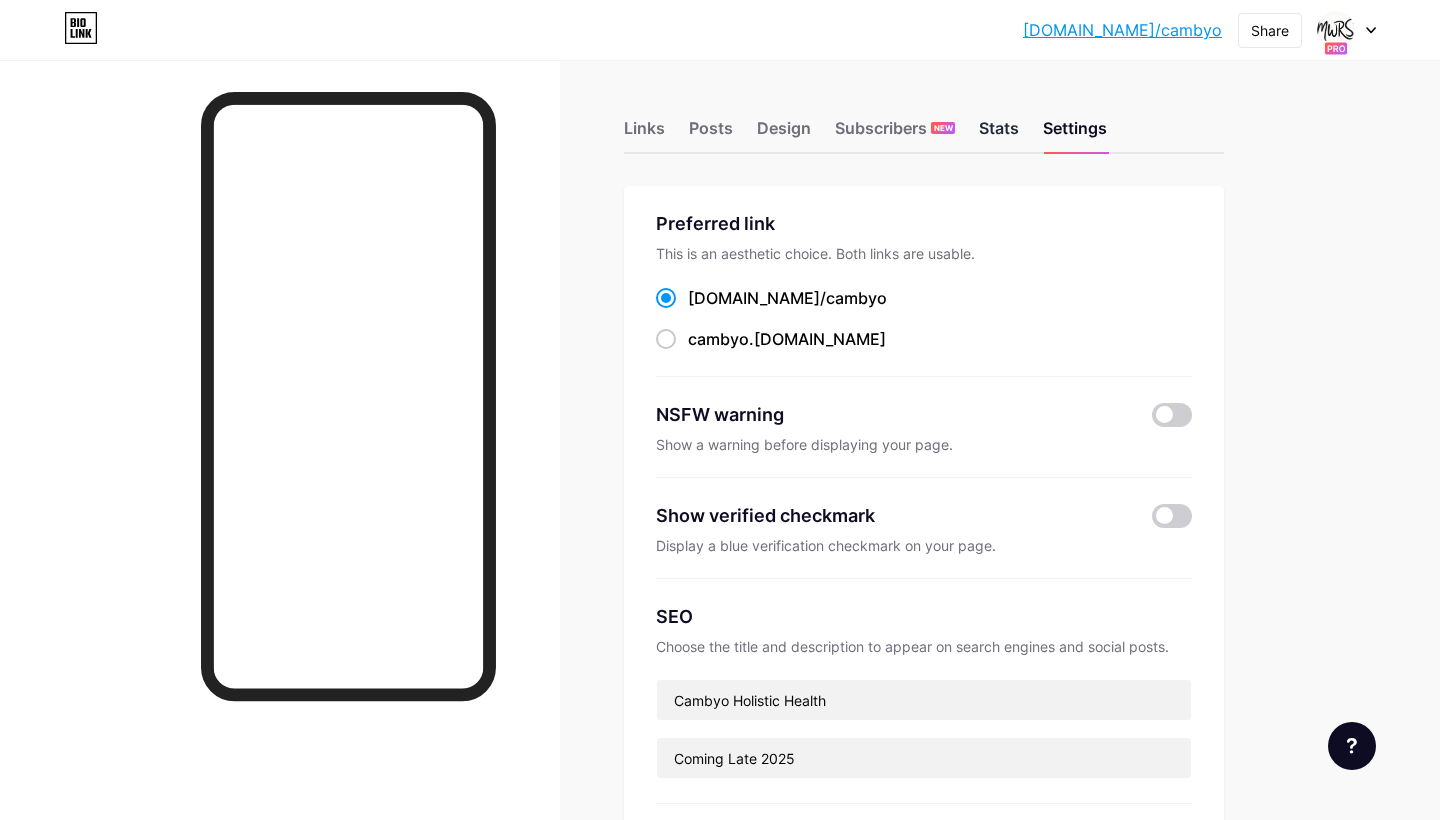 click on "Stats" at bounding box center (999, 134) 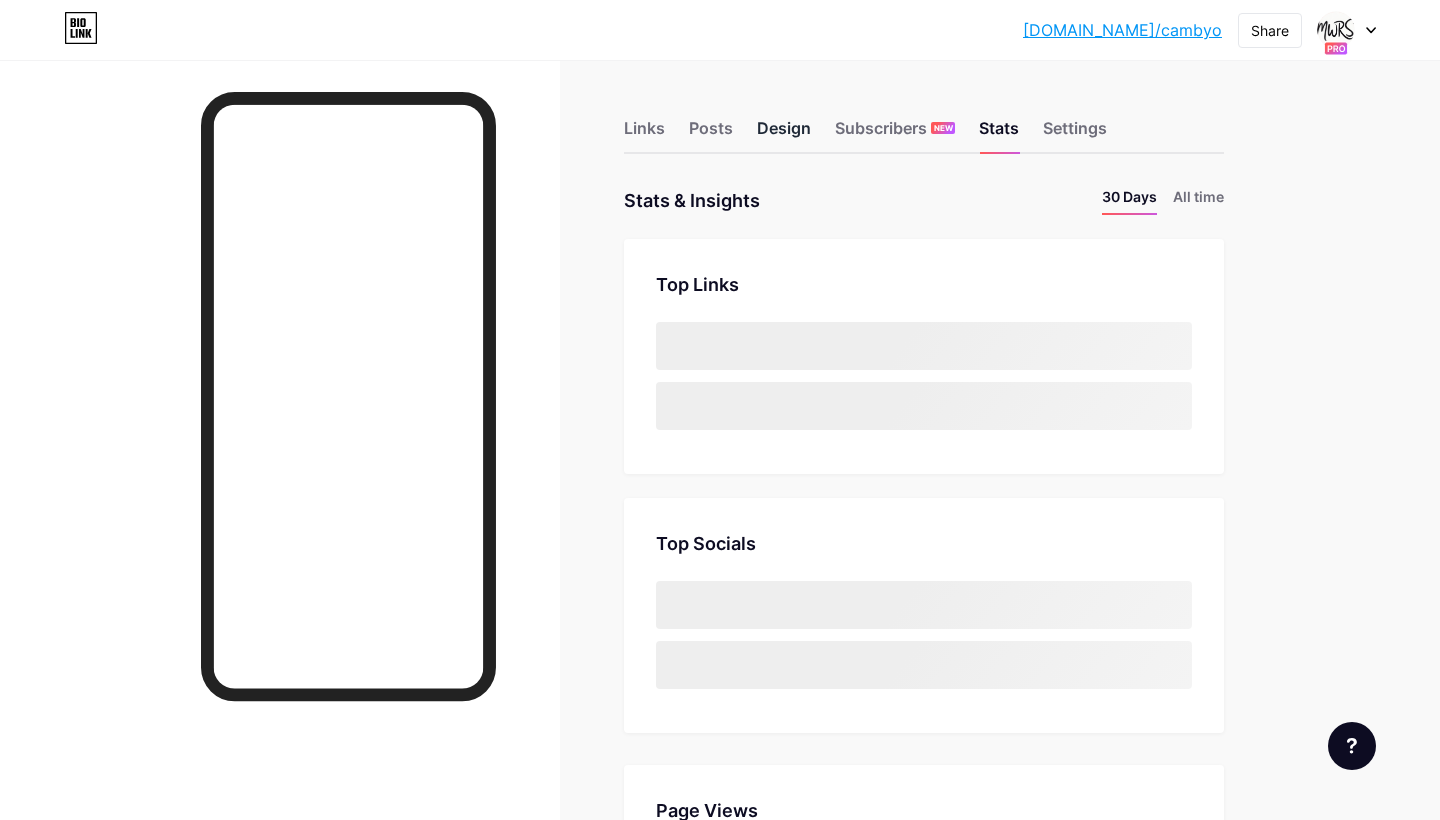 click on "Design" at bounding box center (784, 134) 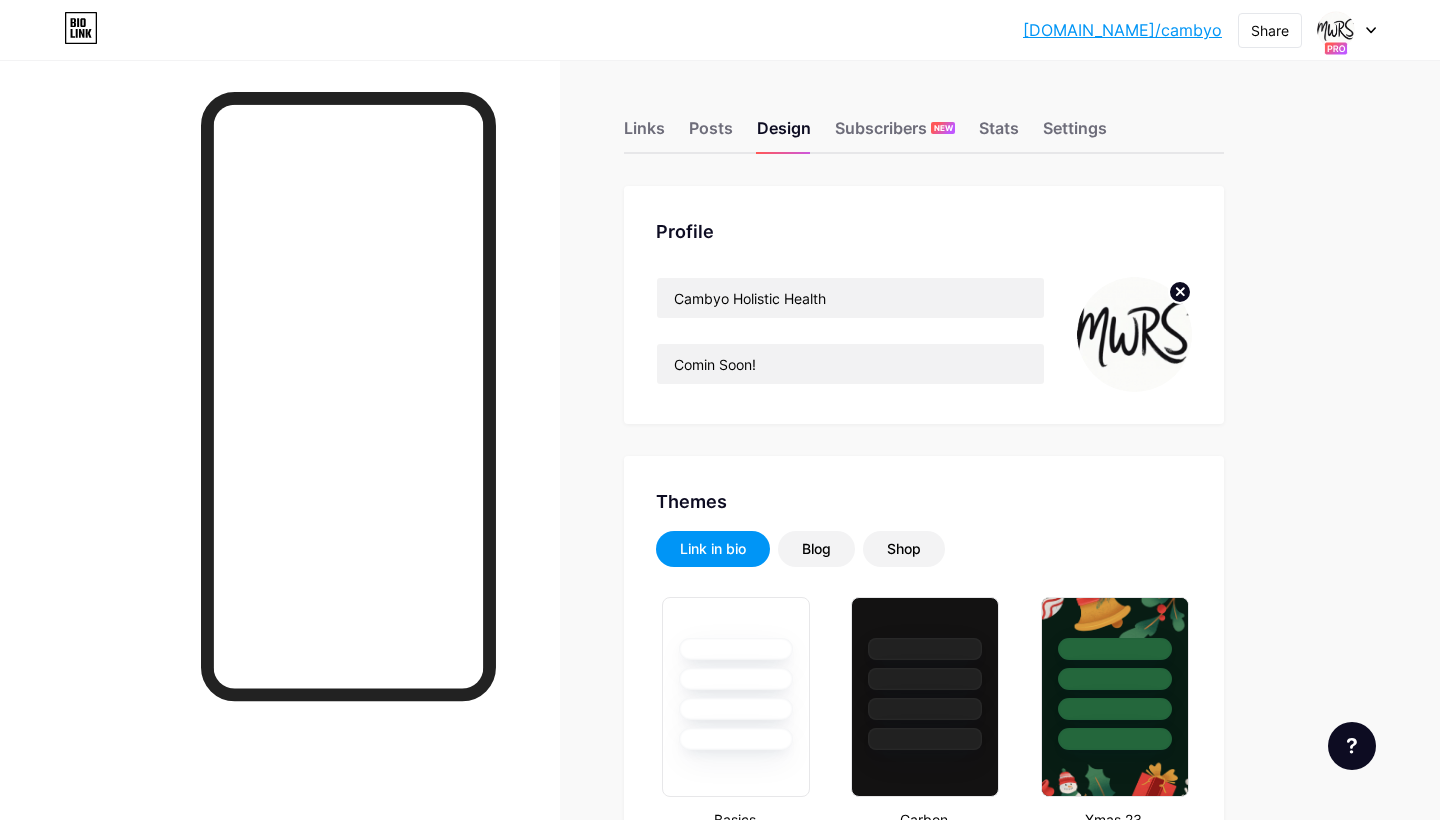 click 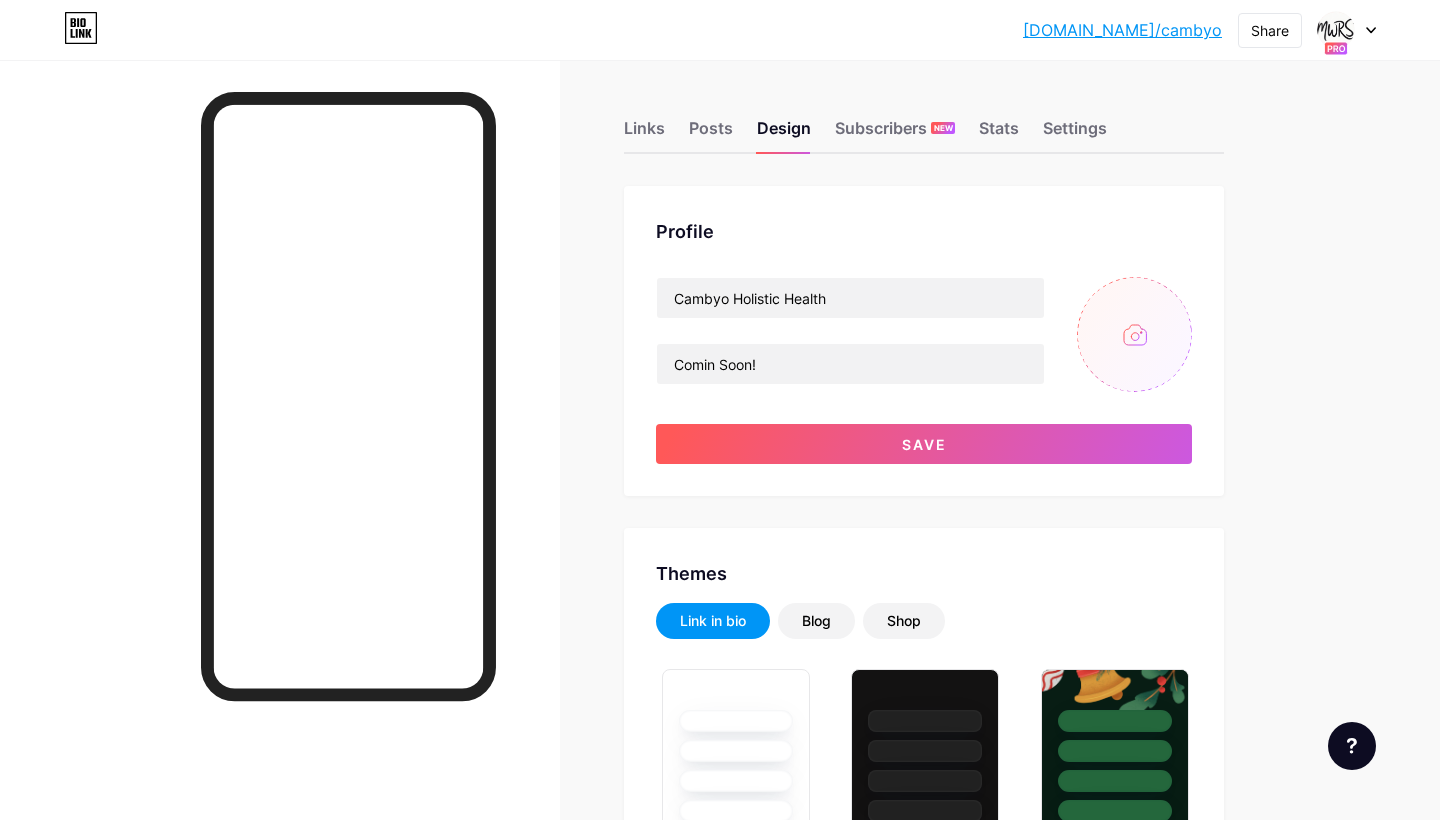 click at bounding box center (1134, 334) 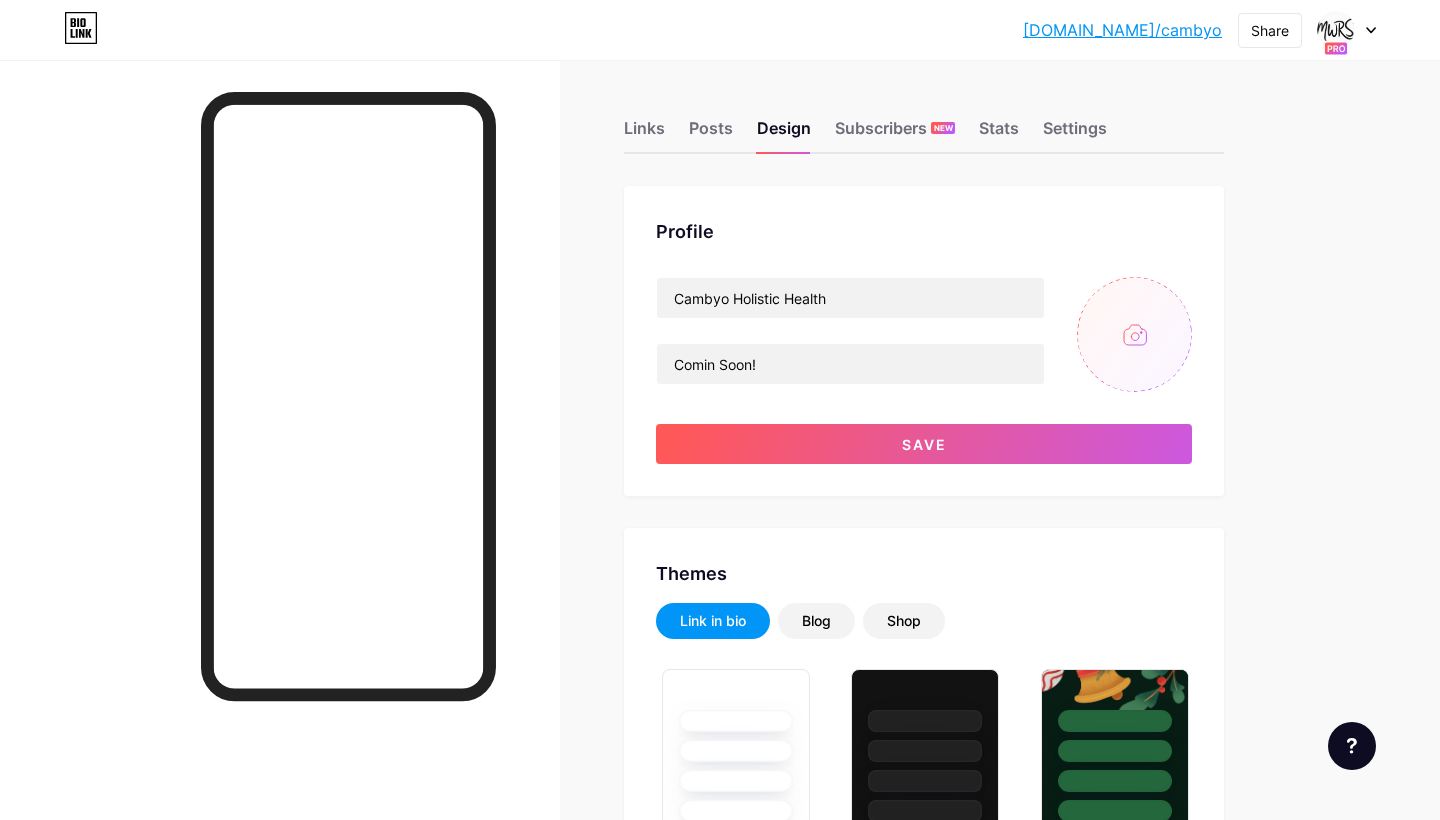 type on "C:\fakepath\ChatGPT Image Jul 14, 2025 at 06_39_28 AM.png" 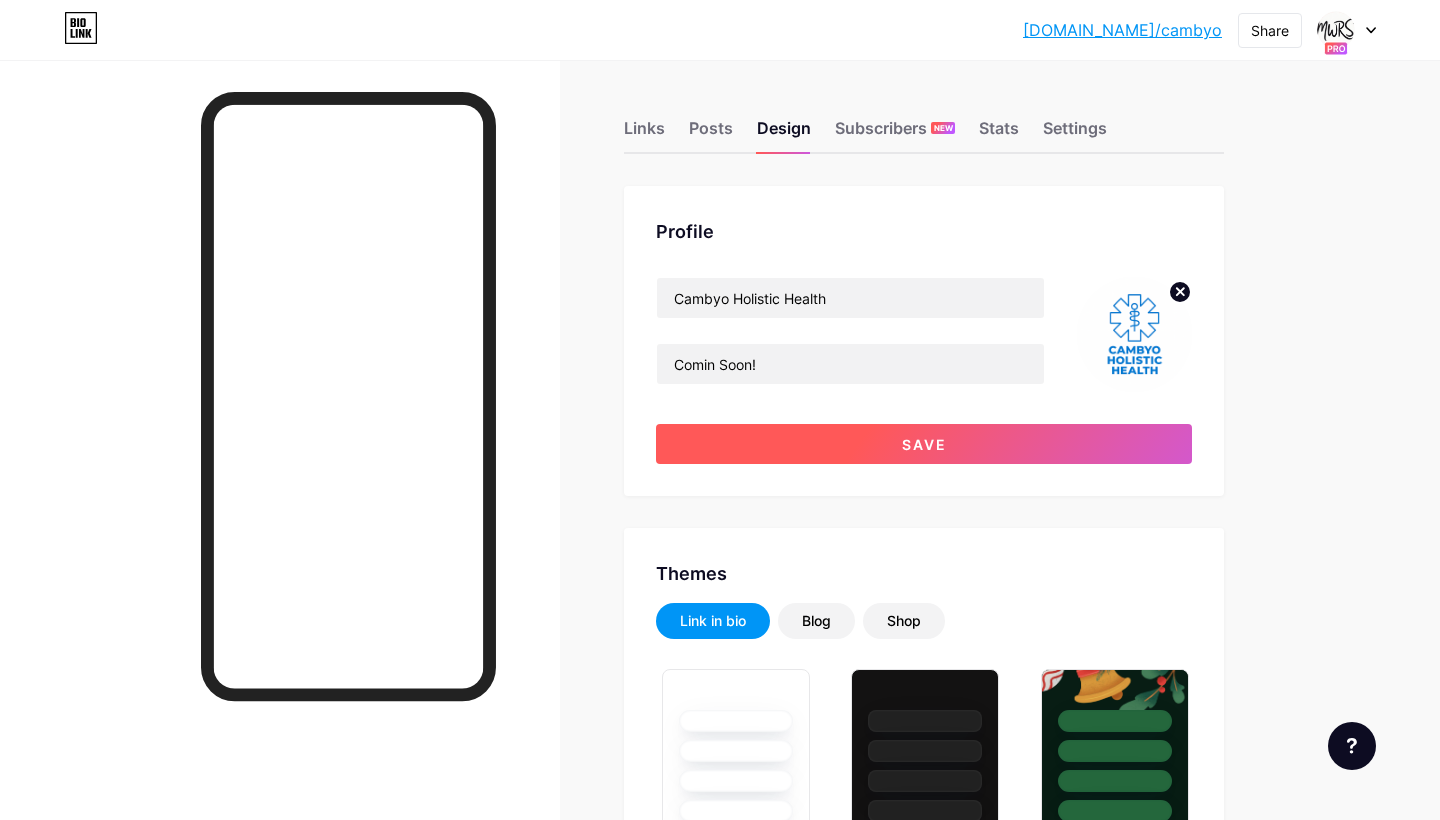 click on "Save" at bounding box center (924, 444) 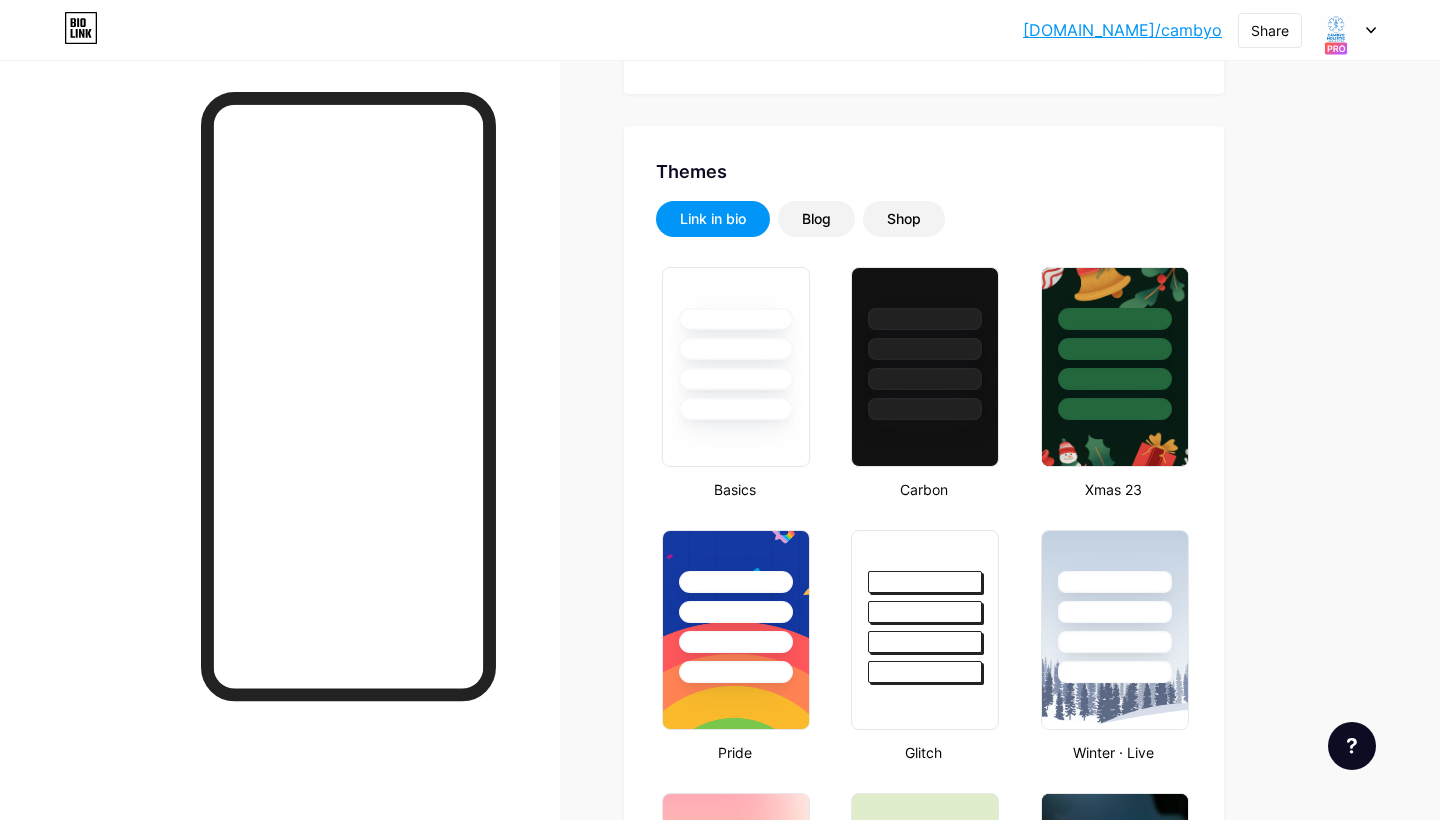 scroll, scrollTop: 395, scrollLeft: 0, axis: vertical 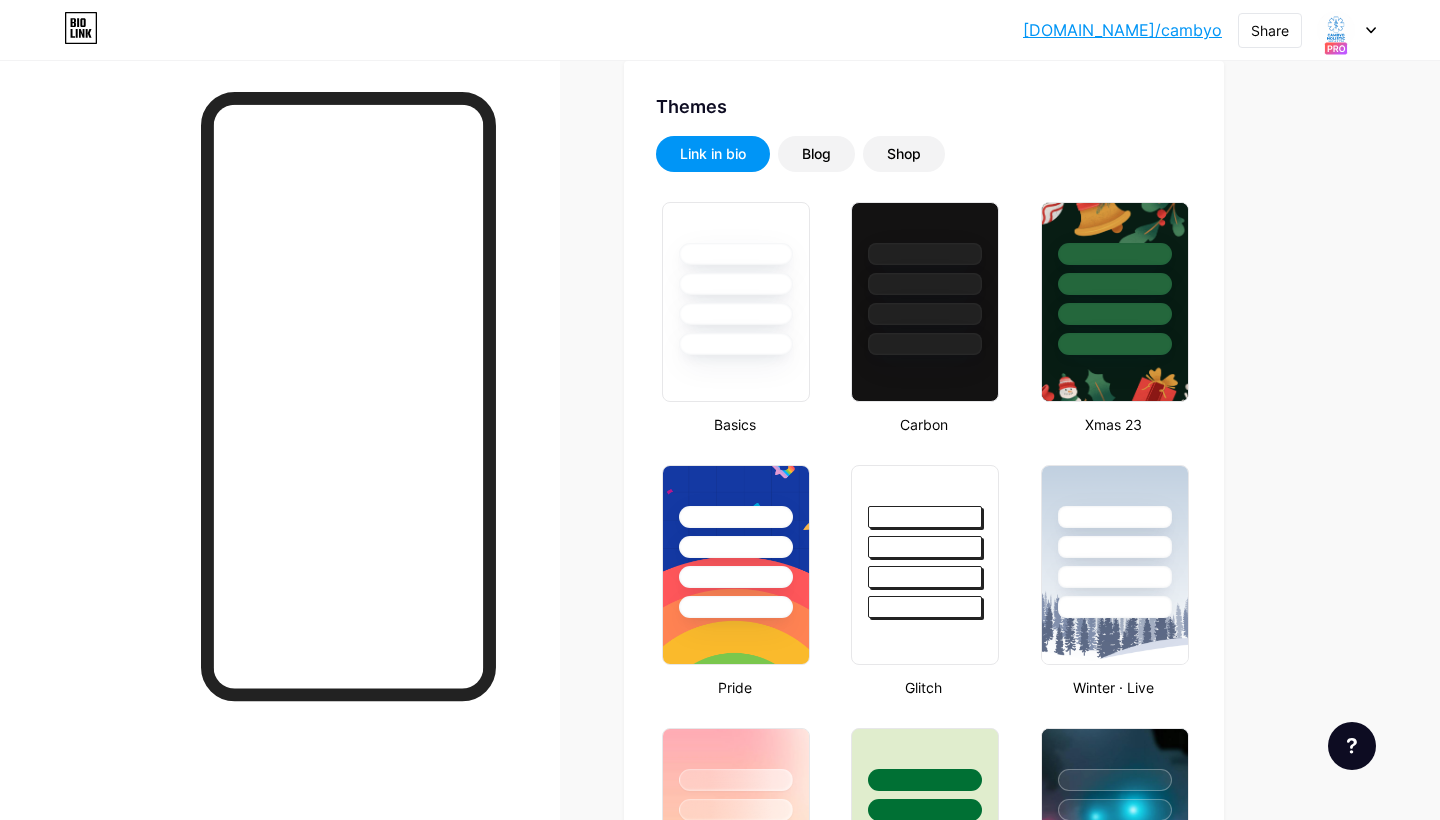 click at bounding box center (1347, 30) 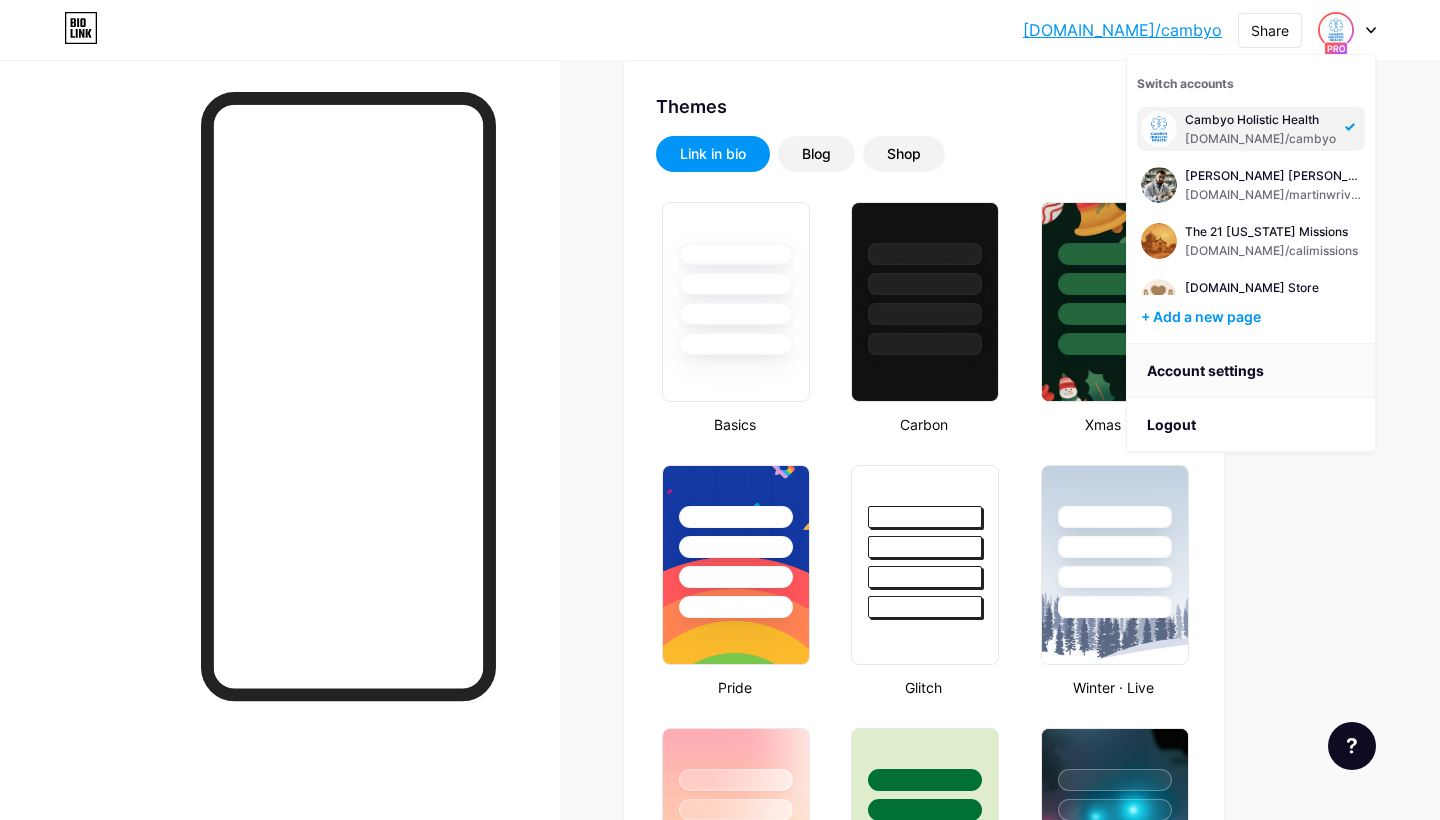 click on "Account settings" at bounding box center (1251, 371) 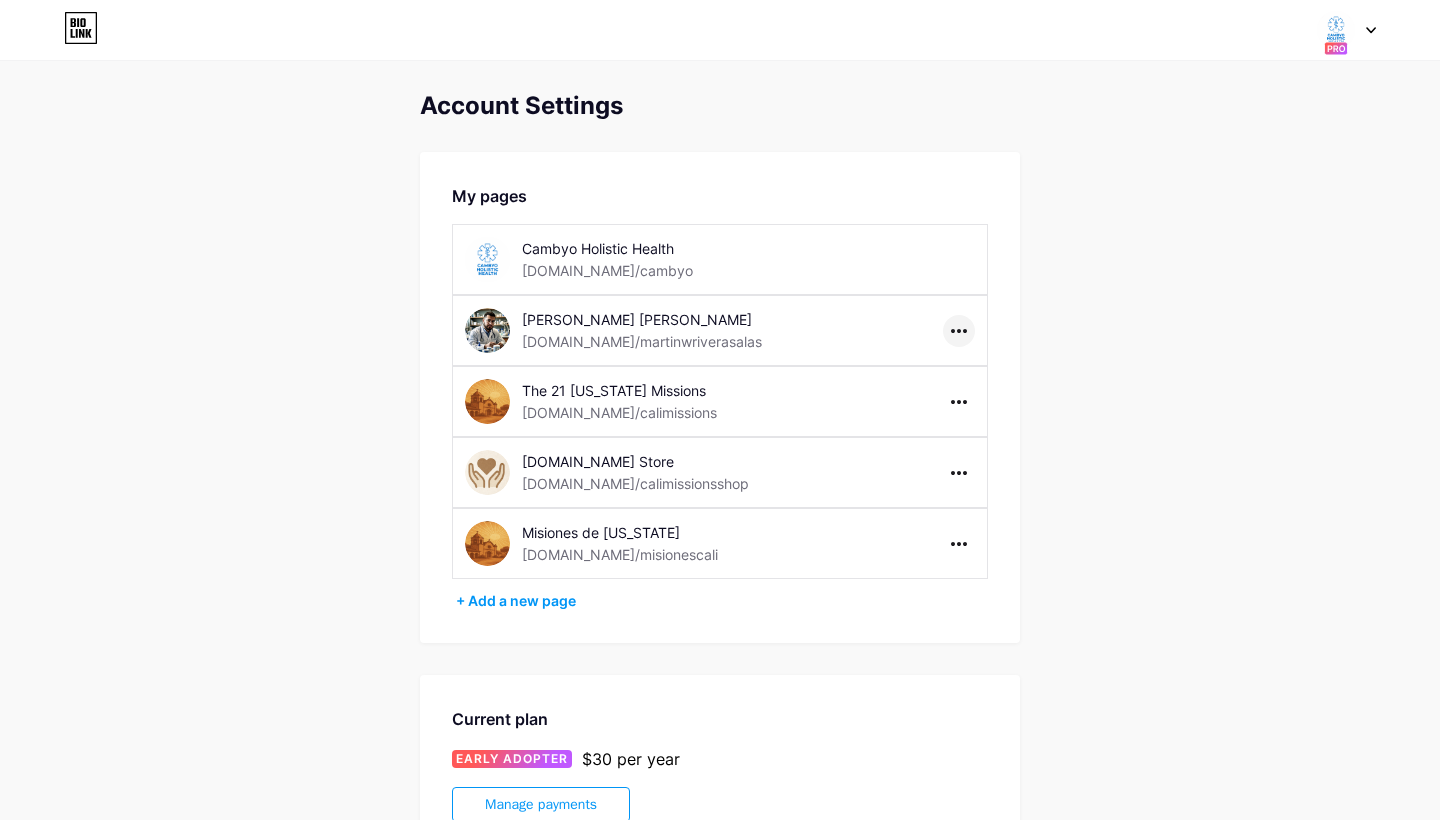 click at bounding box center (959, 331) 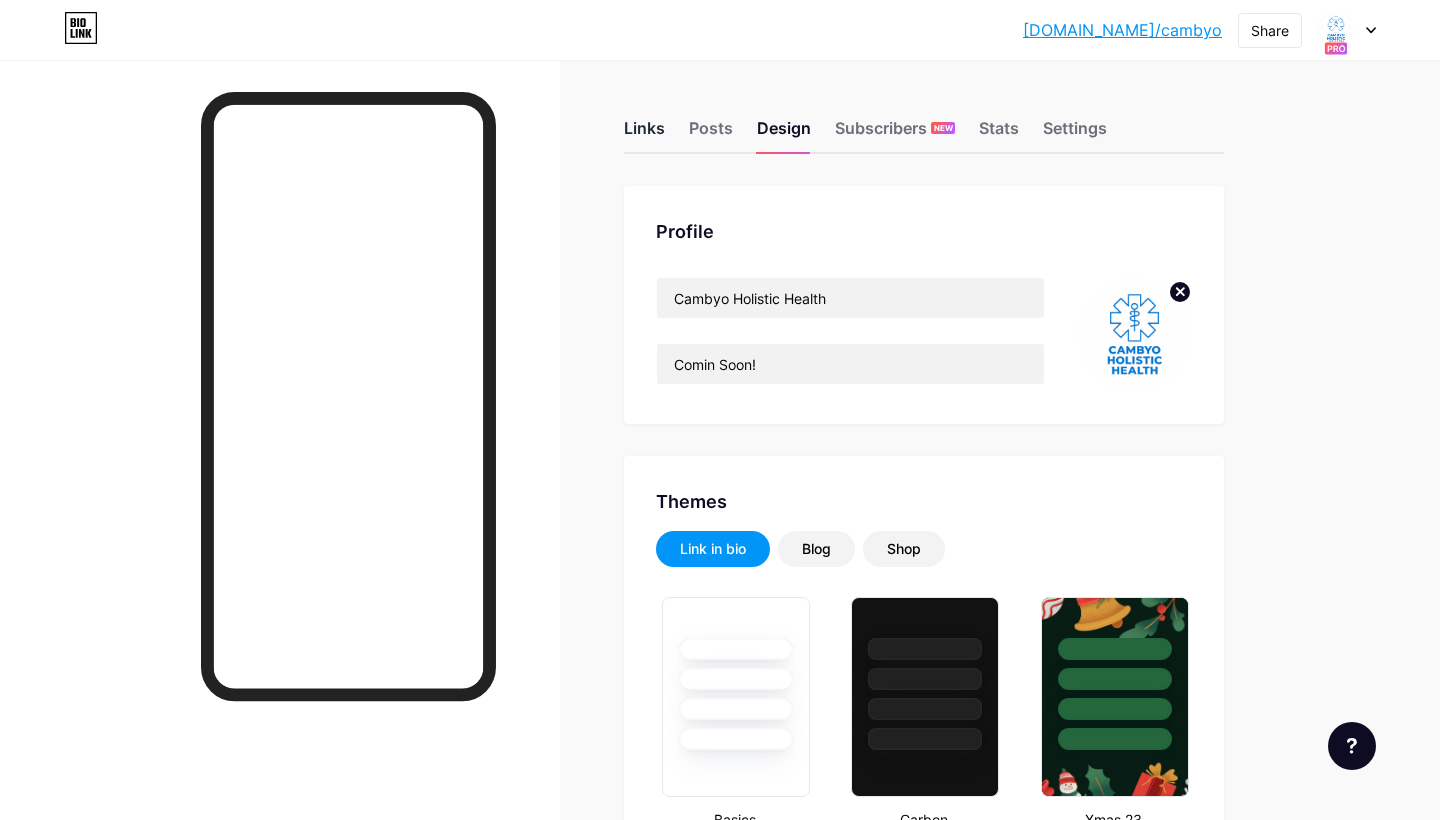 click on "Links" at bounding box center (644, 134) 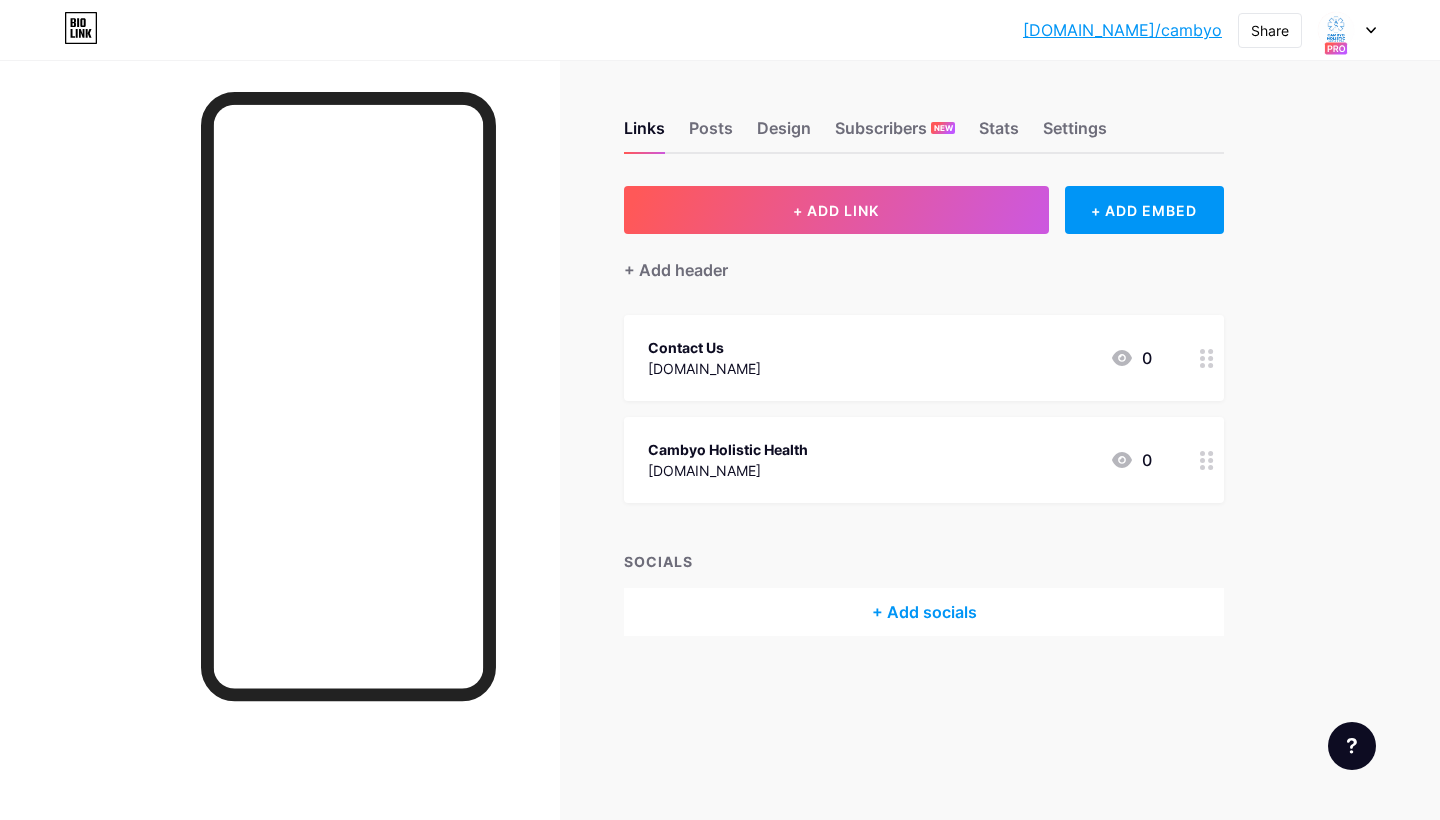 click 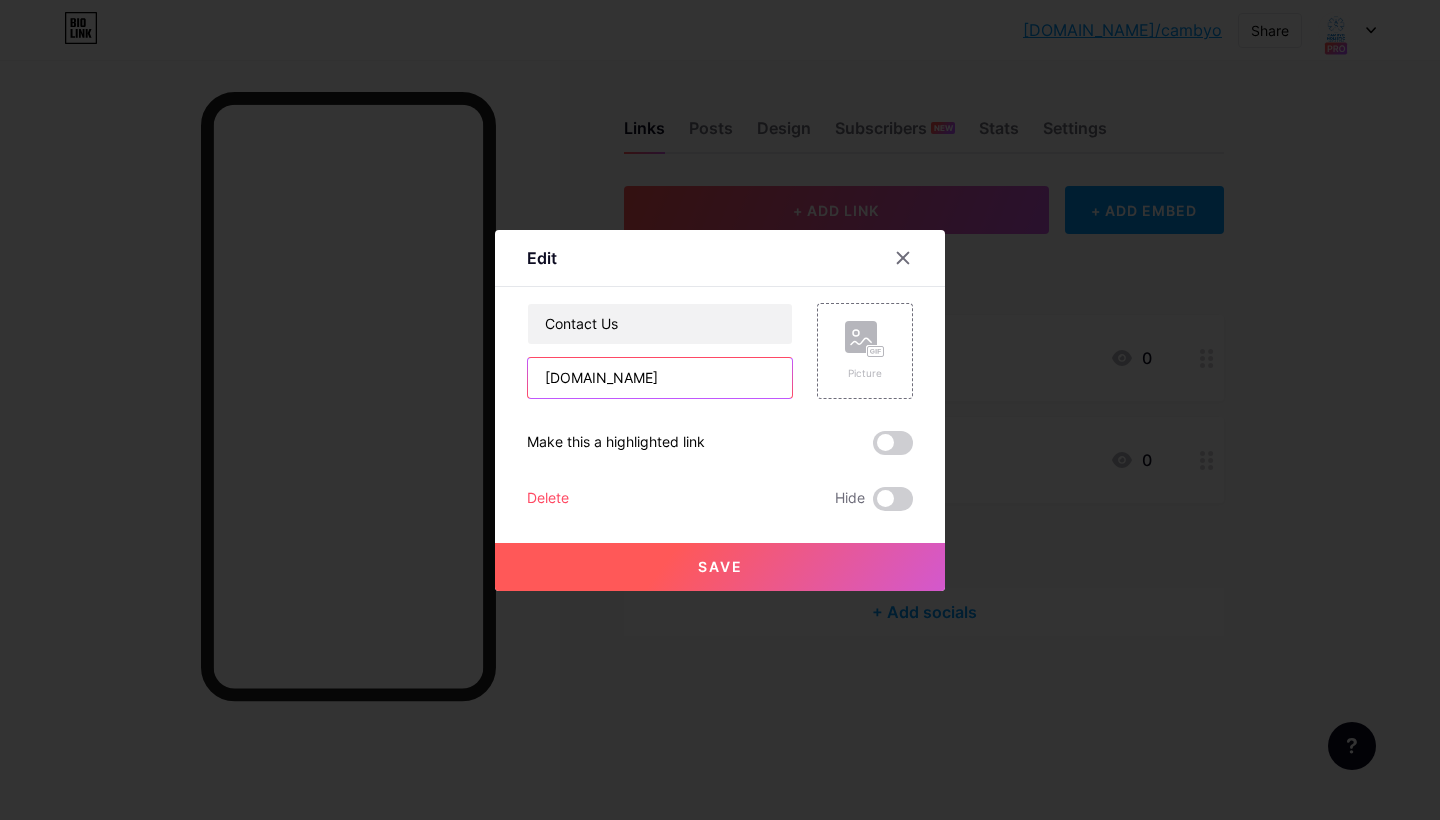 click on "martinriverasalas.com" at bounding box center (660, 378) 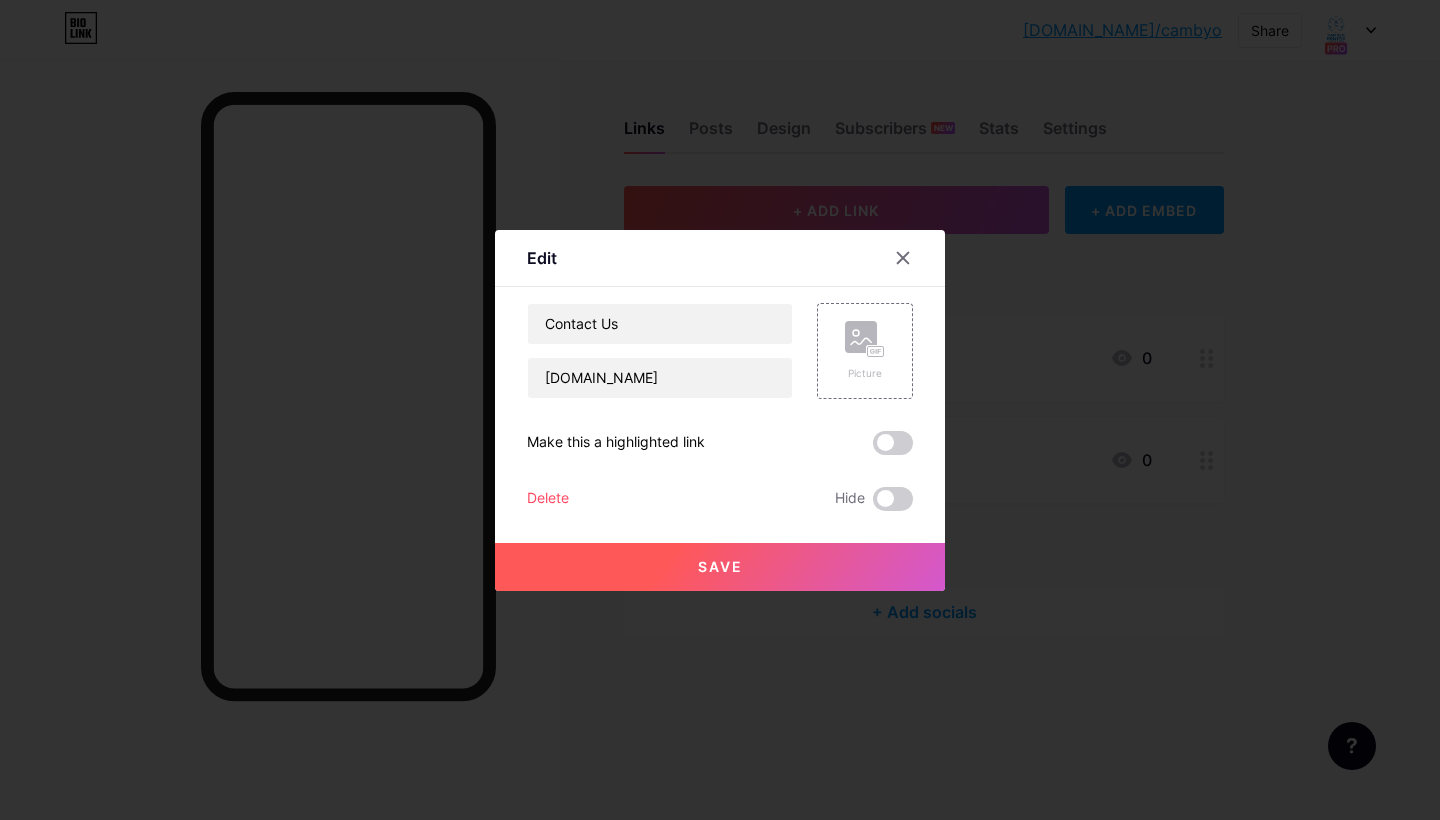 click on "Save" at bounding box center [720, 567] 